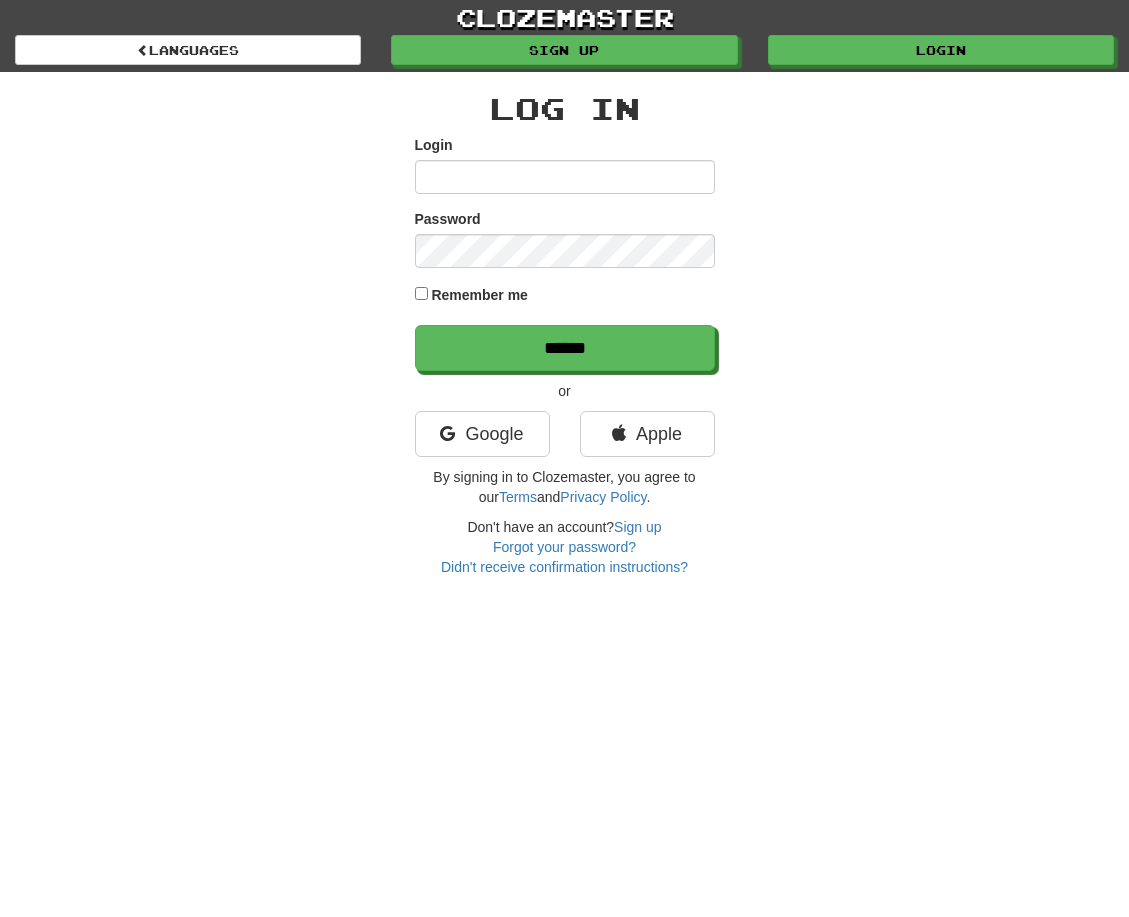 scroll, scrollTop: 0, scrollLeft: 0, axis: both 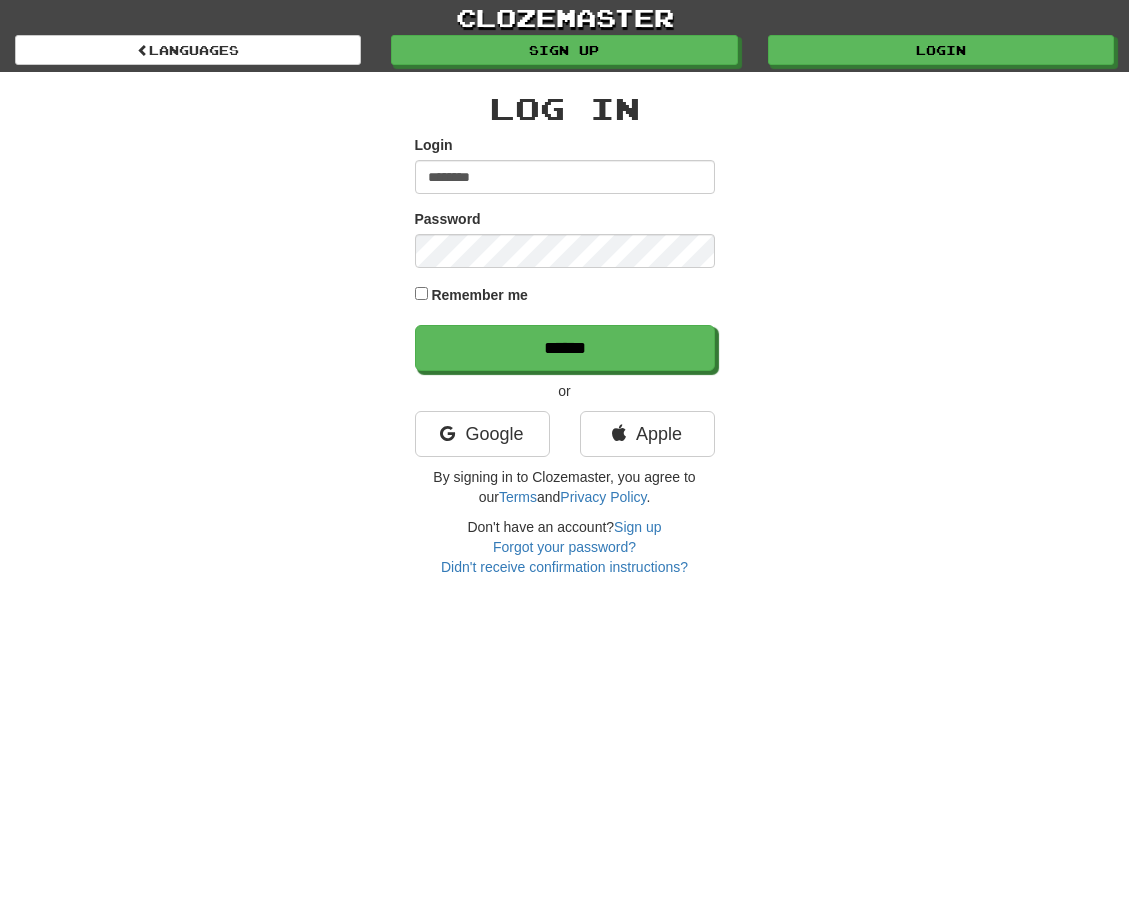 type on "********" 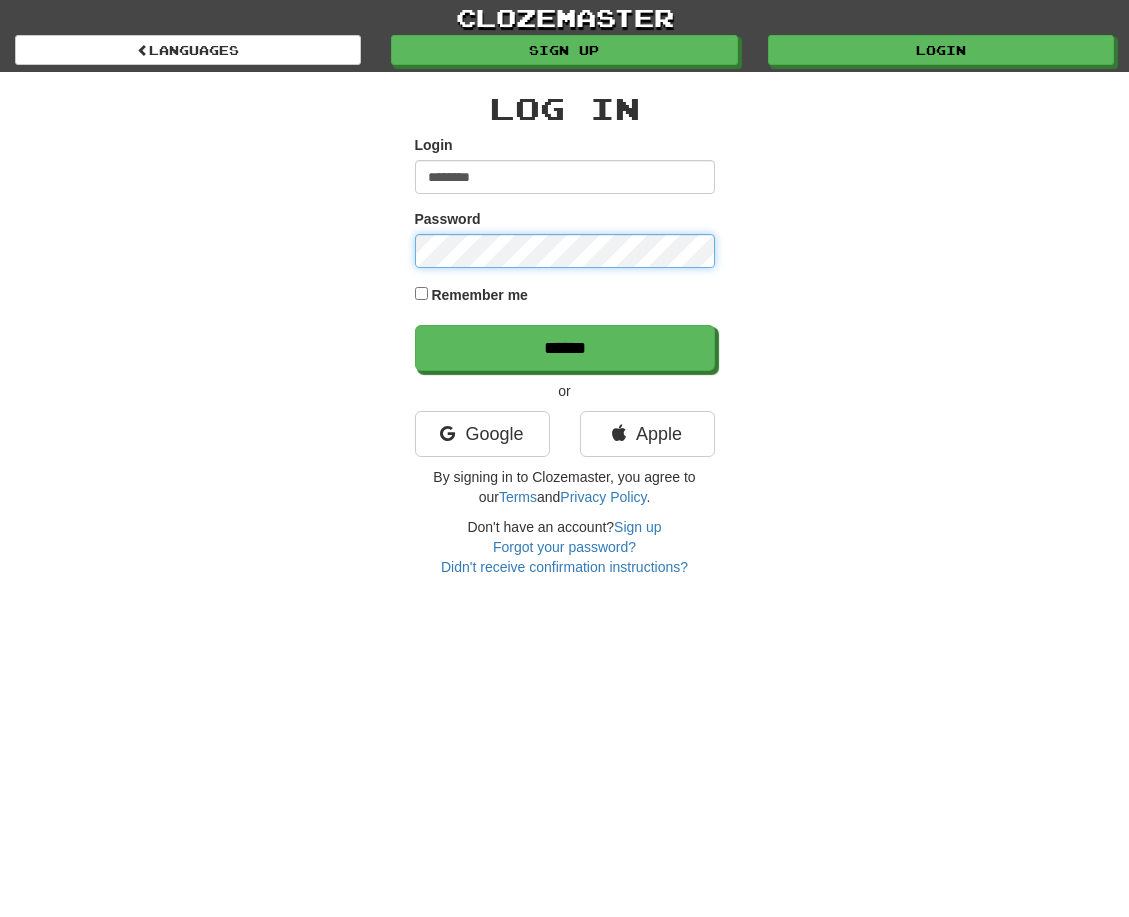 click on "******" at bounding box center [565, 348] 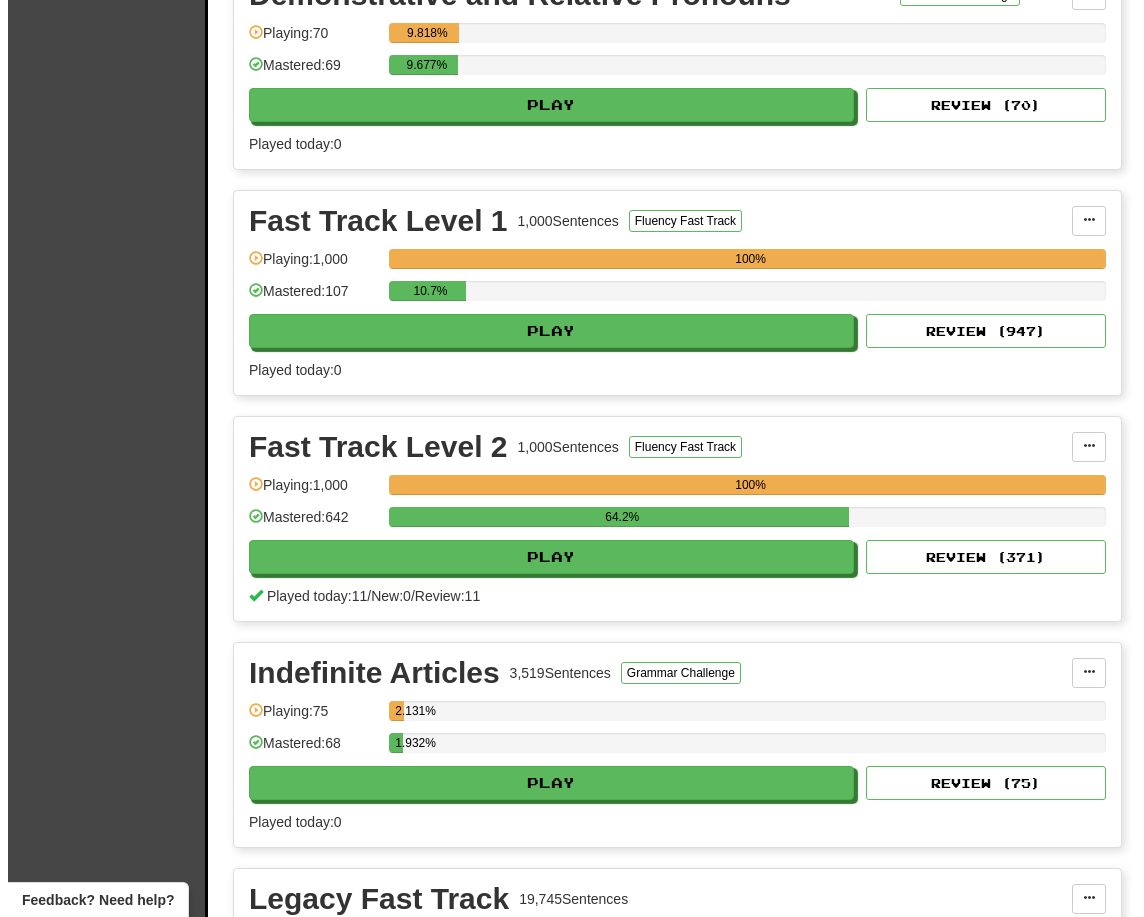 scroll, scrollTop: 1200, scrollLeft: 0, axis: vertical 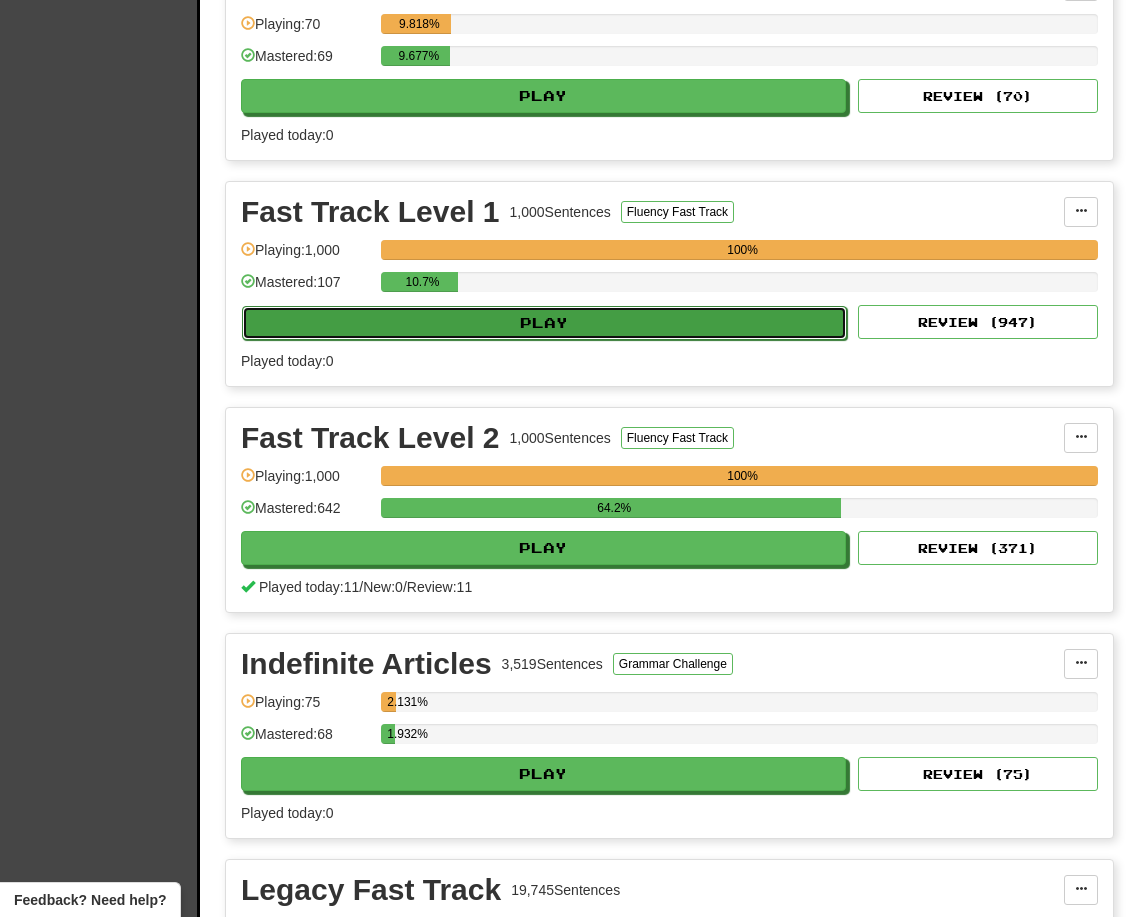 click on "Play" at bounding box center (544, 323) 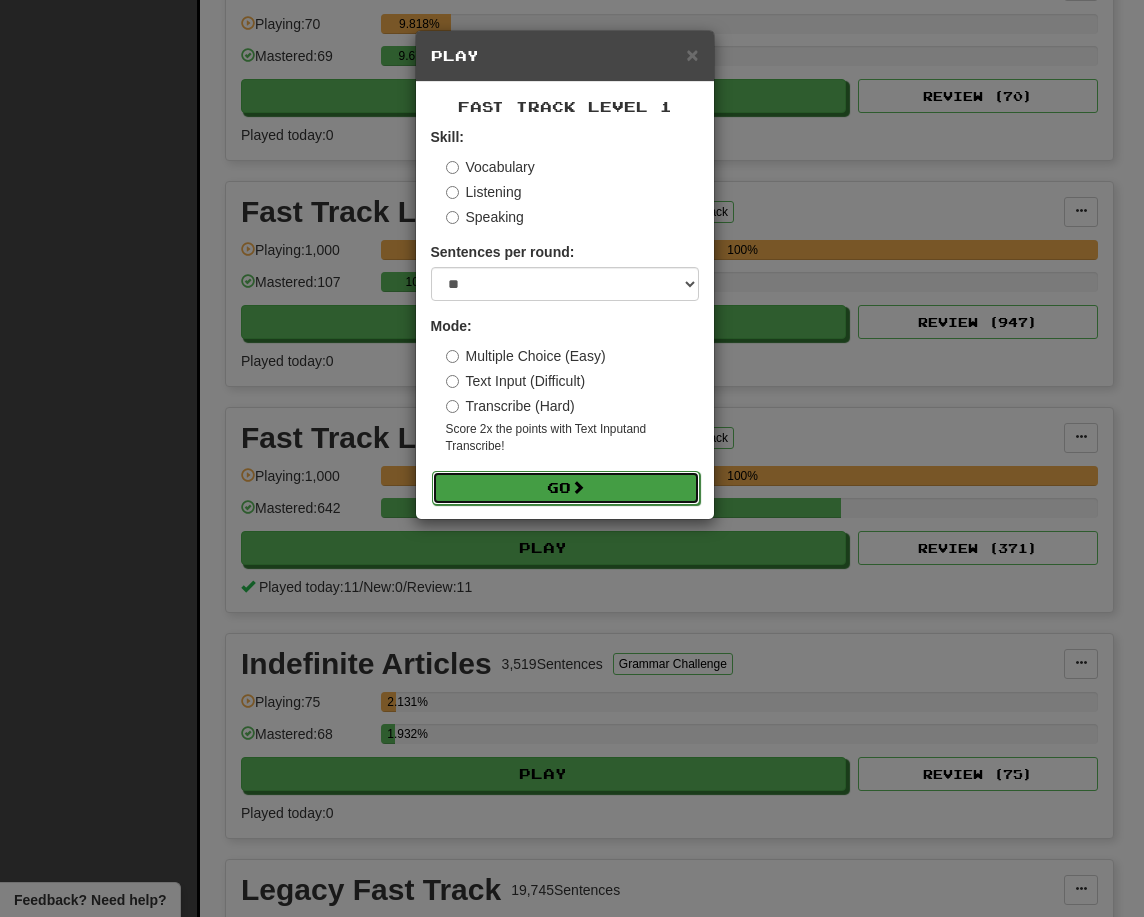click on "Go" at bounding box center (566, 488) 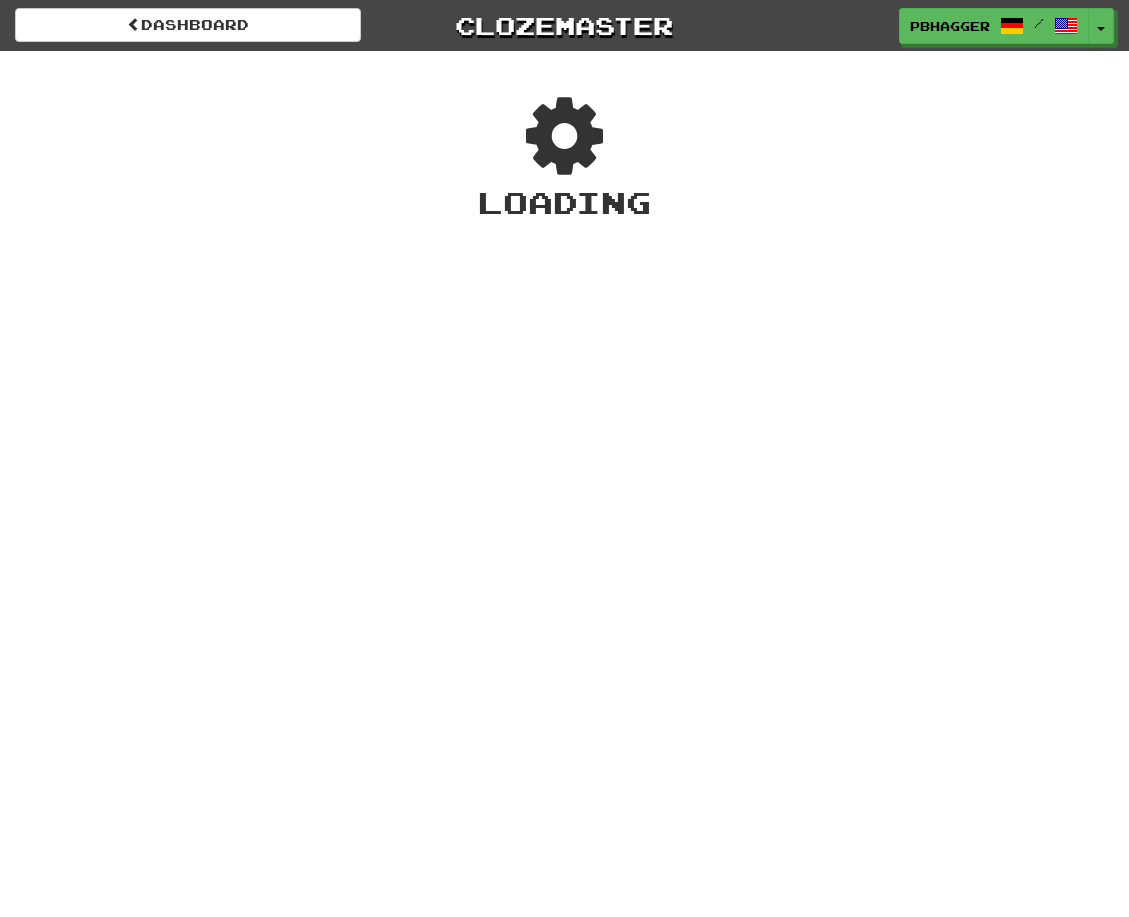 scroll, scrollTop: 0, scrollLeft: 0, axis: both 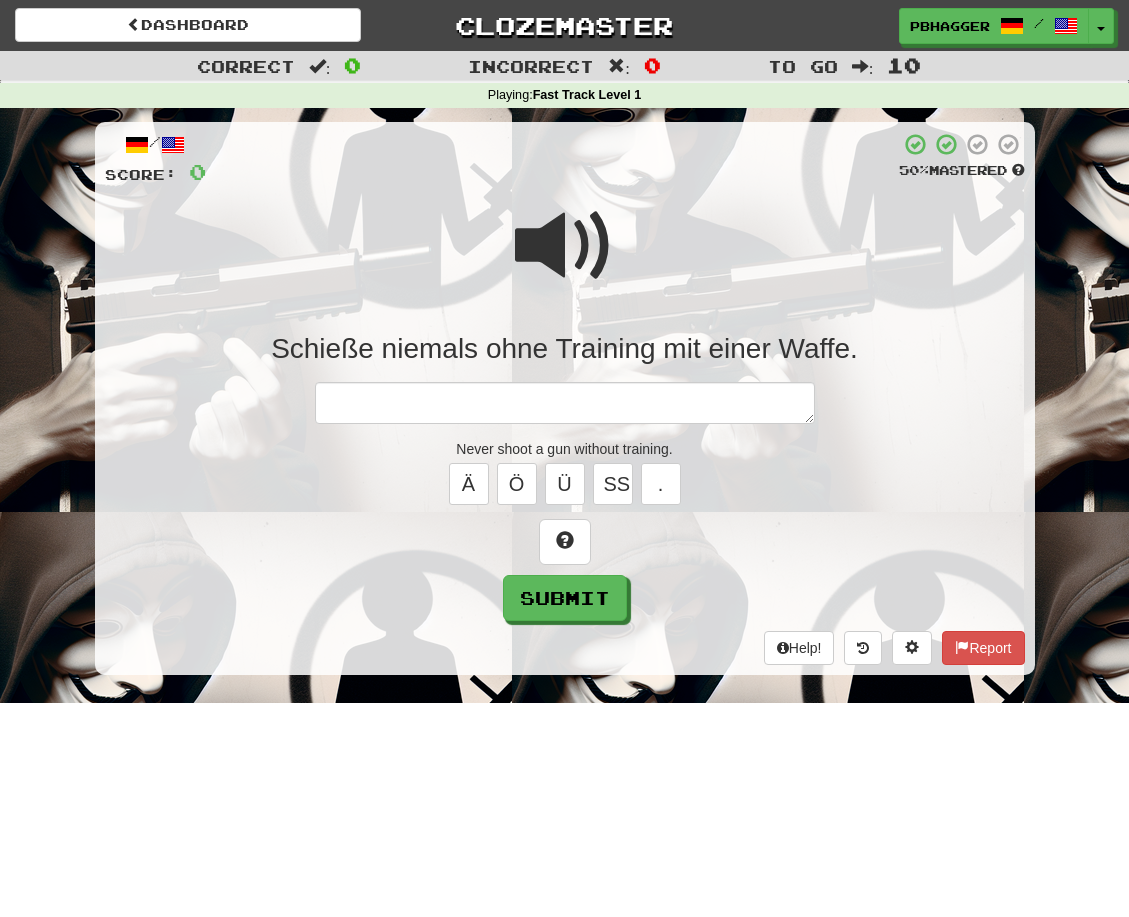 type on "*" 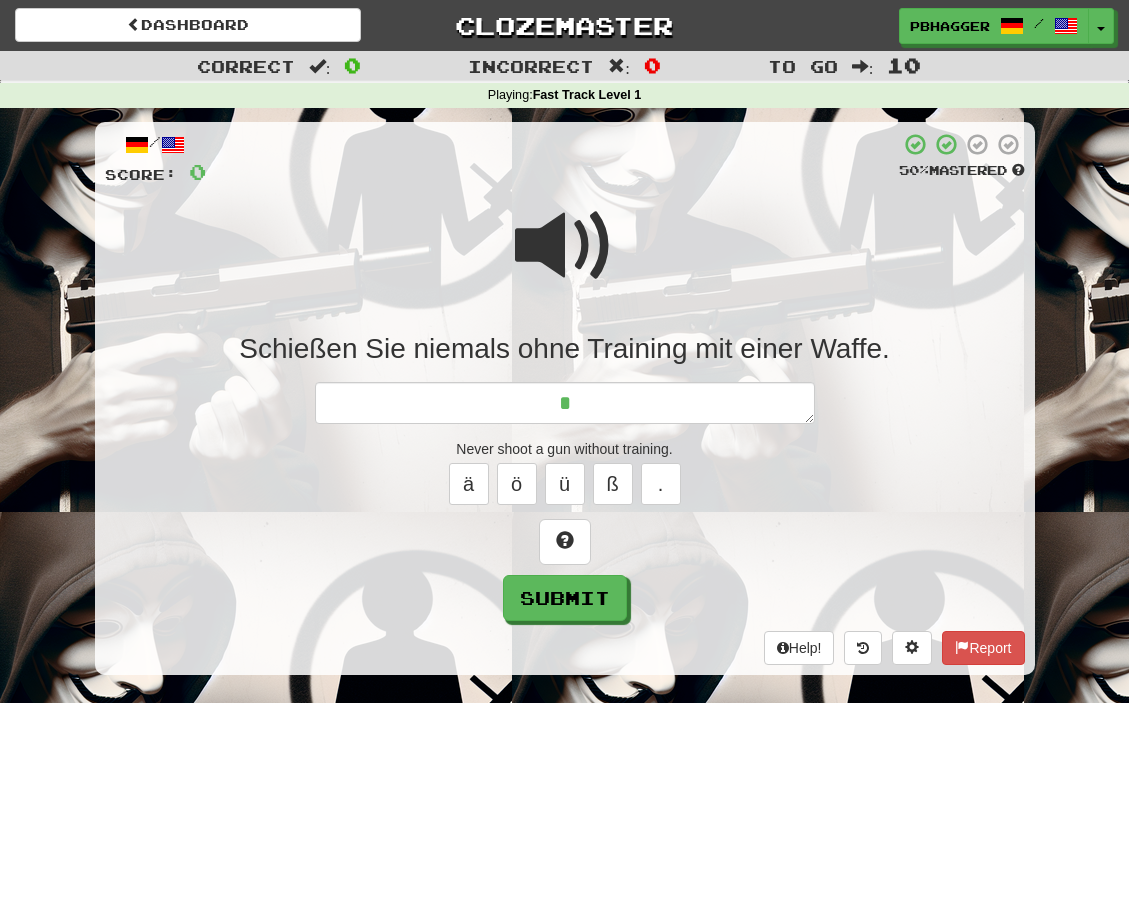 type on "*" 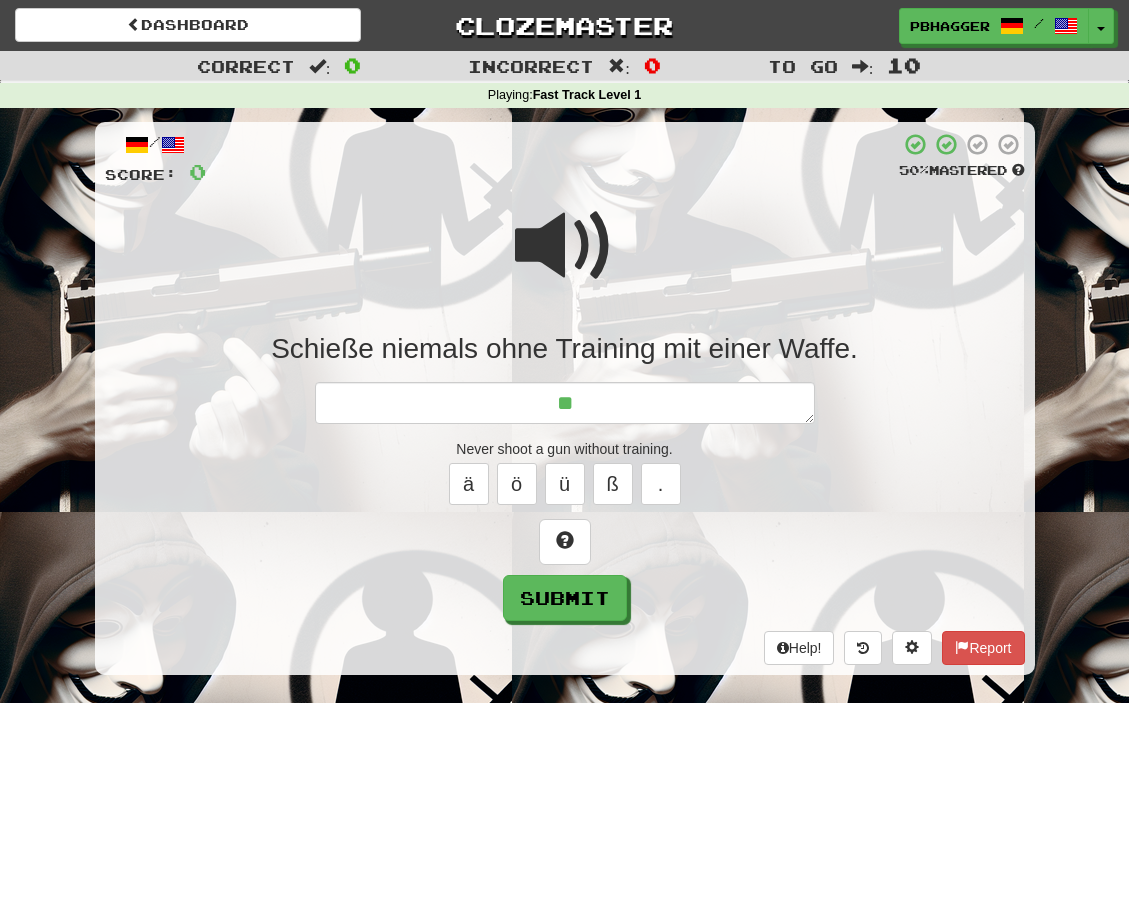 type on "*" 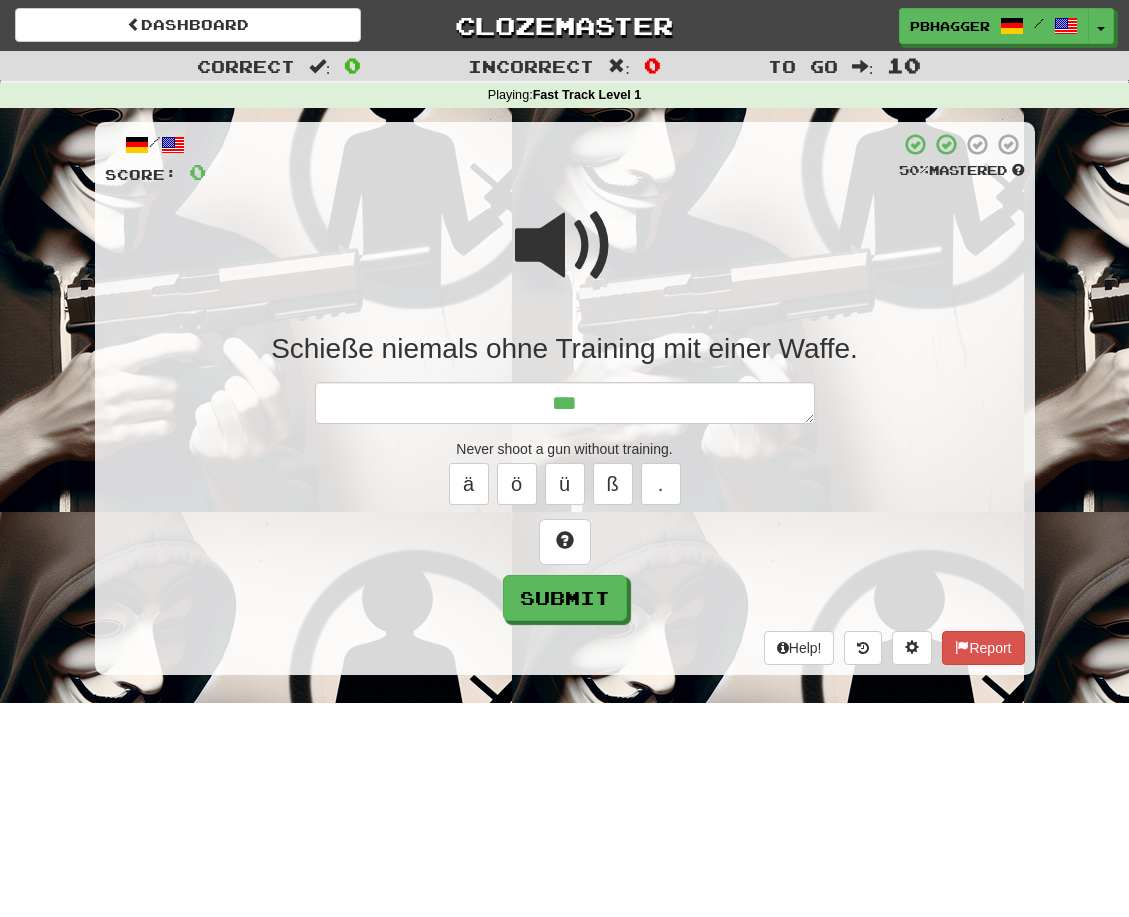 type on "*" 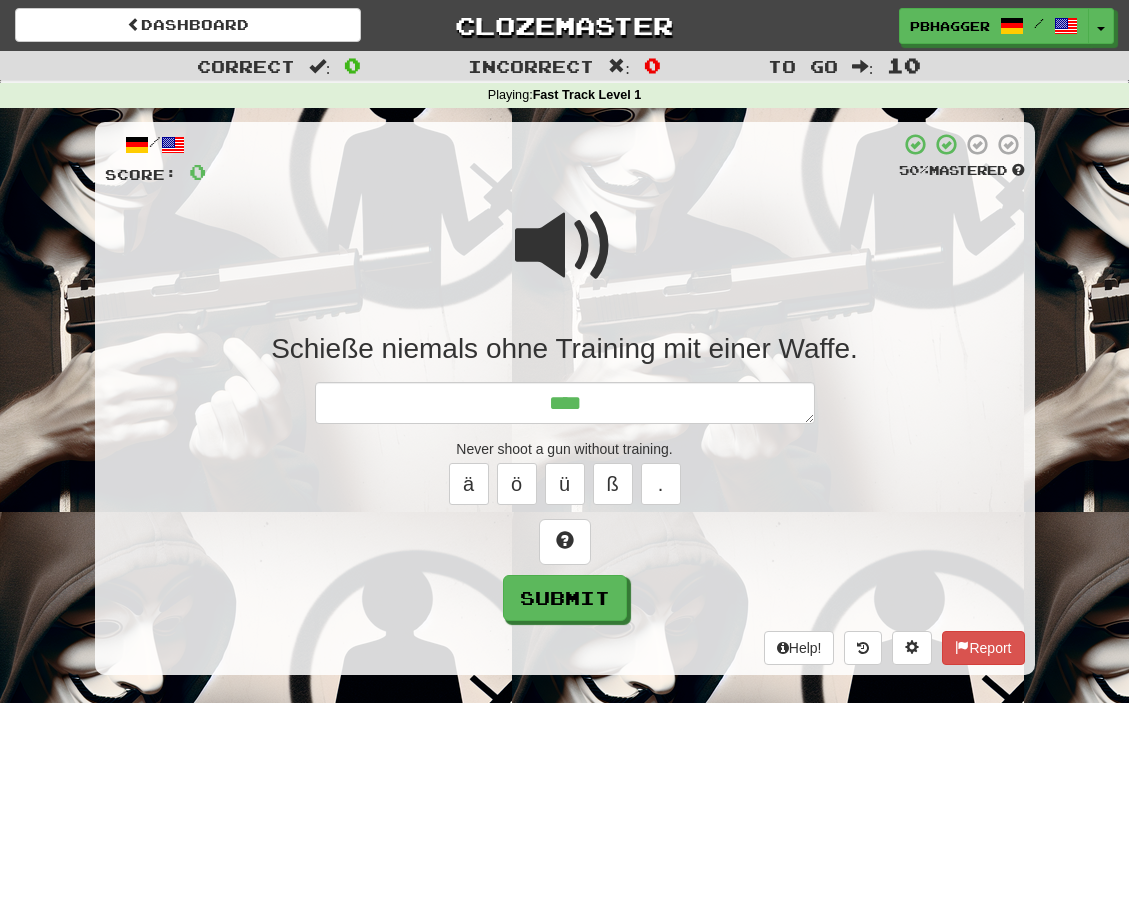 type on "*" 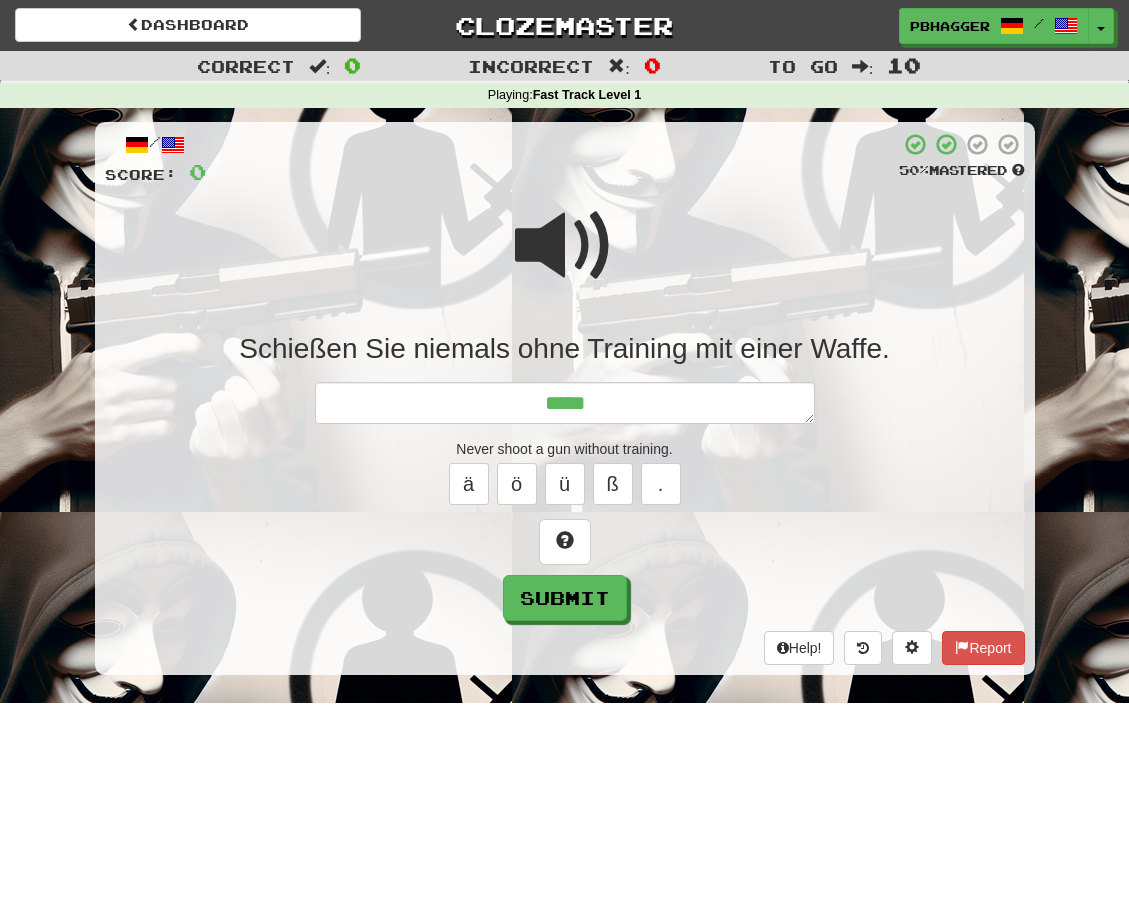 type on "*" 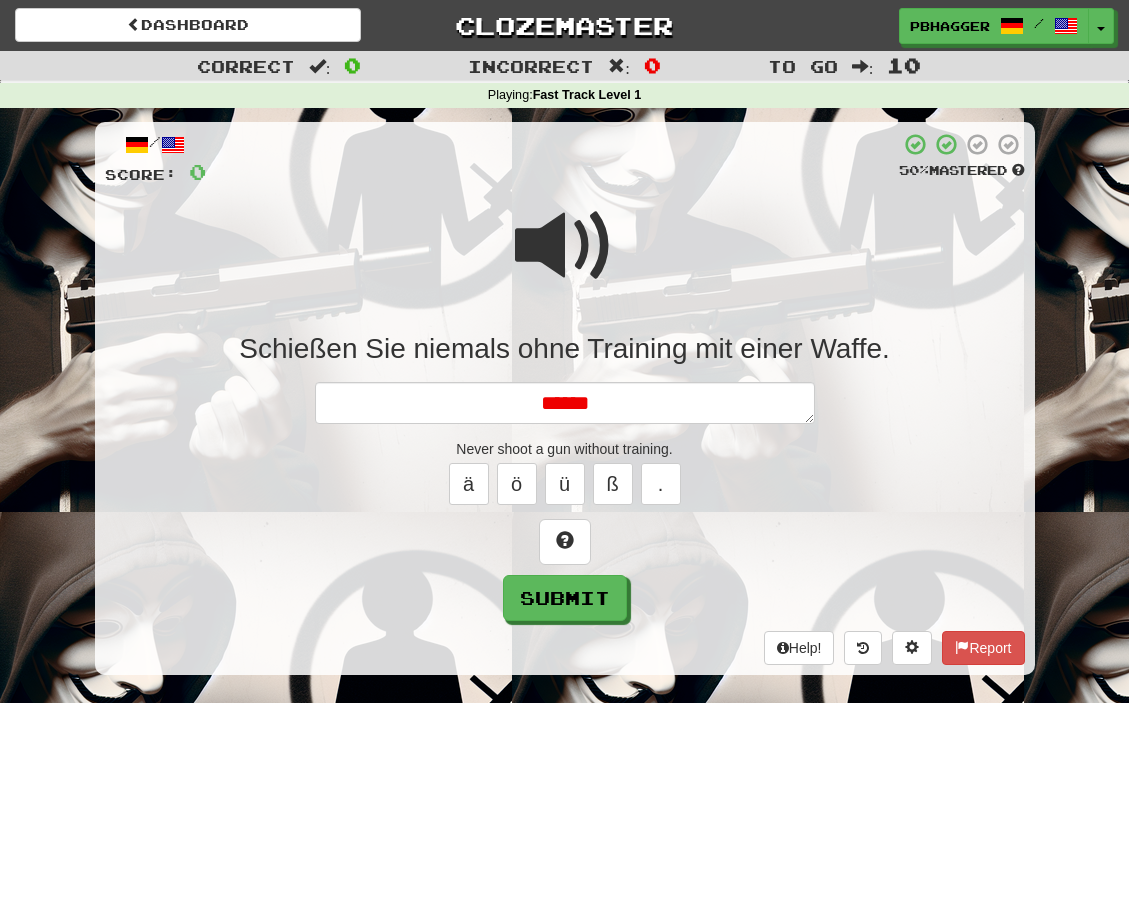 type on "*" 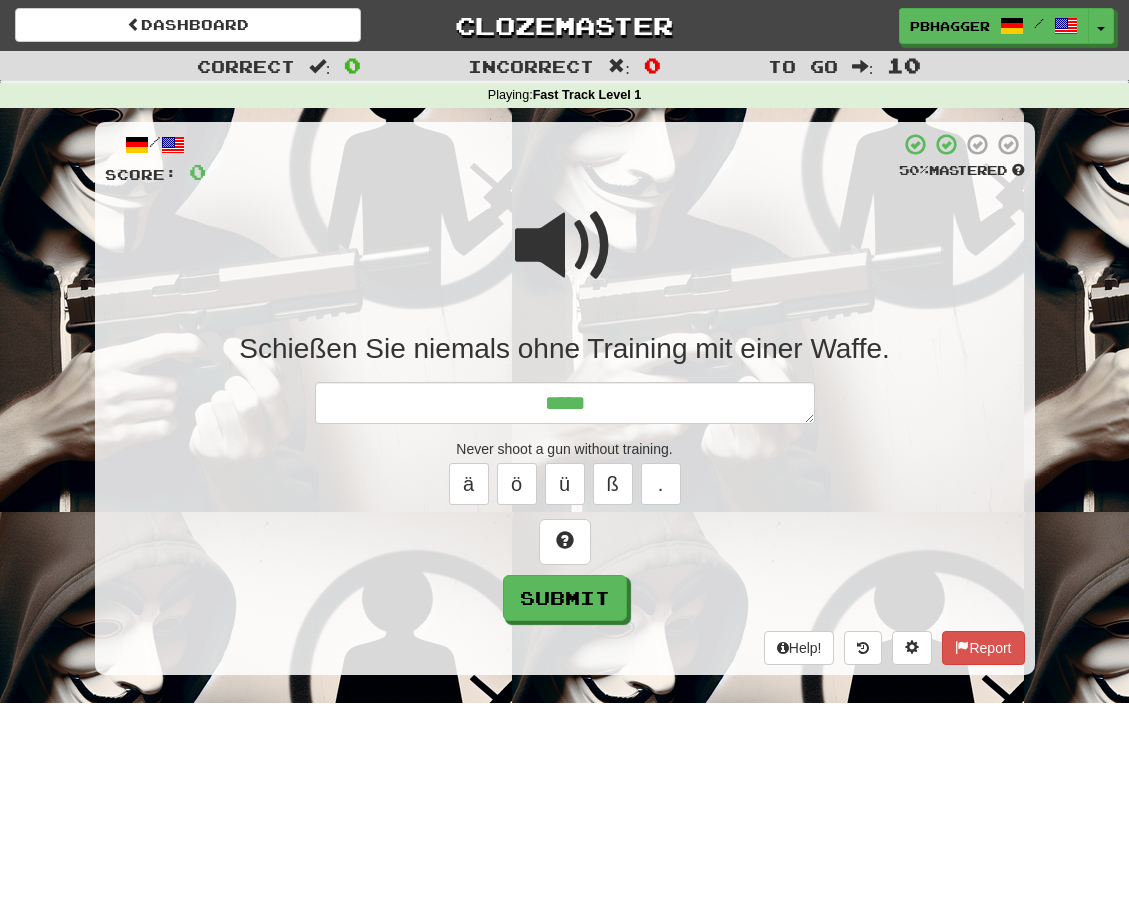 type on "*" 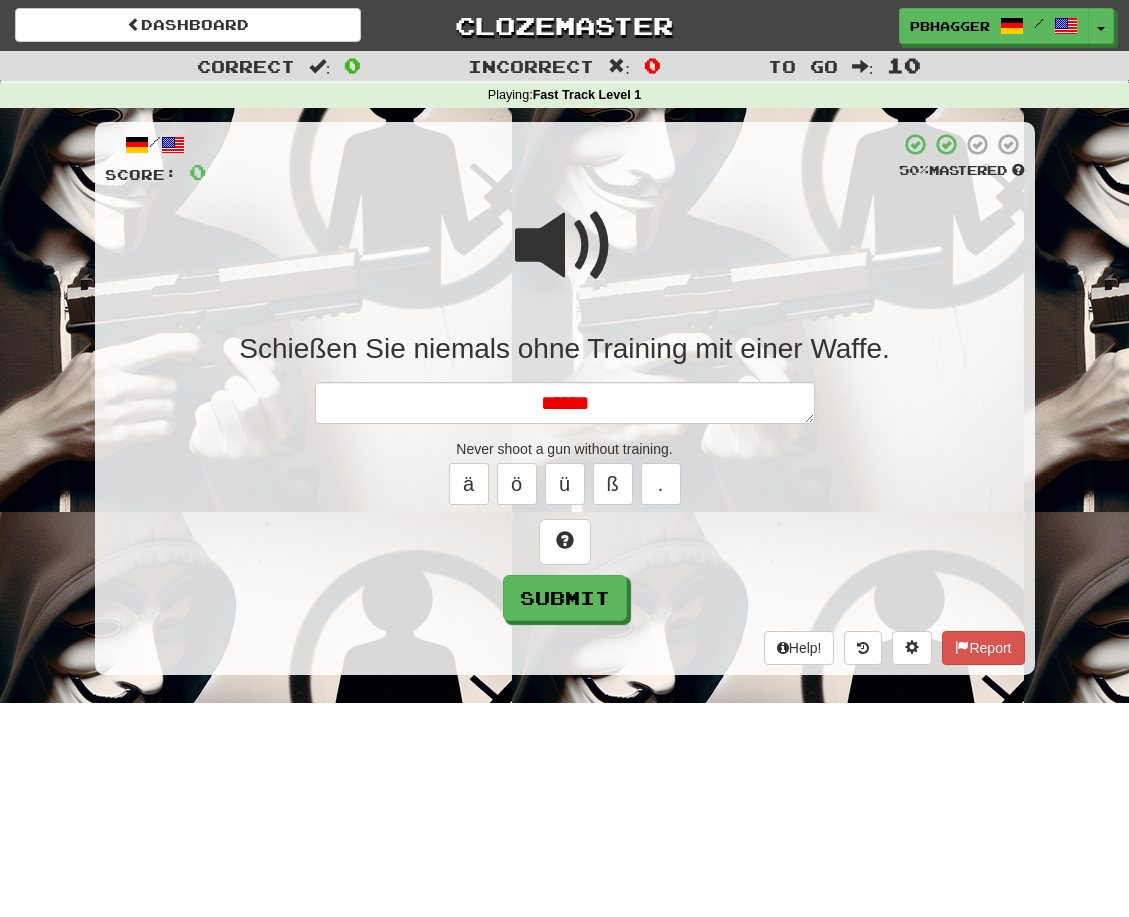 type on "*" 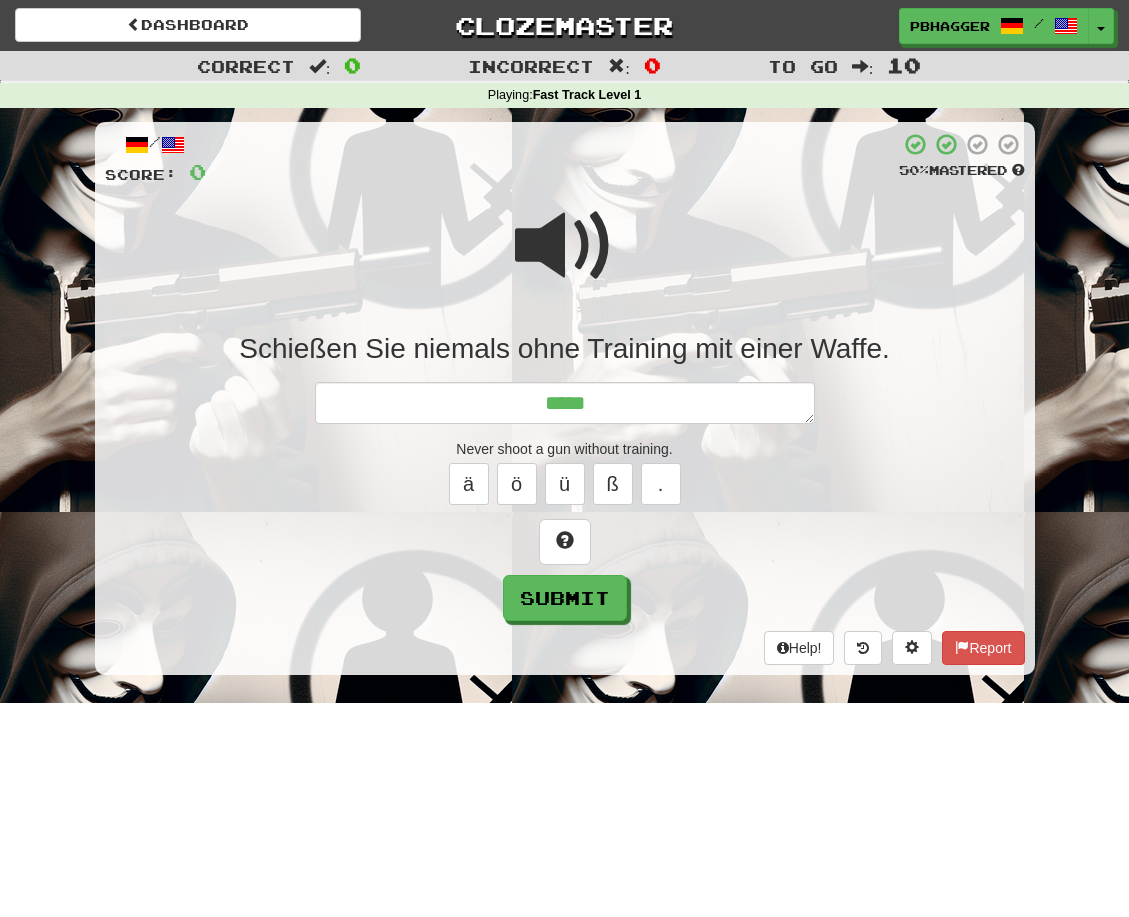 type on "*" 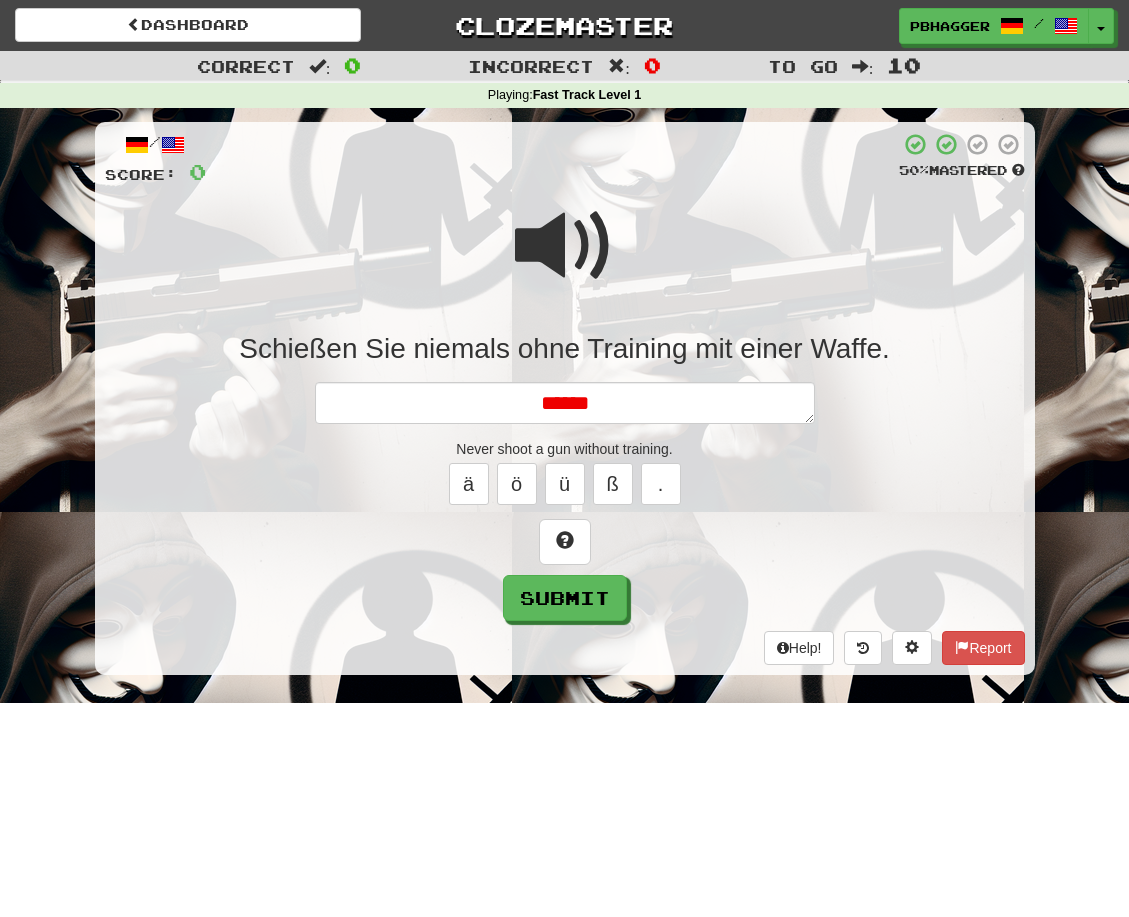 type on "*" 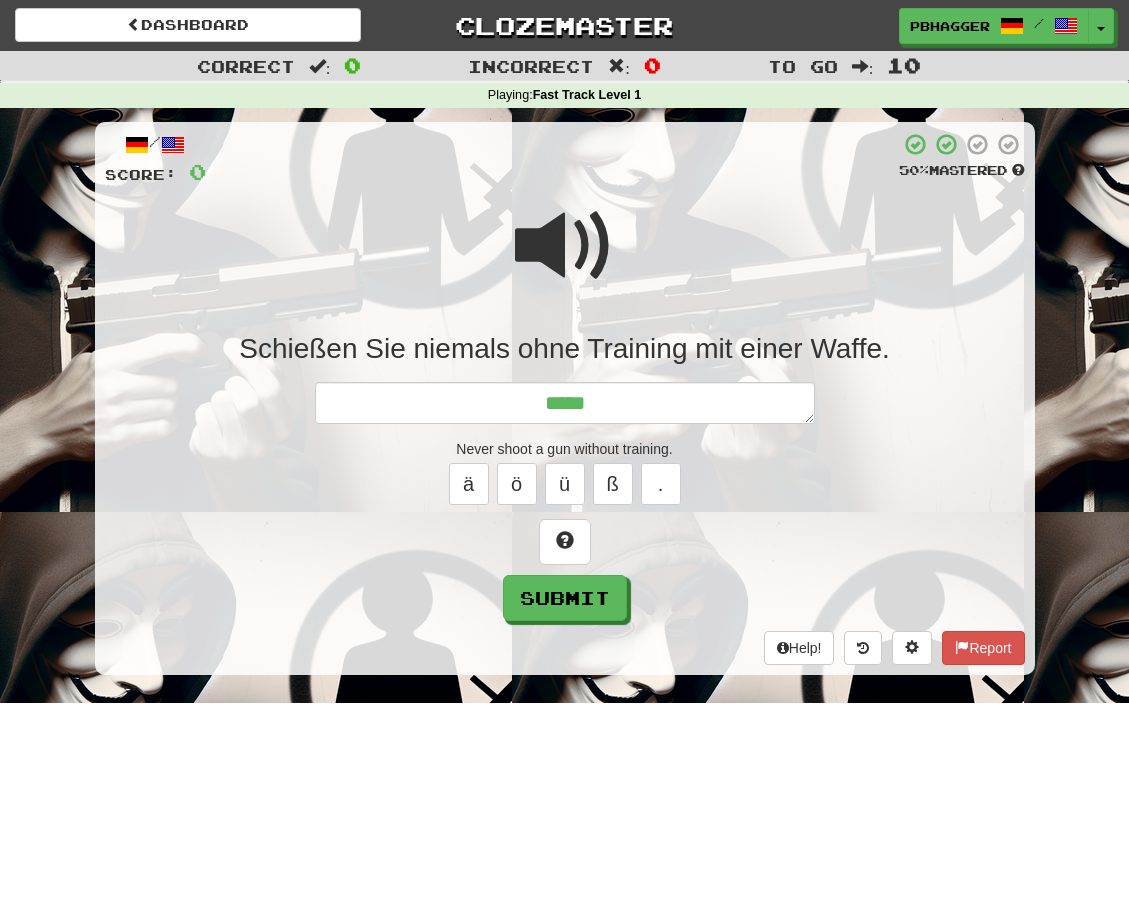 type on "*" 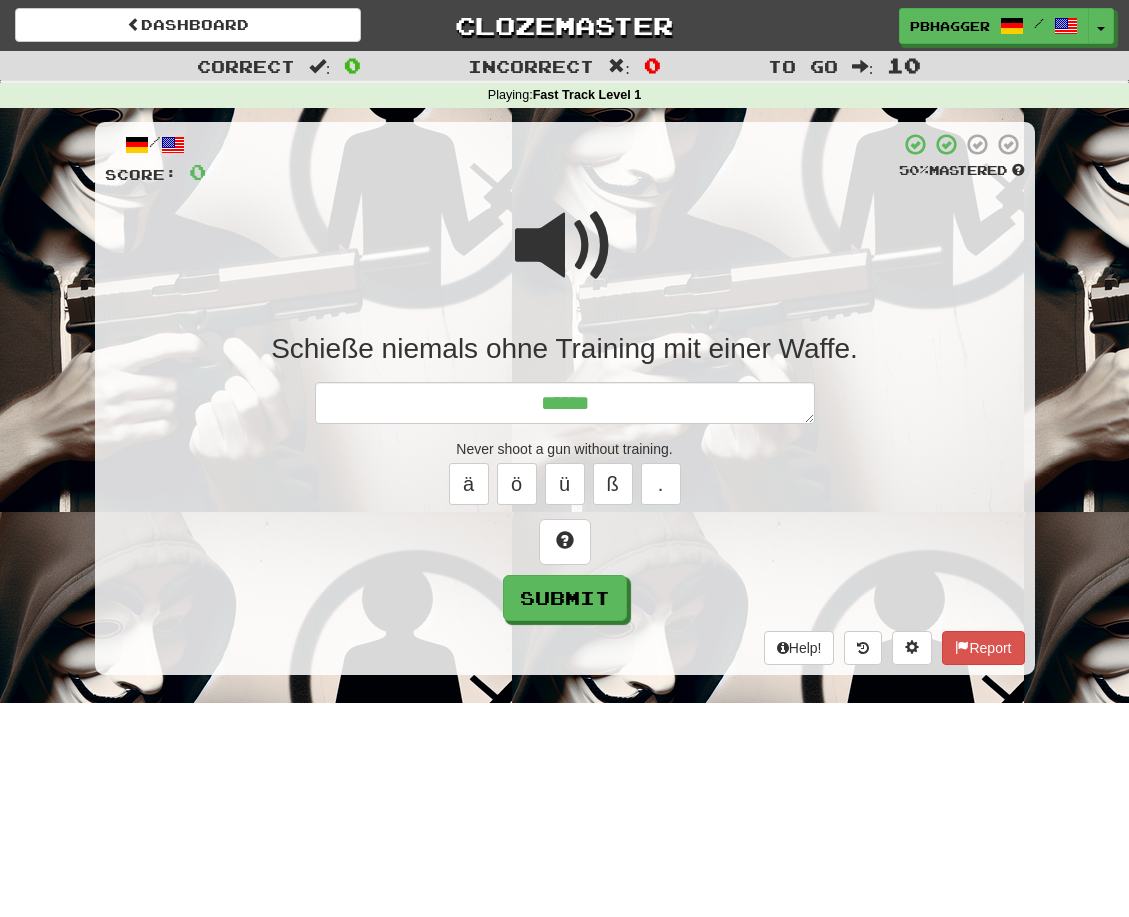 type on "*" 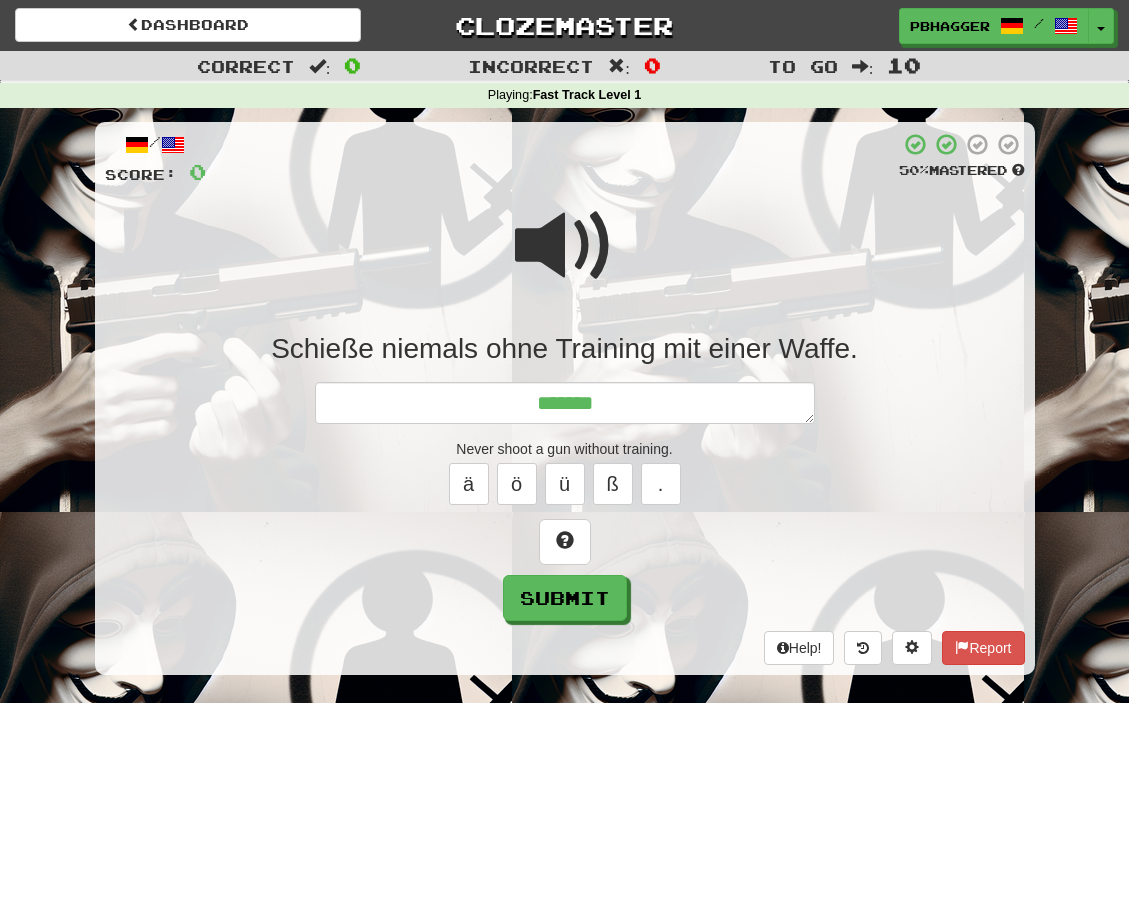 type on "*" 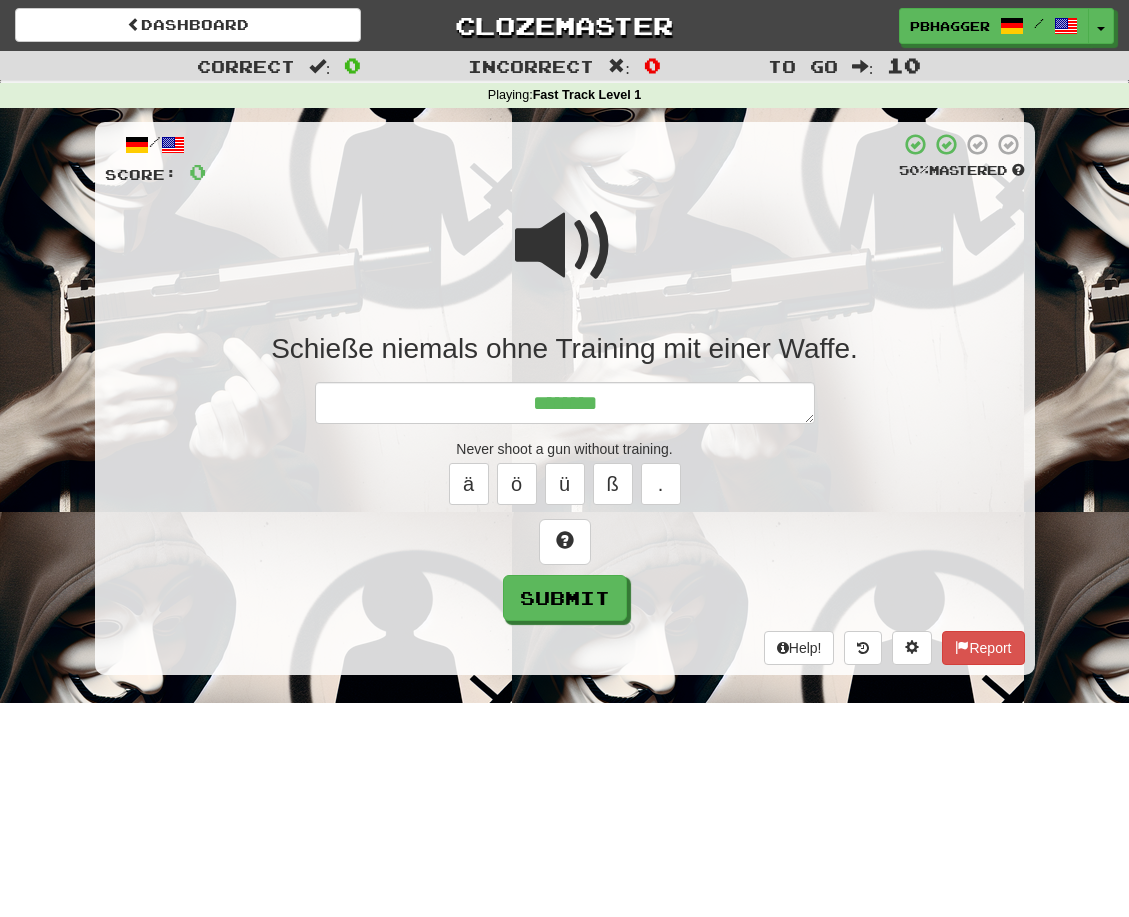 type on "*" 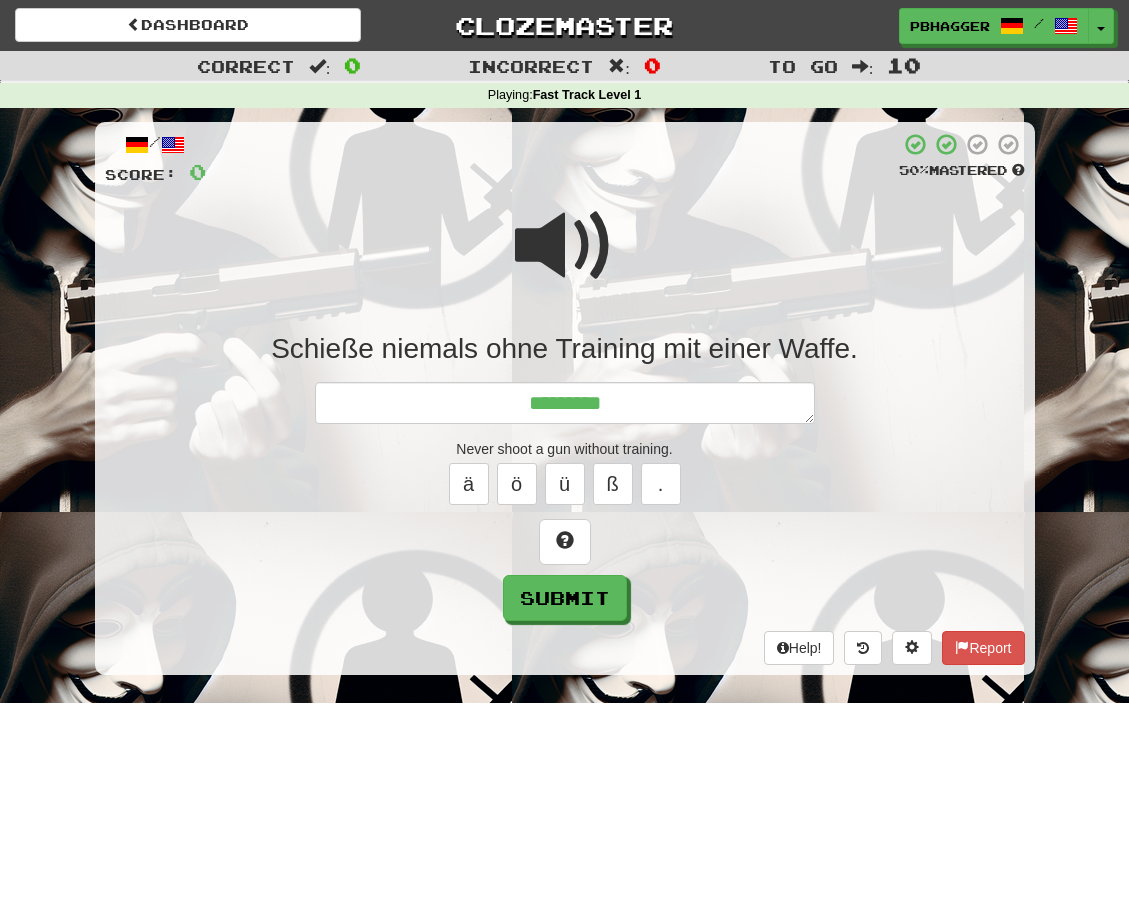 type on "*" 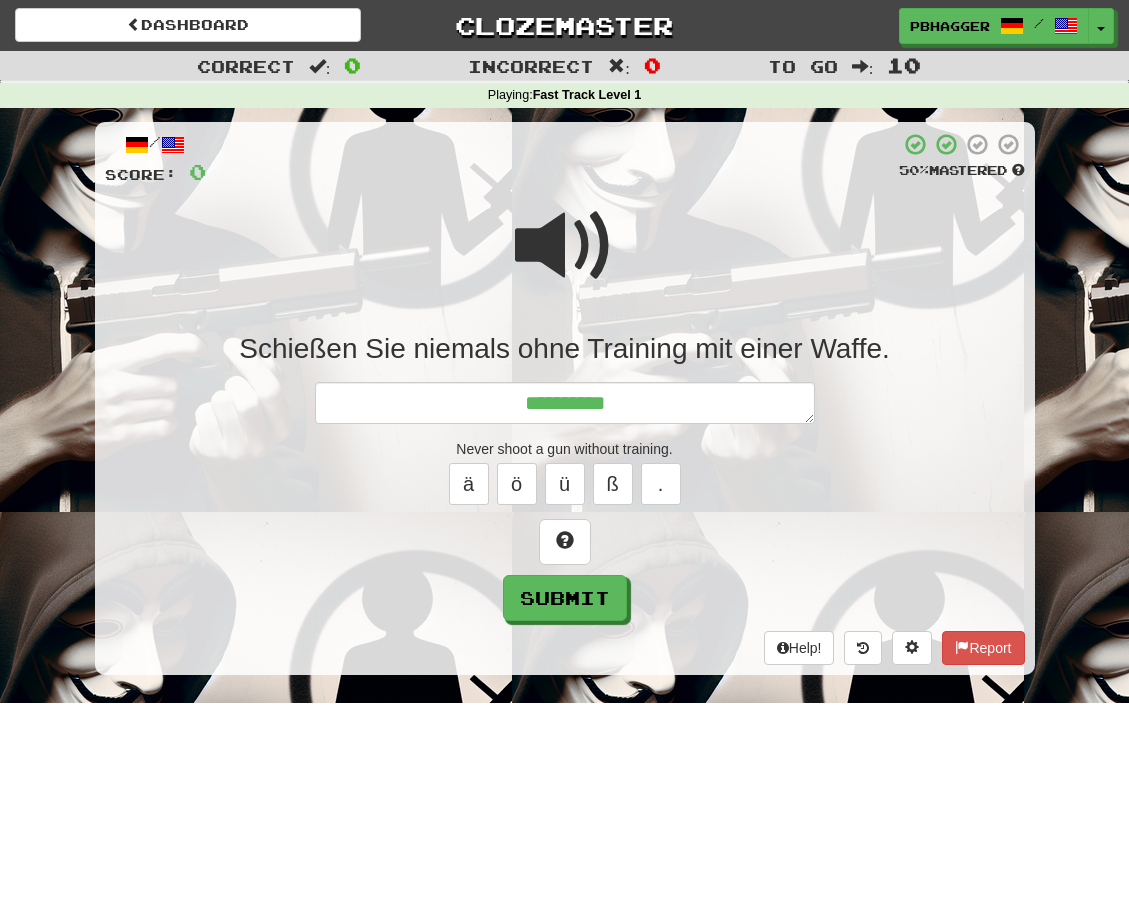 type on "*" 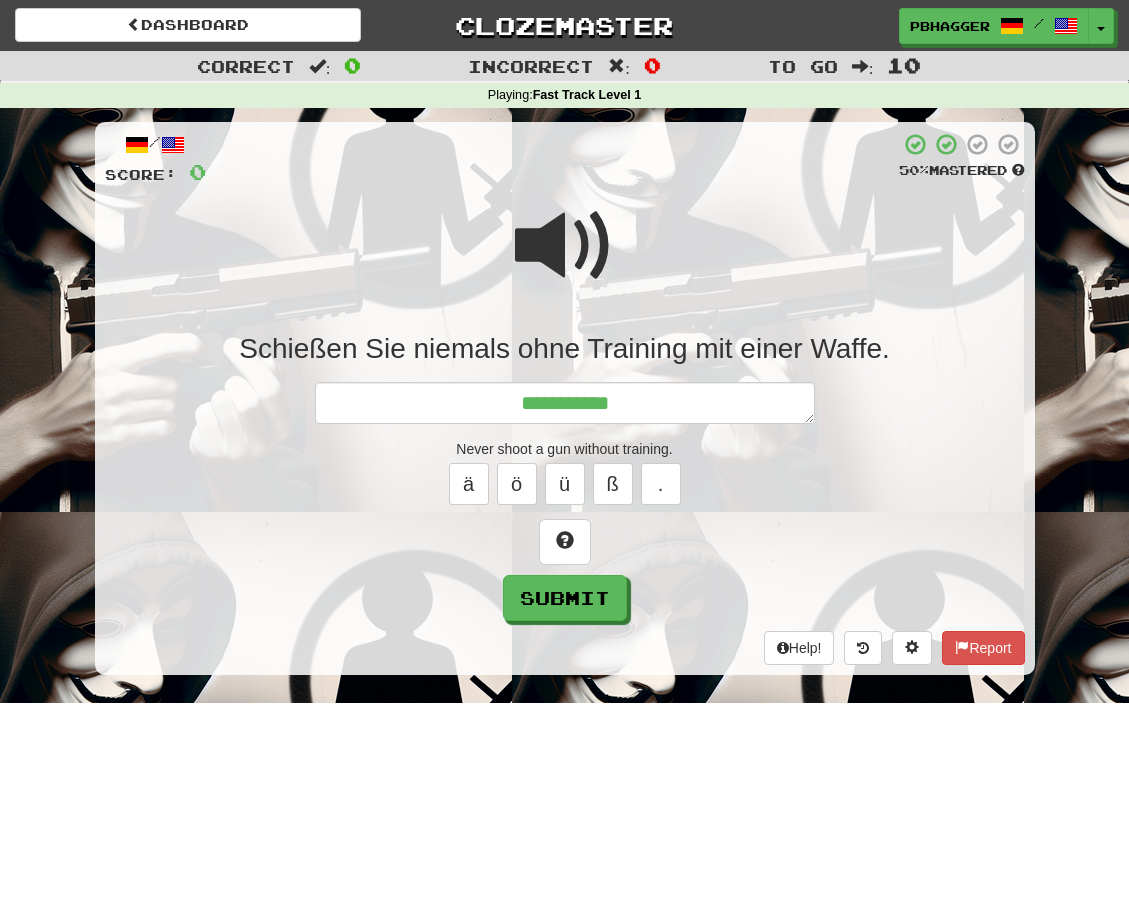 type on "*" 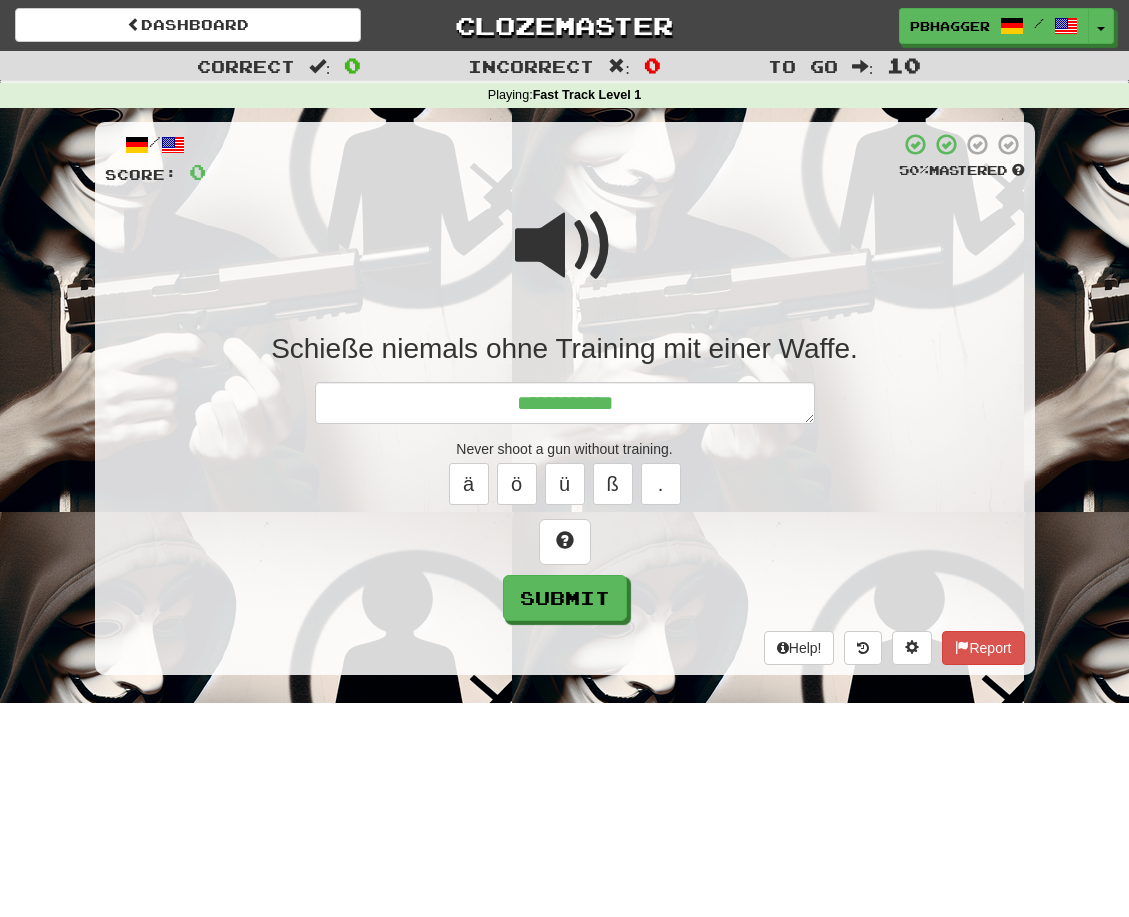 type on "*" 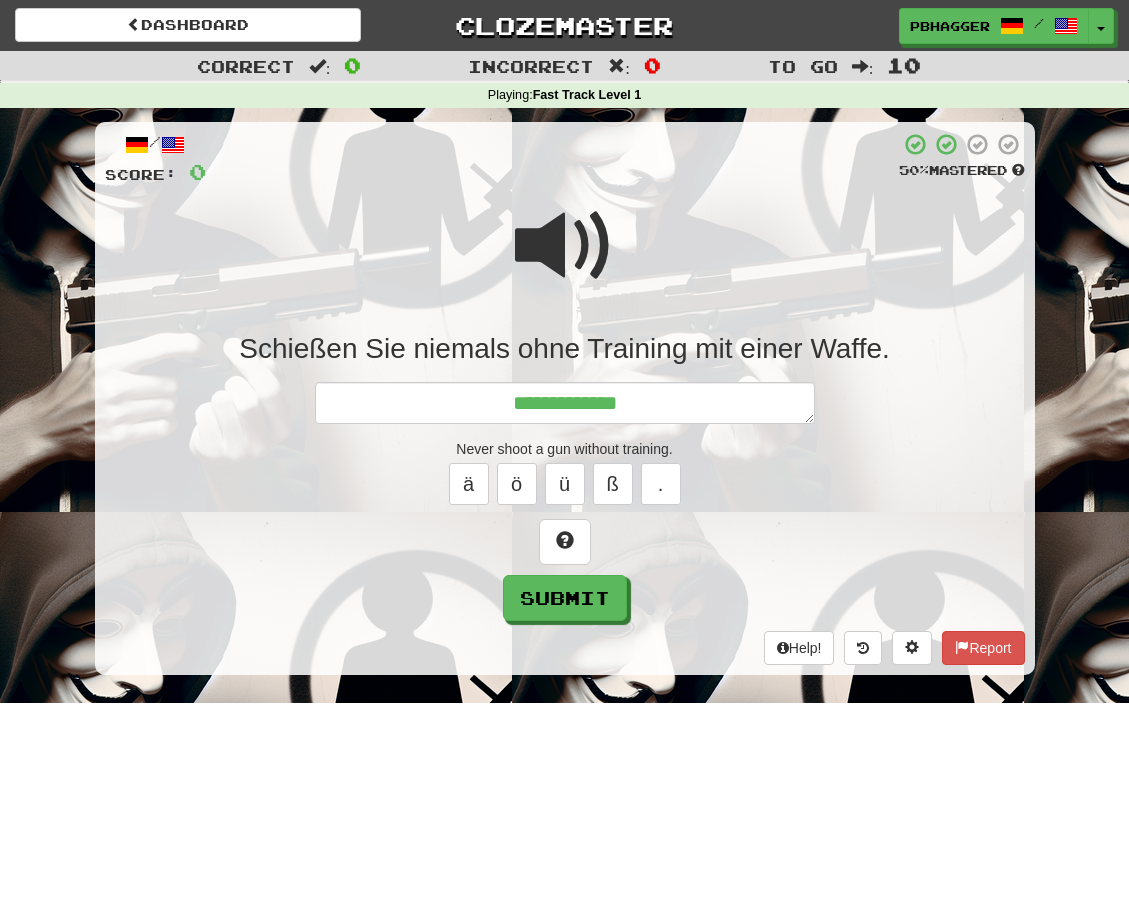 type on "*" 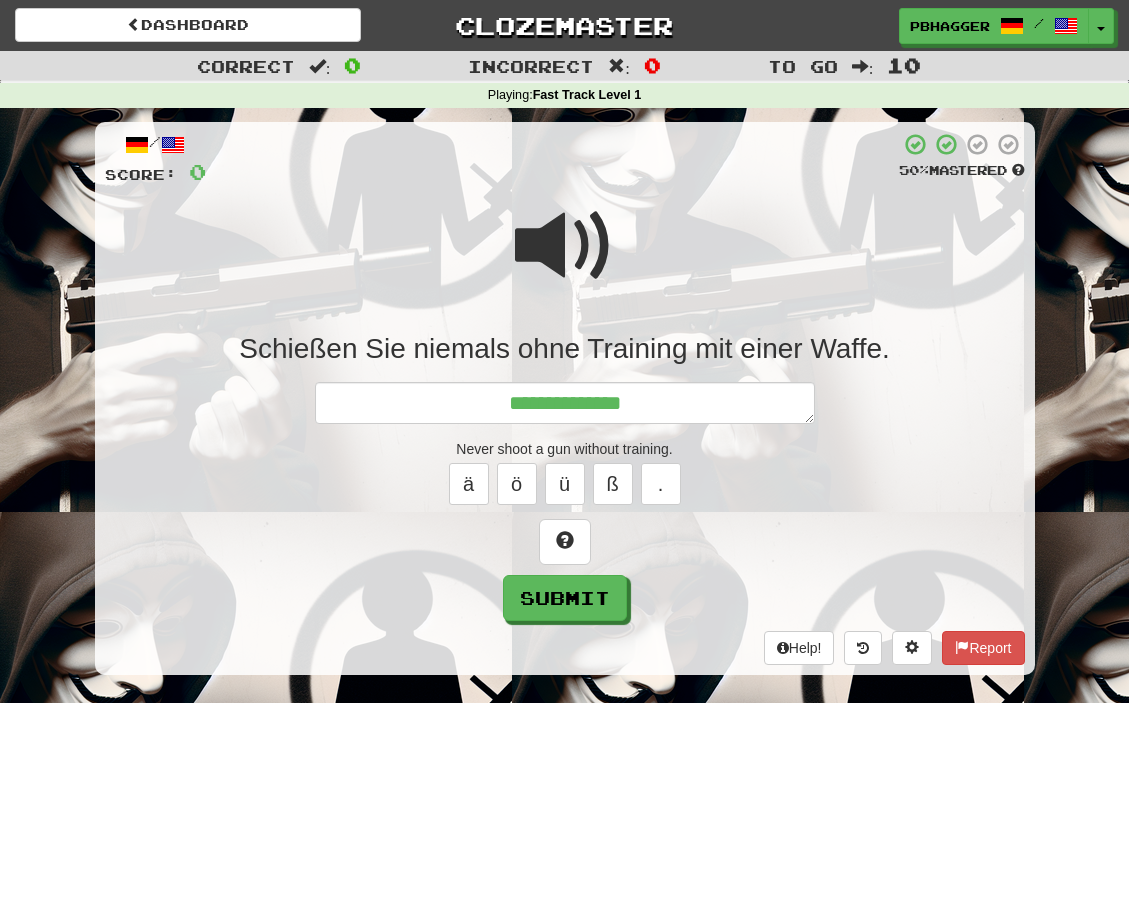 type on "*" 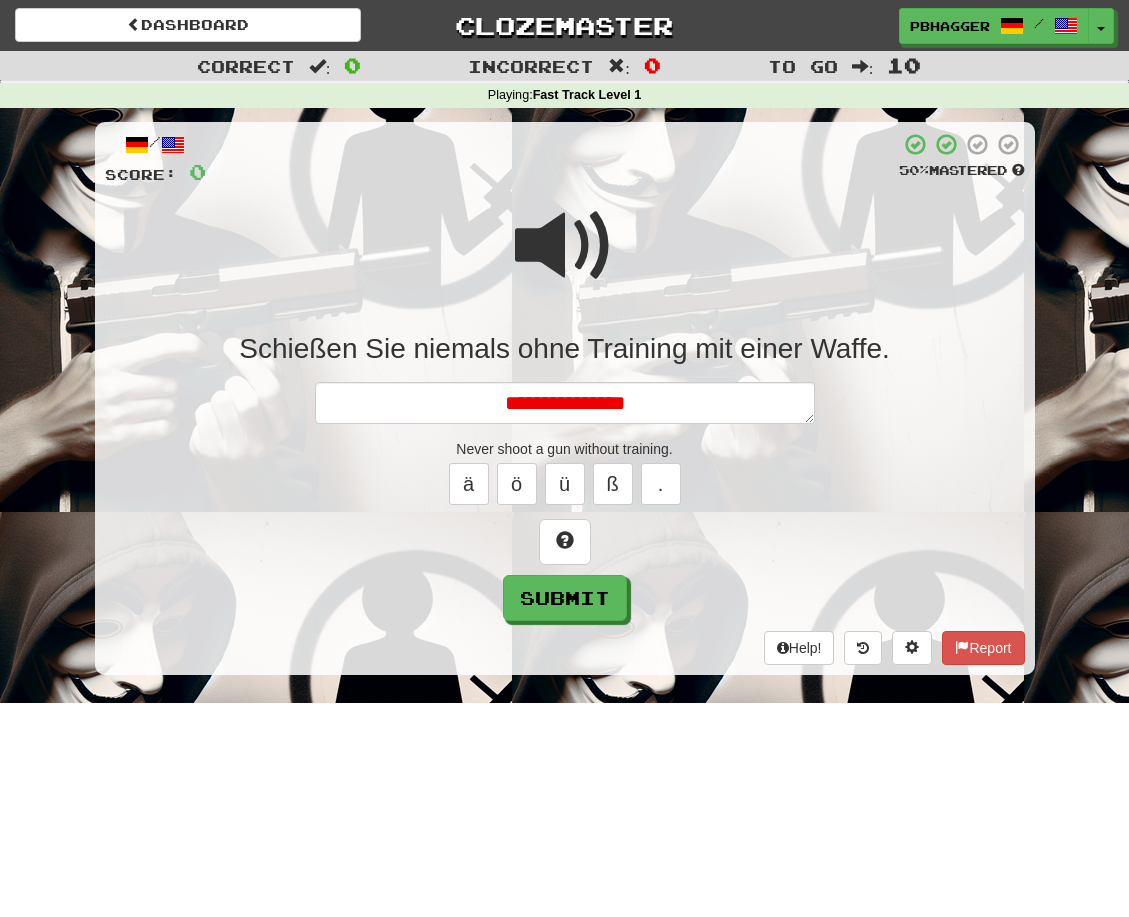 type on "*" 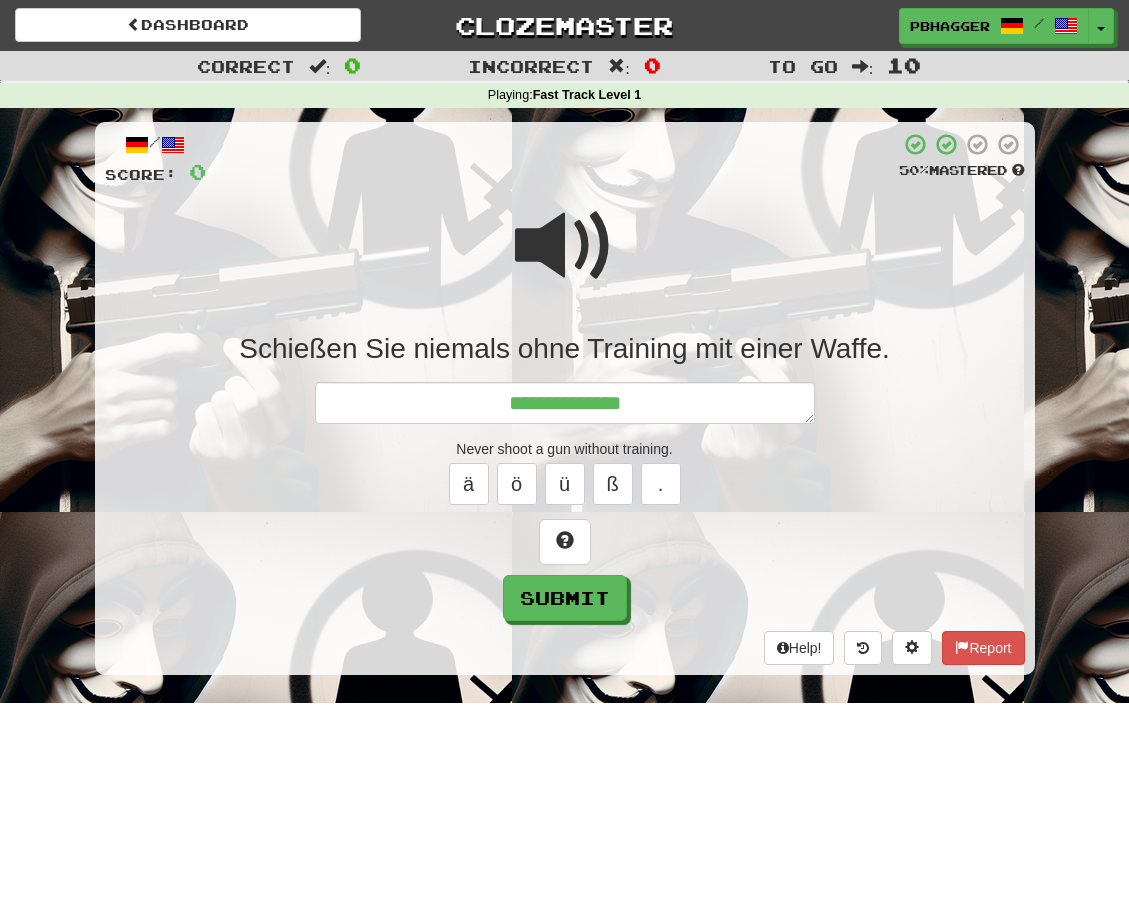 type on "*" 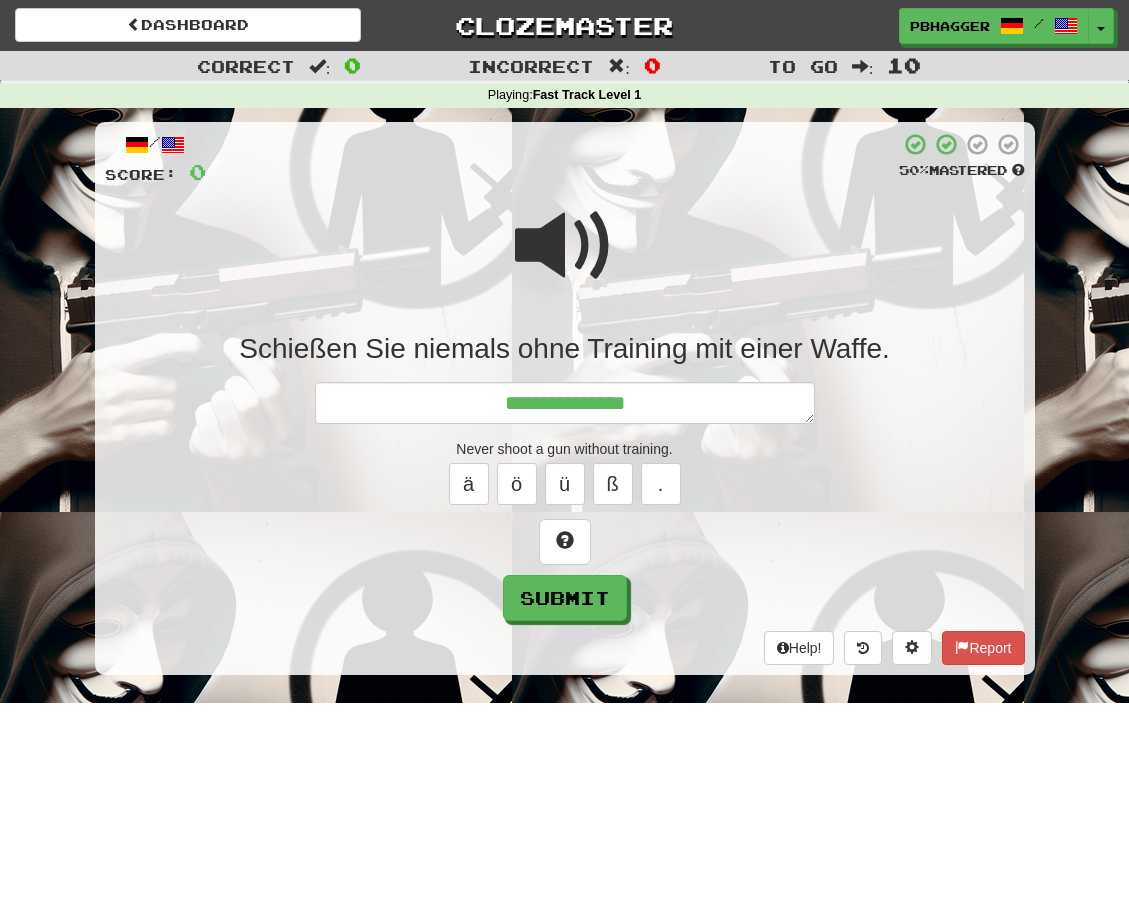 type on "*" 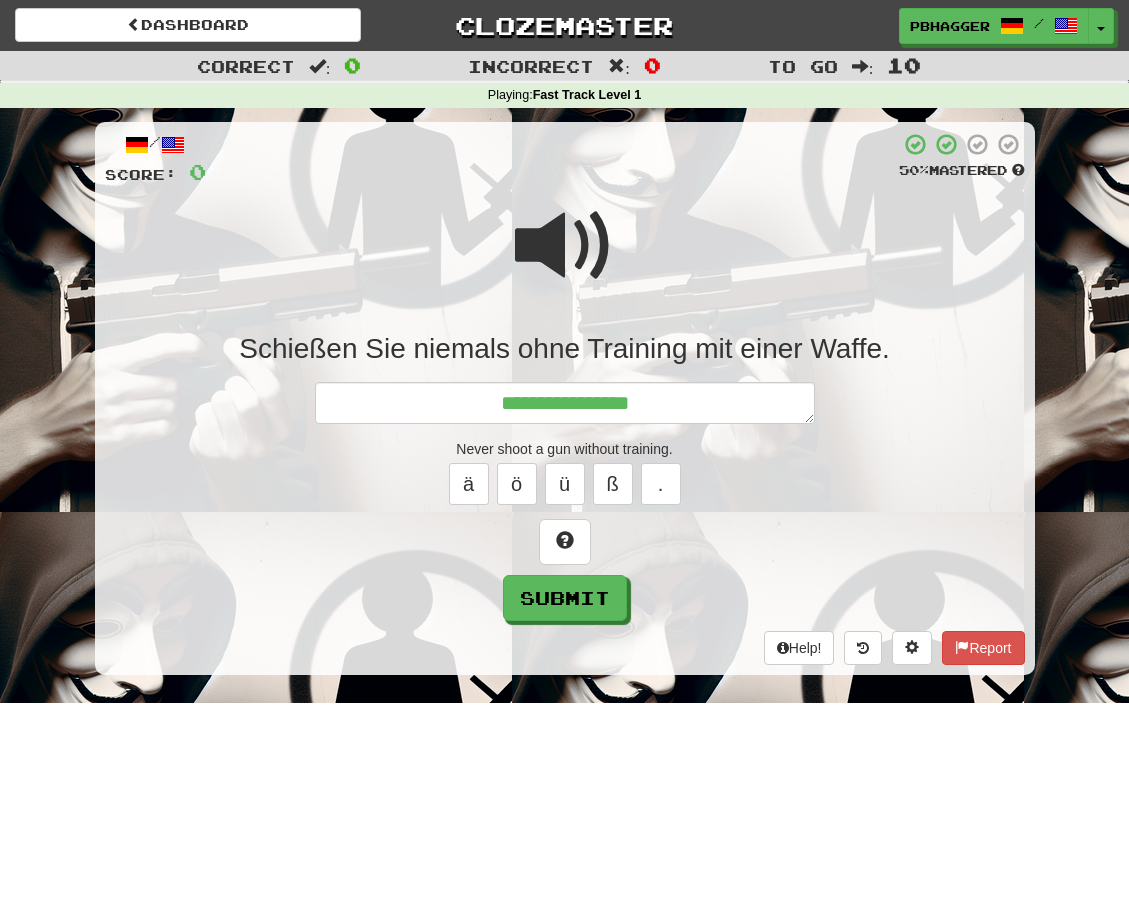 type on "*" 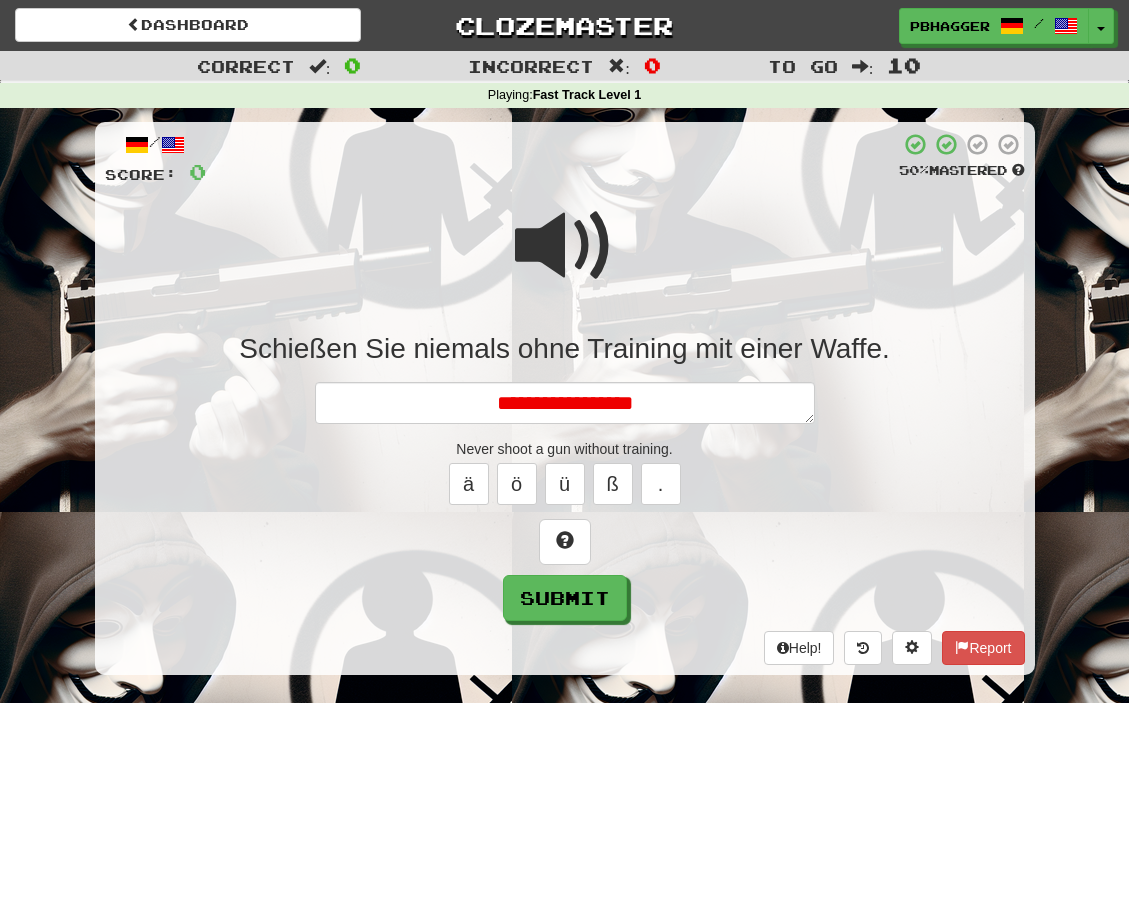 type on "*" 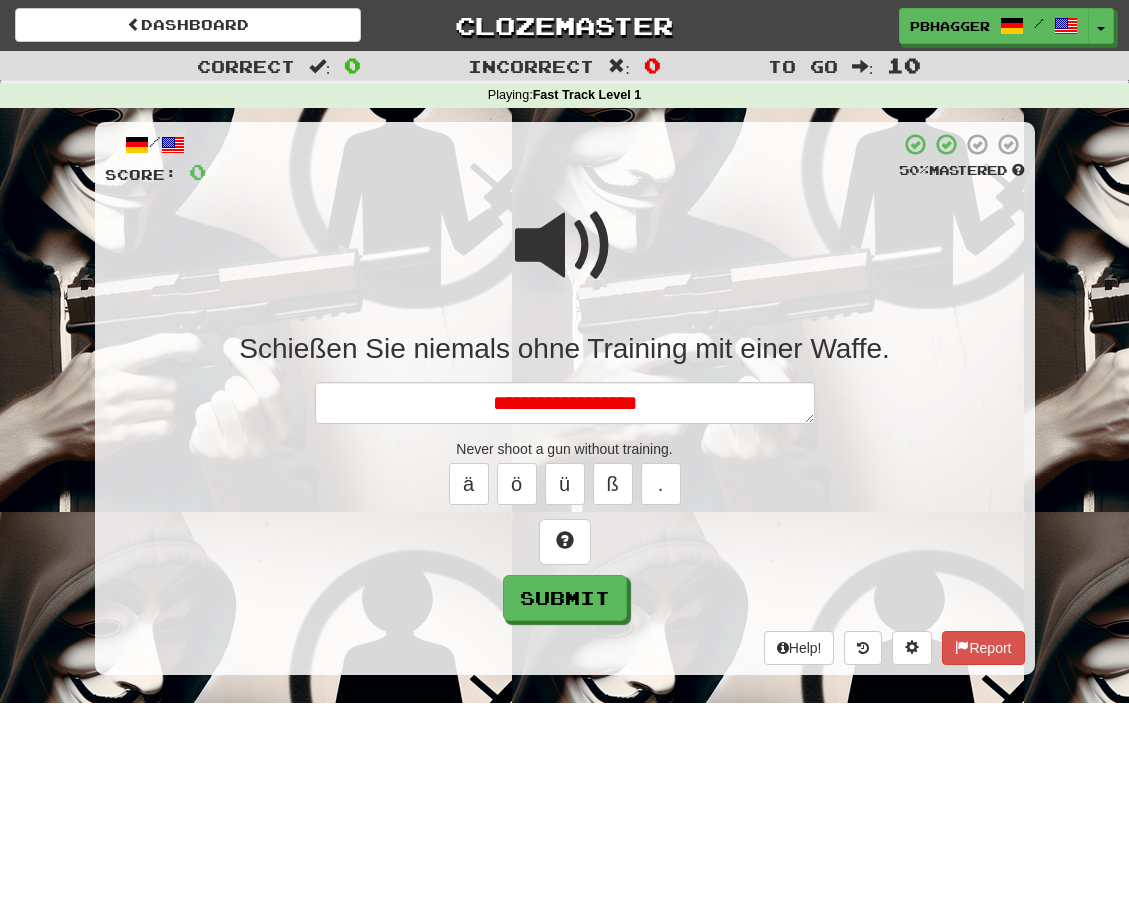 type on "*" 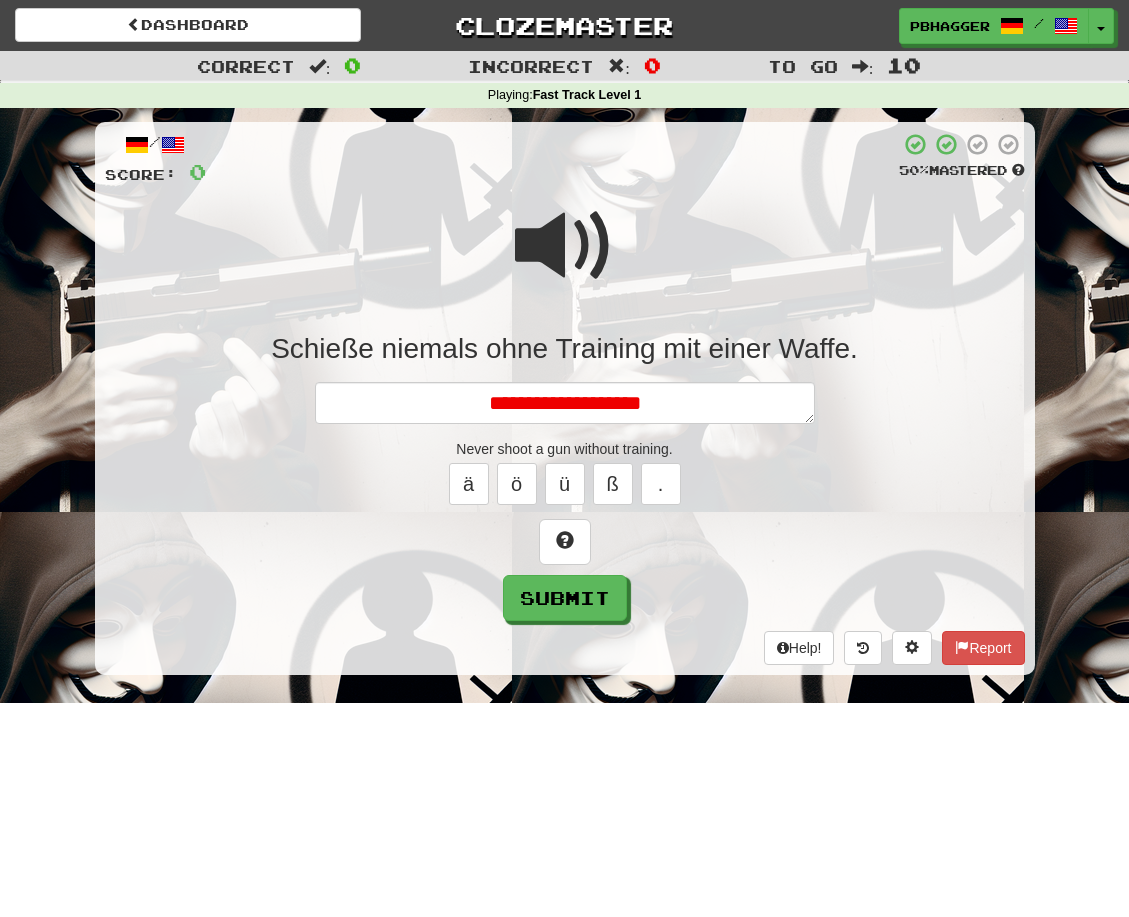 type on "*" 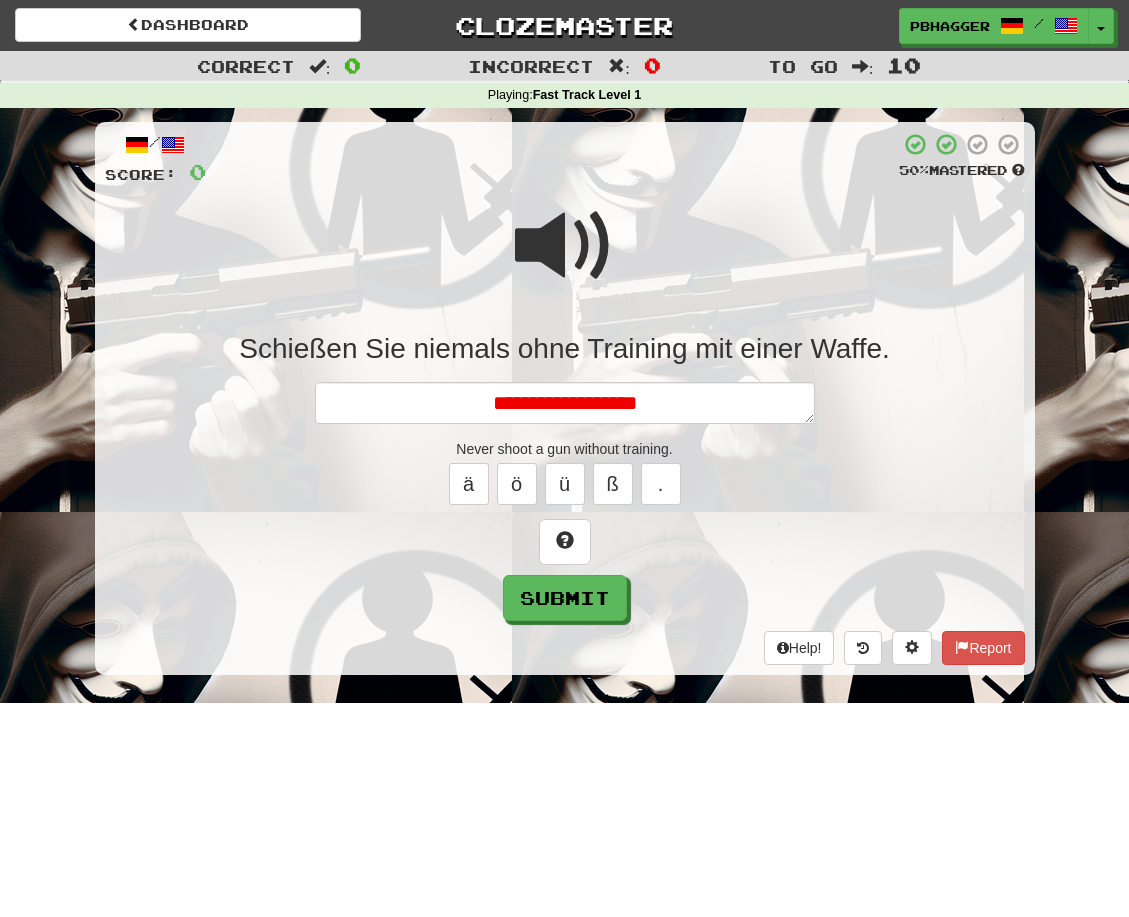 type on "*" 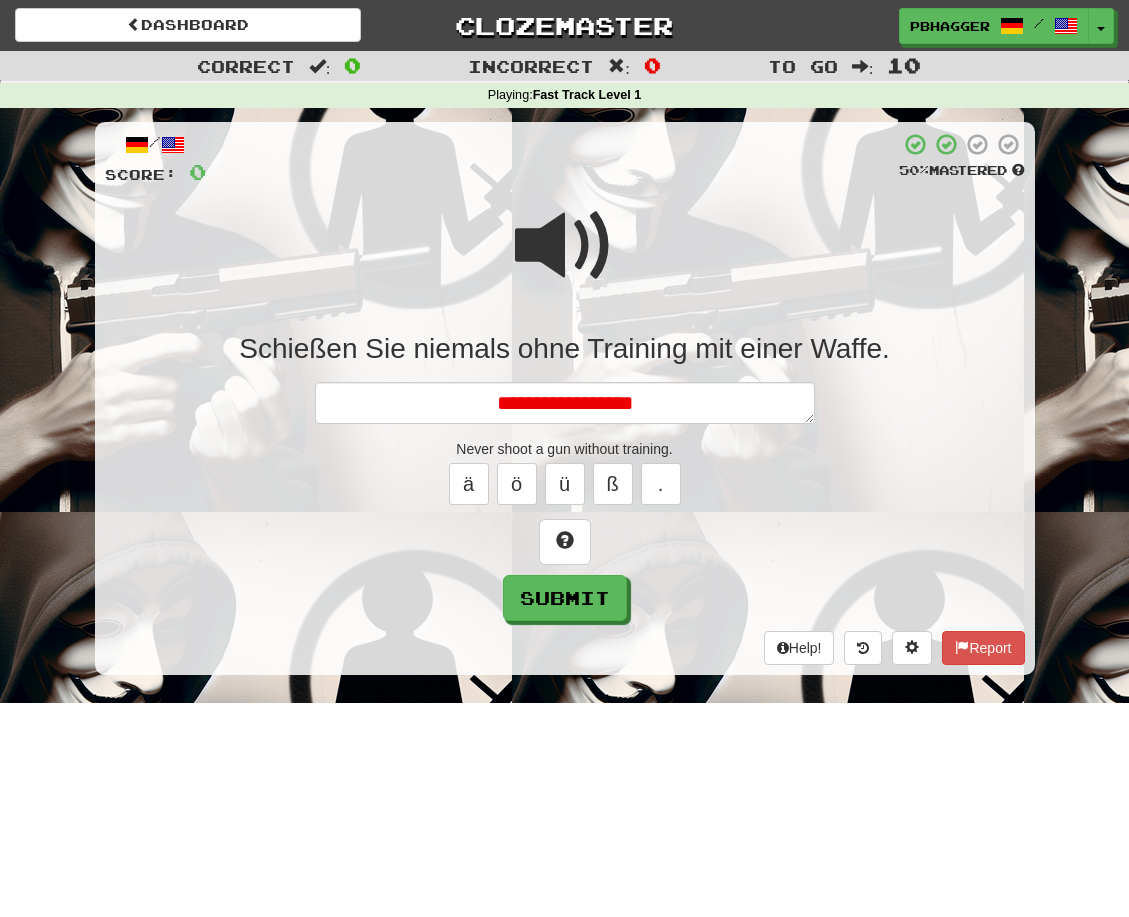 type on "*" 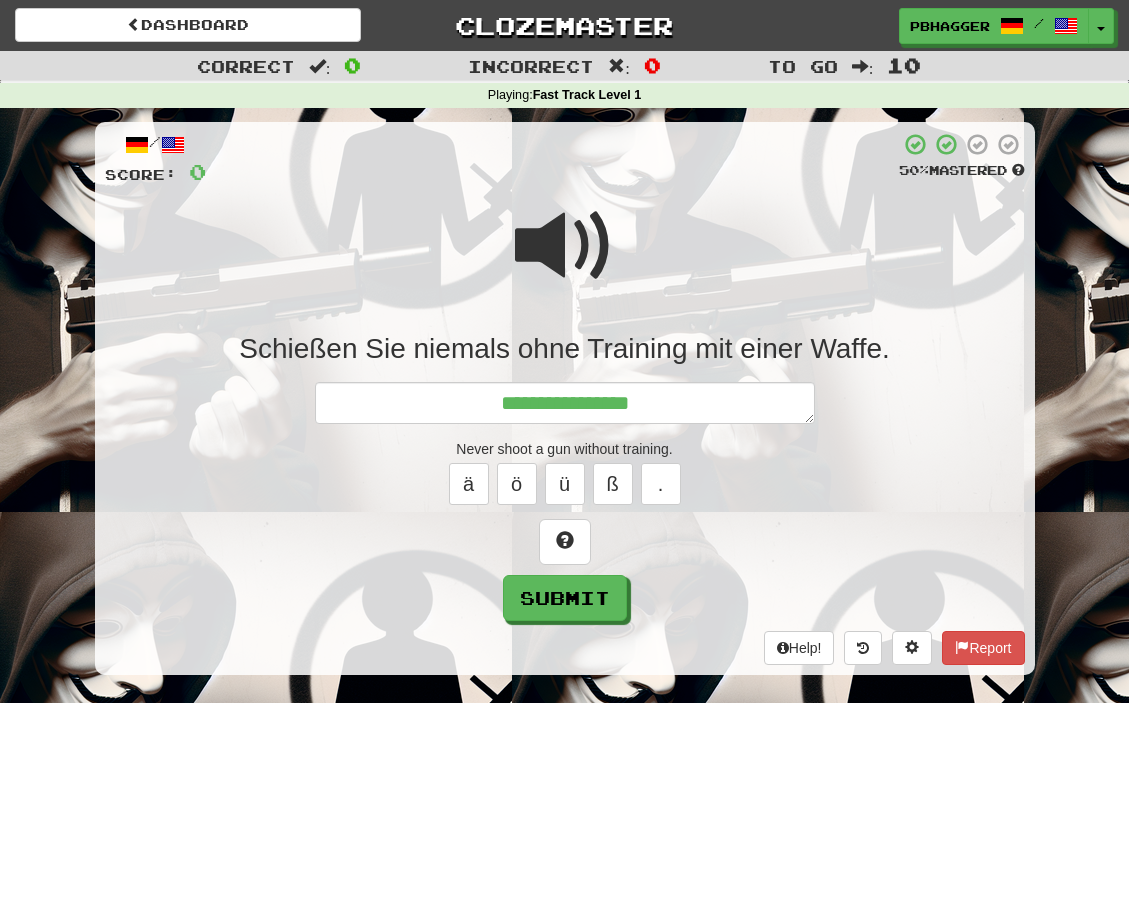 type on "*" 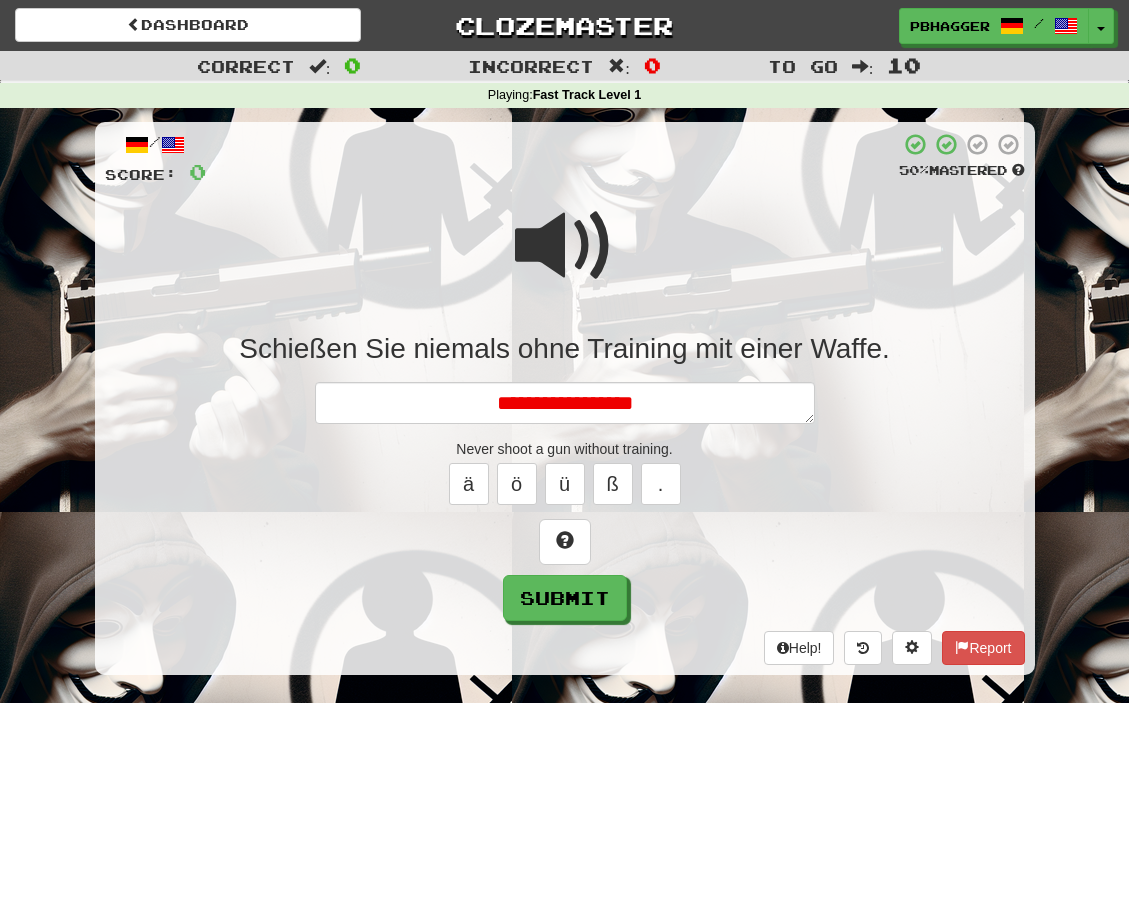 type on "*" 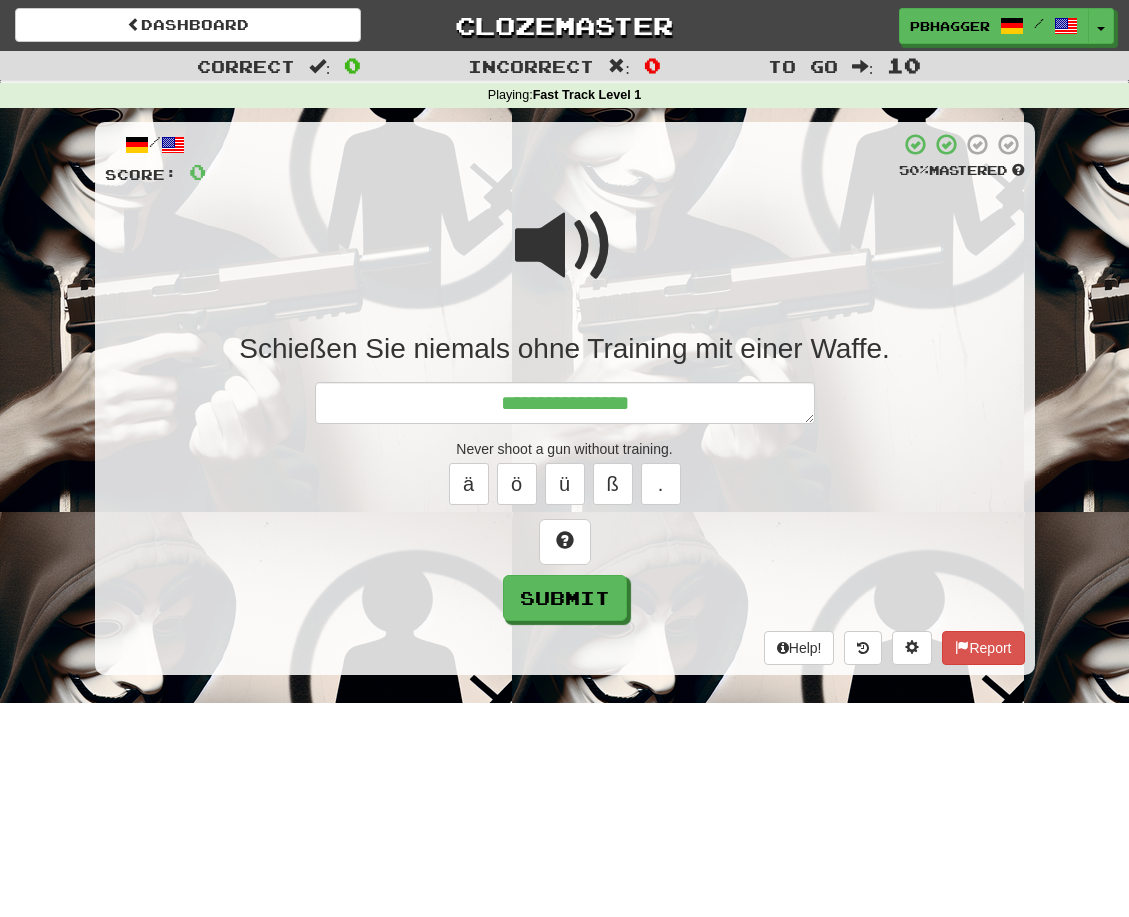 type on "*" 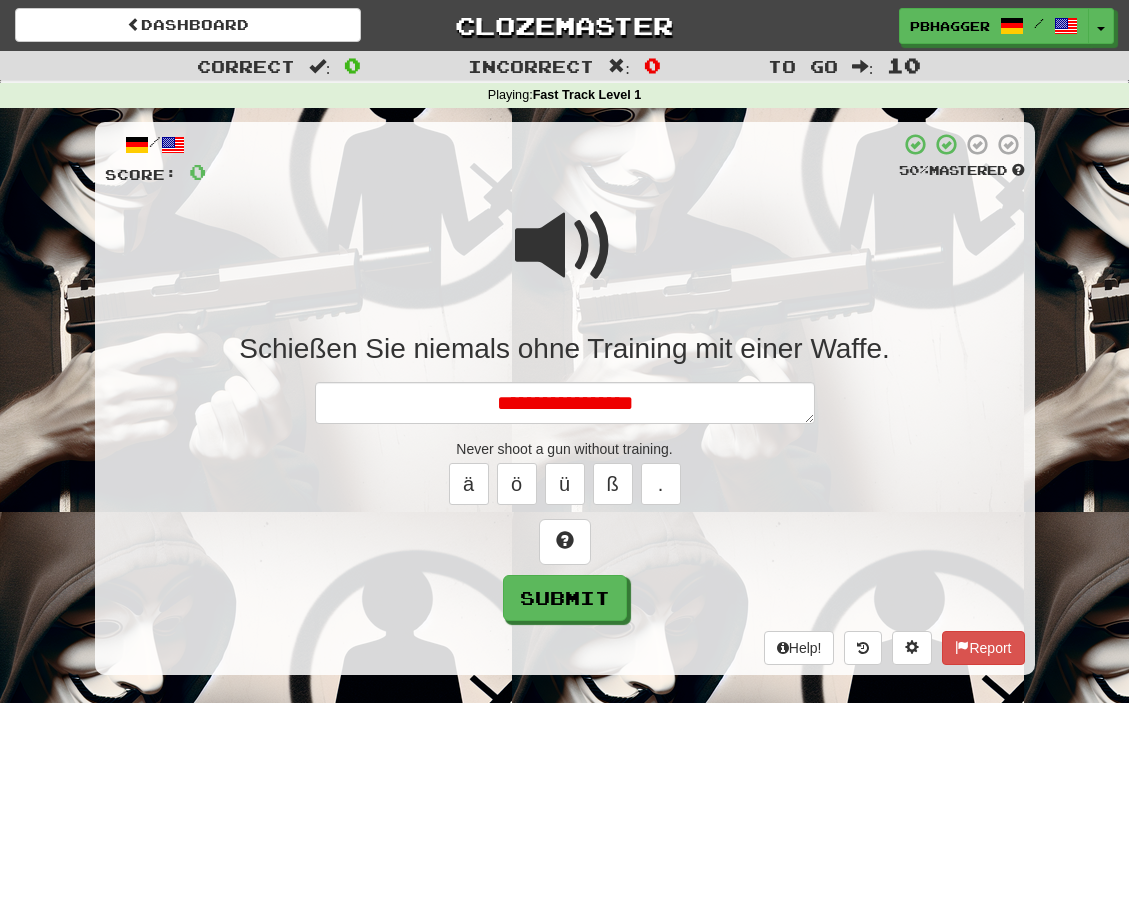 type on "*" 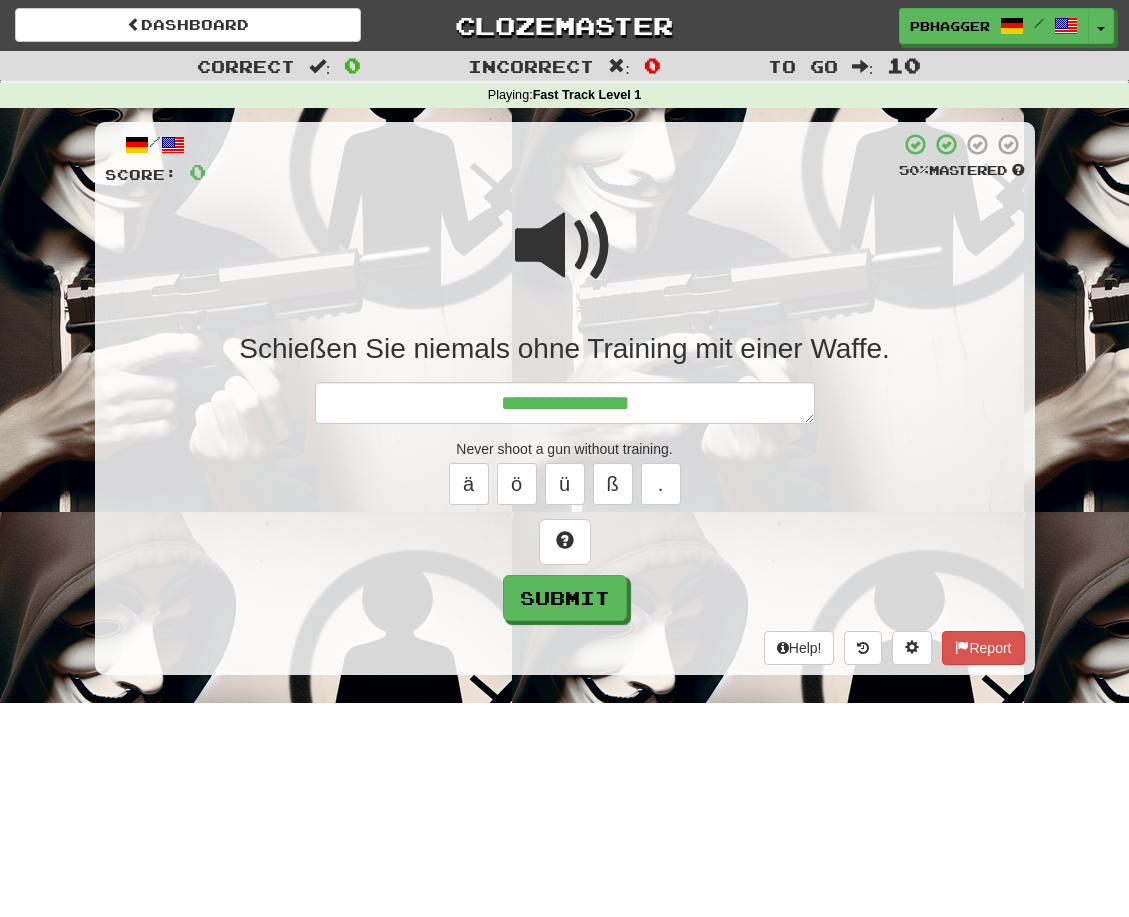 type on "*" 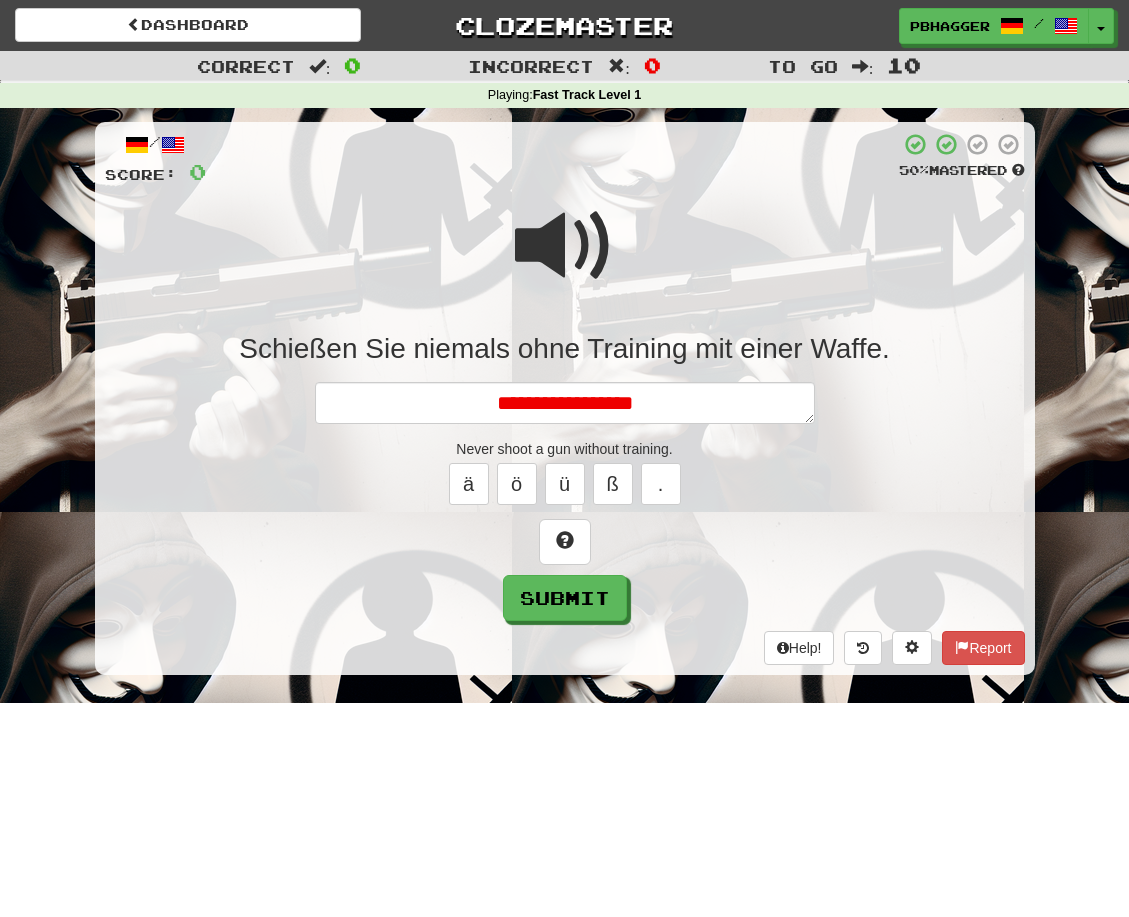 type on "*" 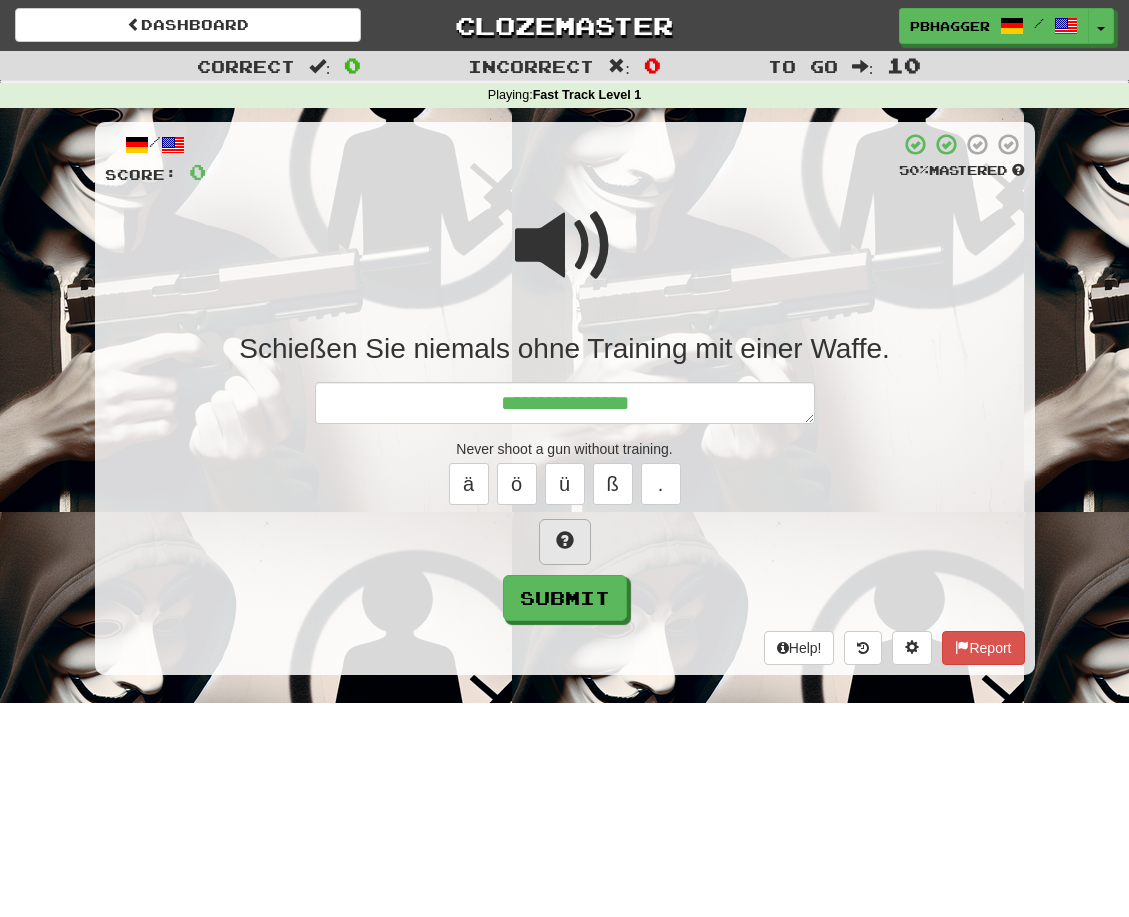 type on "**********" 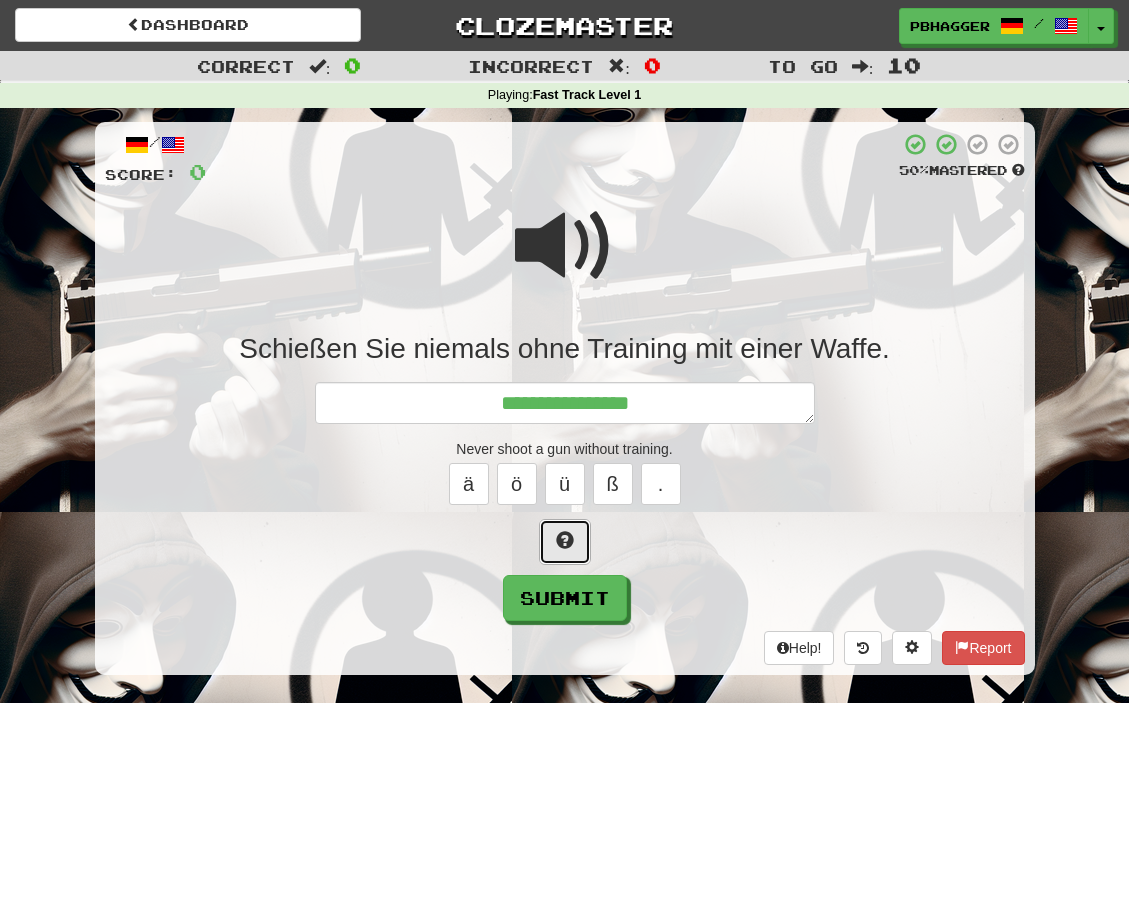 click at bounding box center [565, 540] 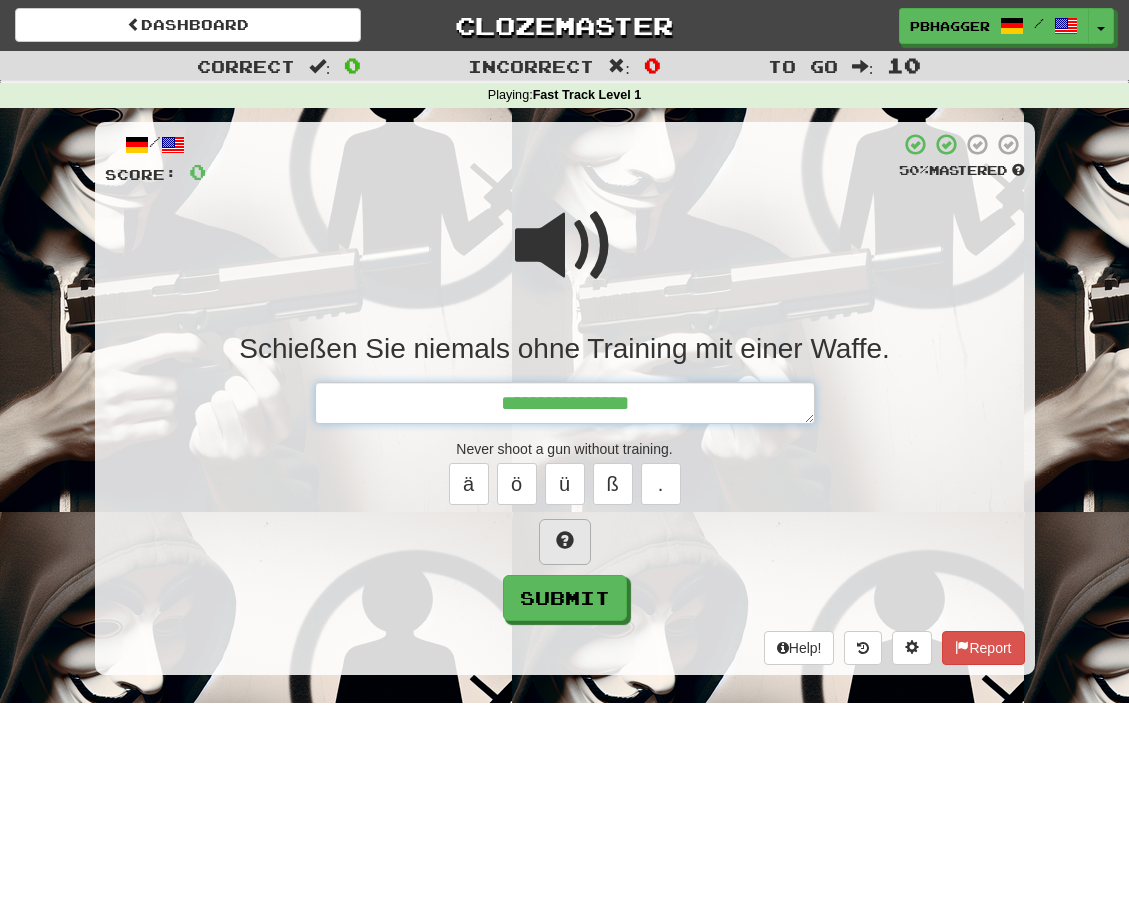 type on "*" 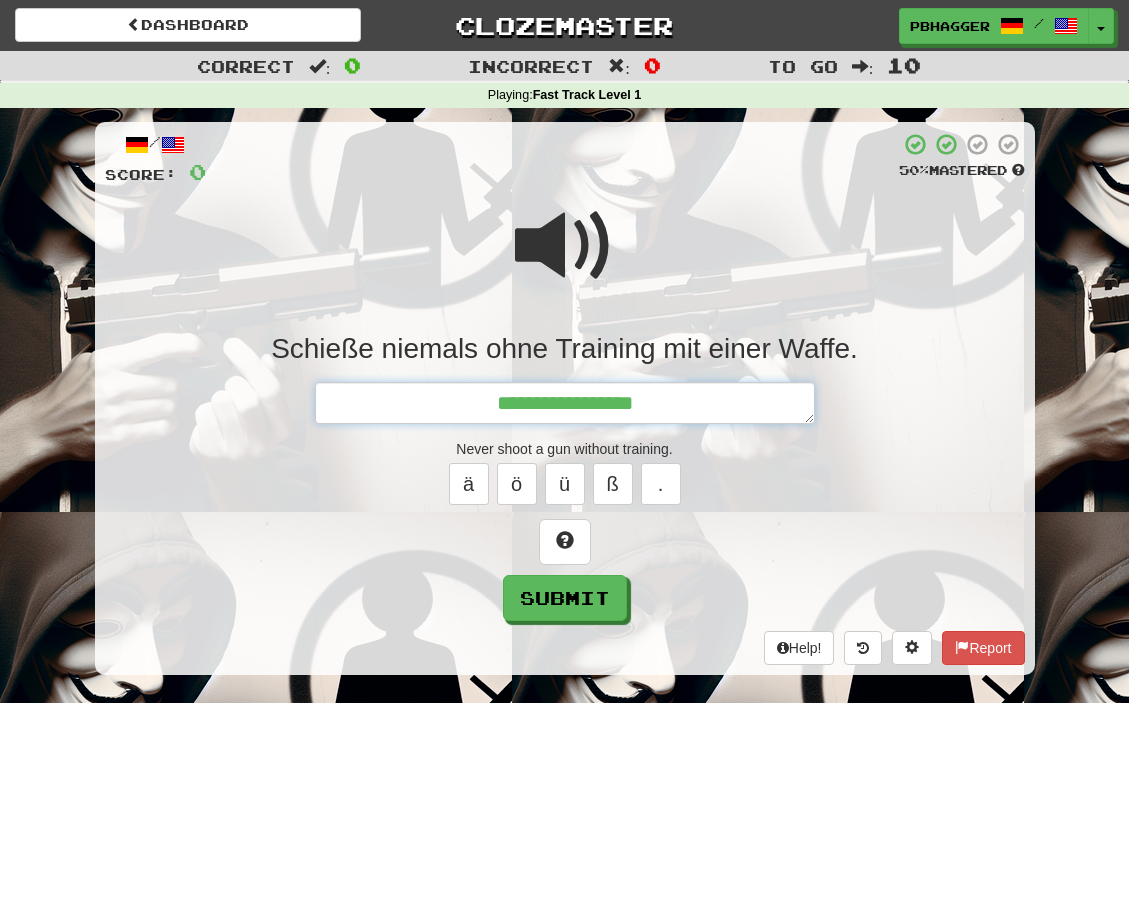 type on "*" 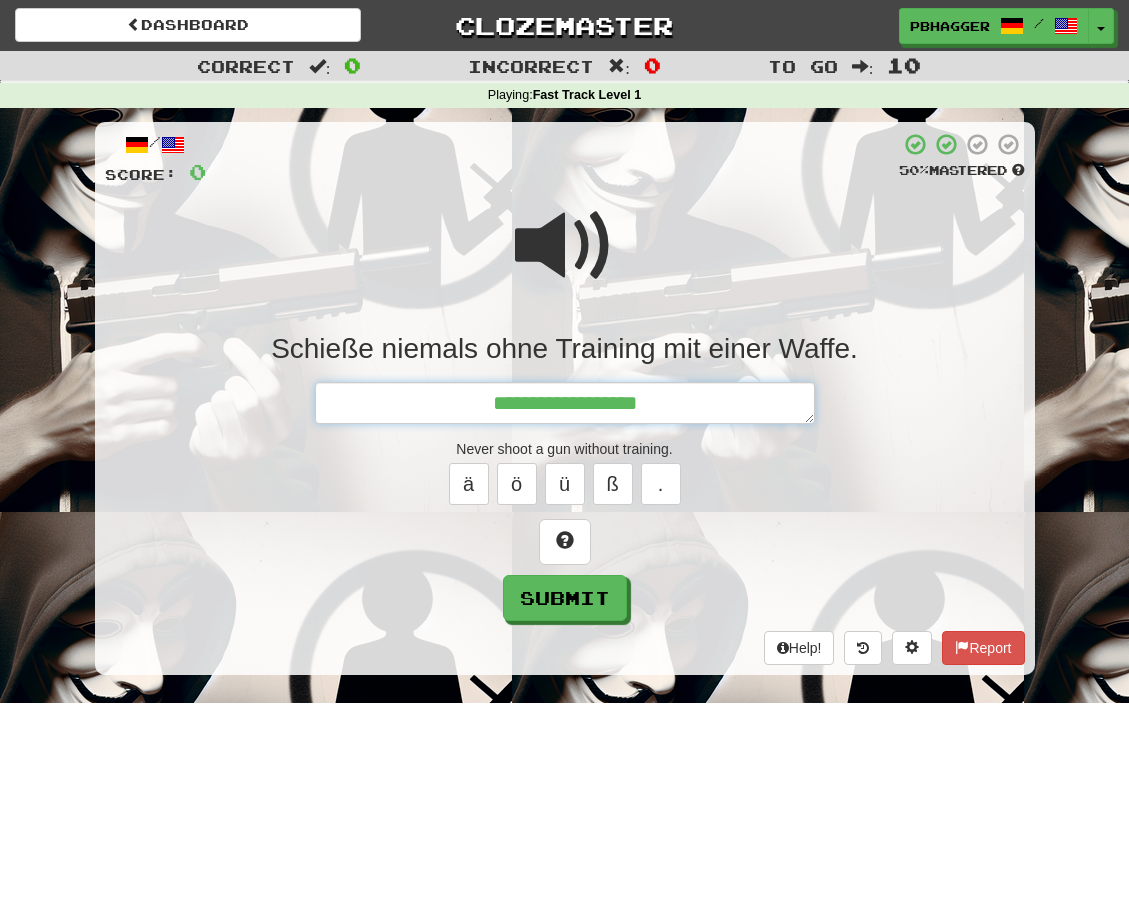 type on "*" 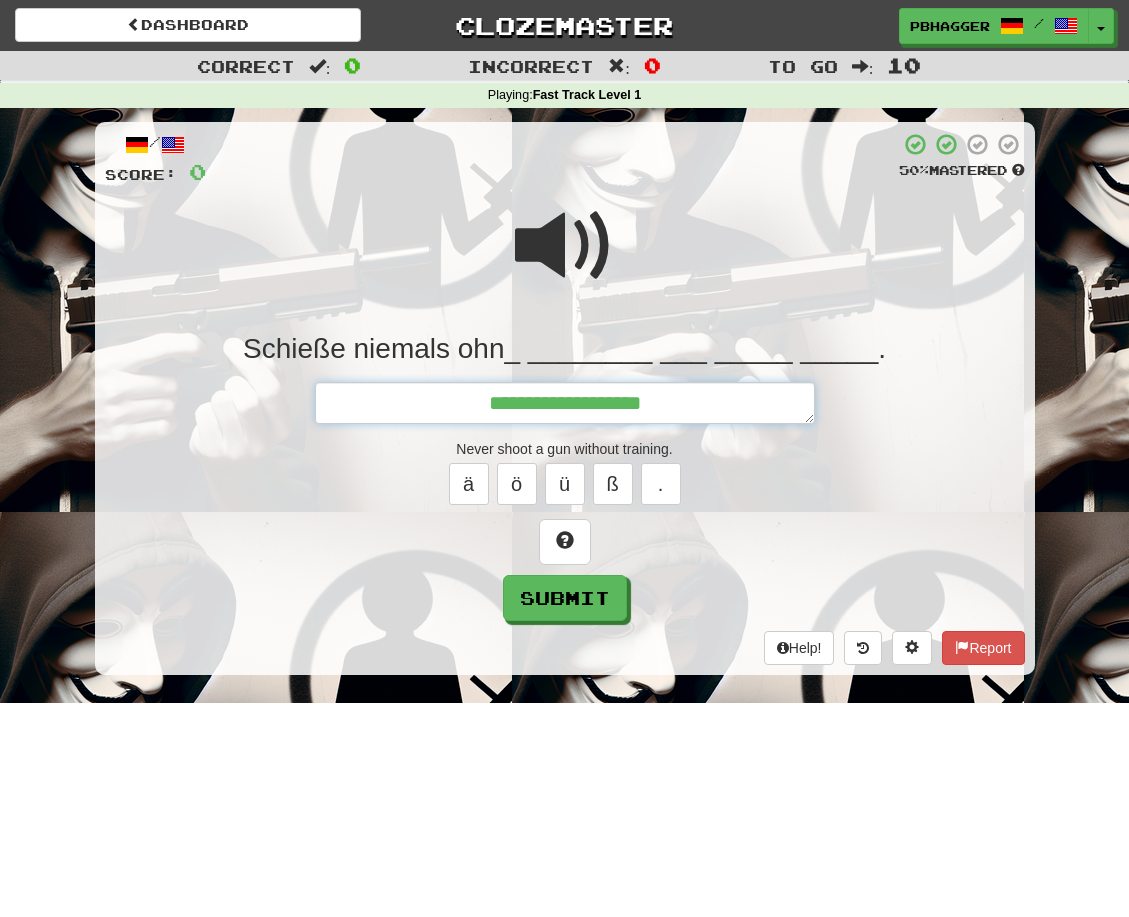 type on "*" 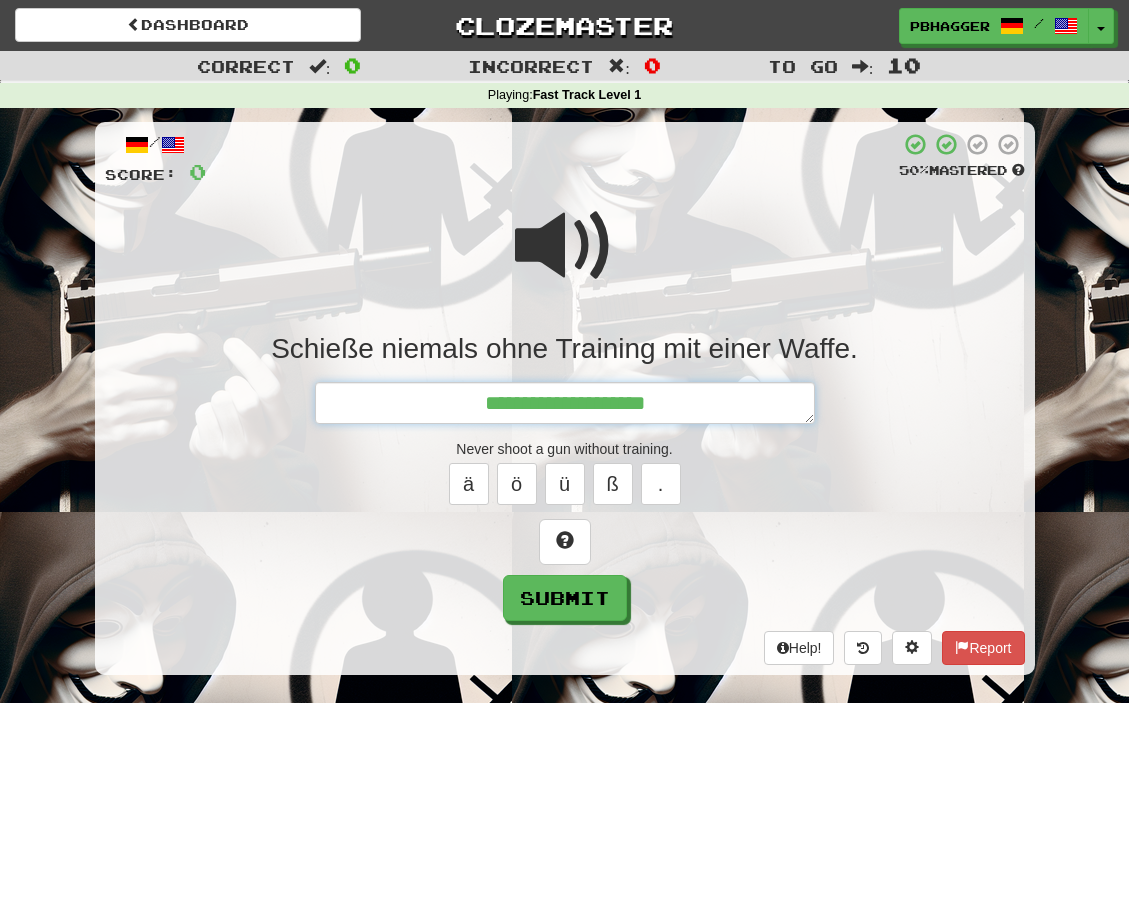 type on "*" 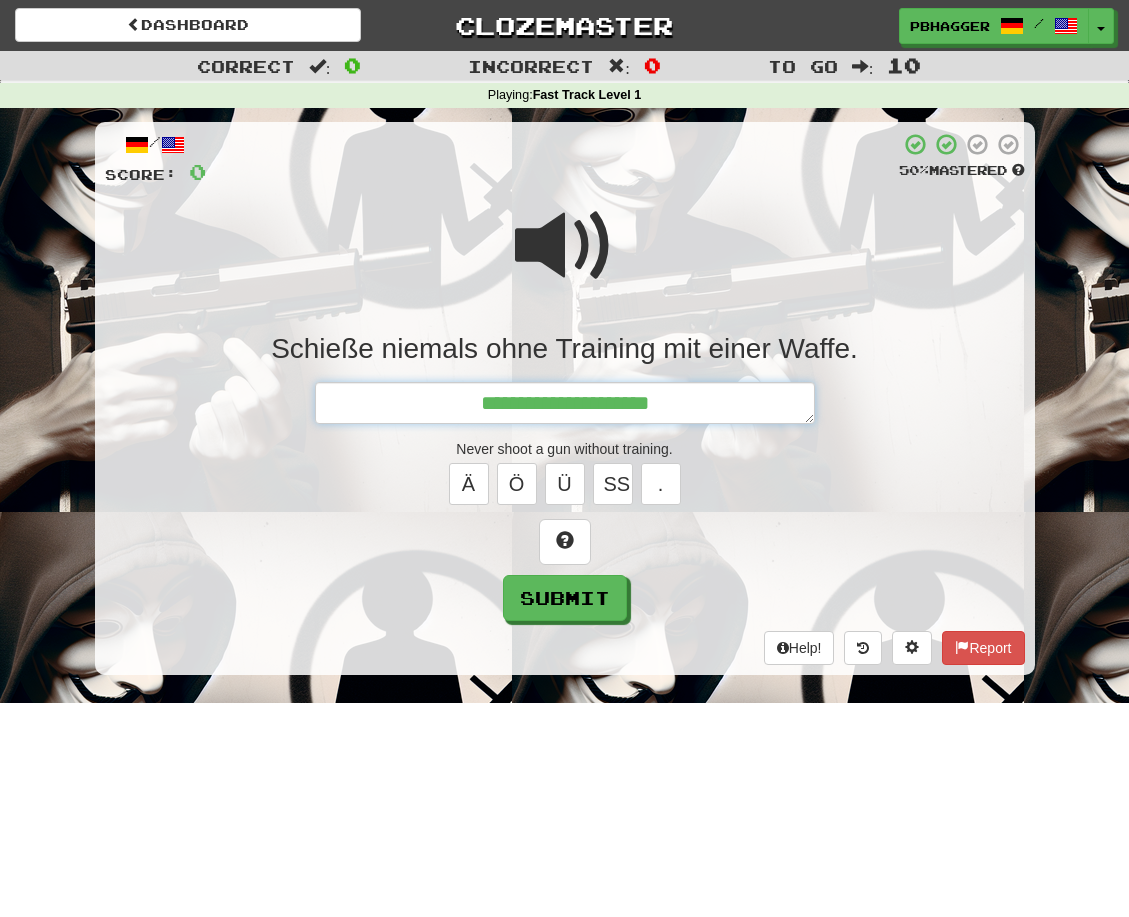 type on "*" 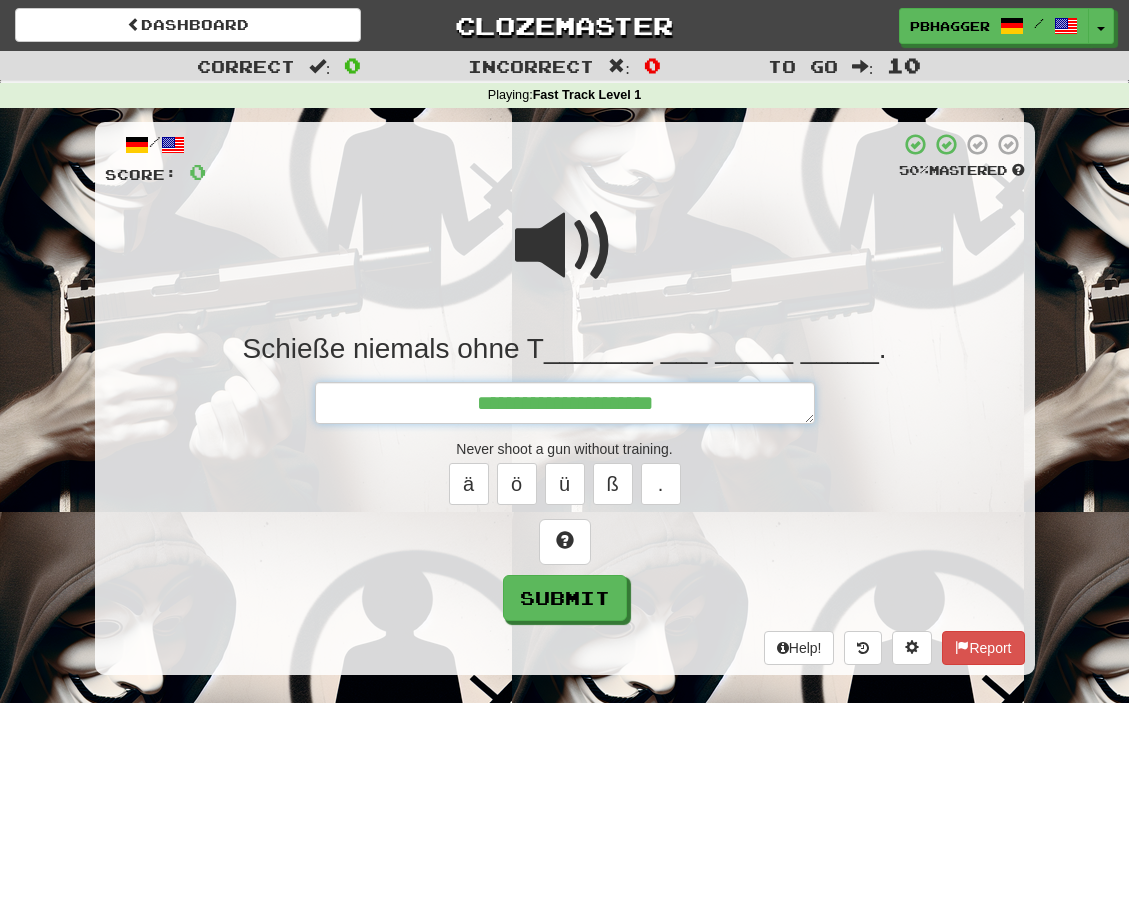 type on "*" 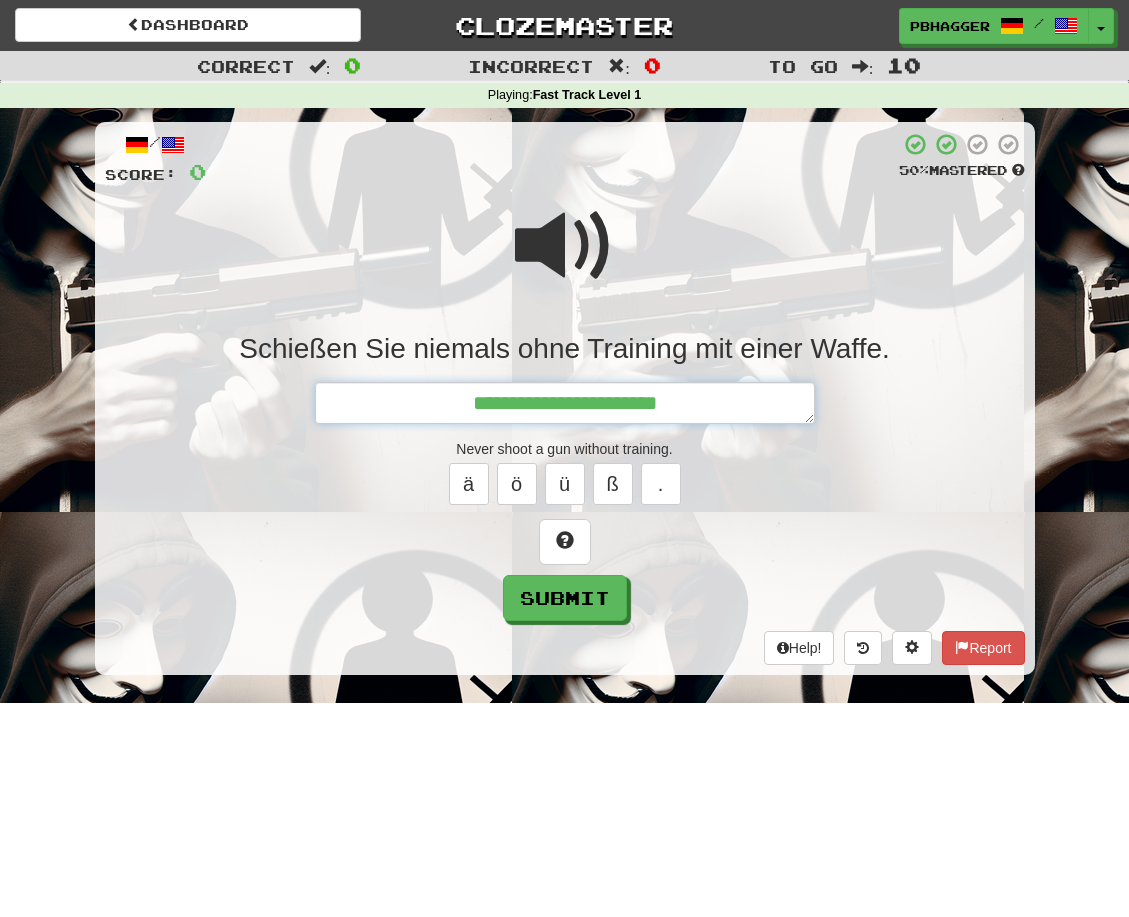 type on "*" 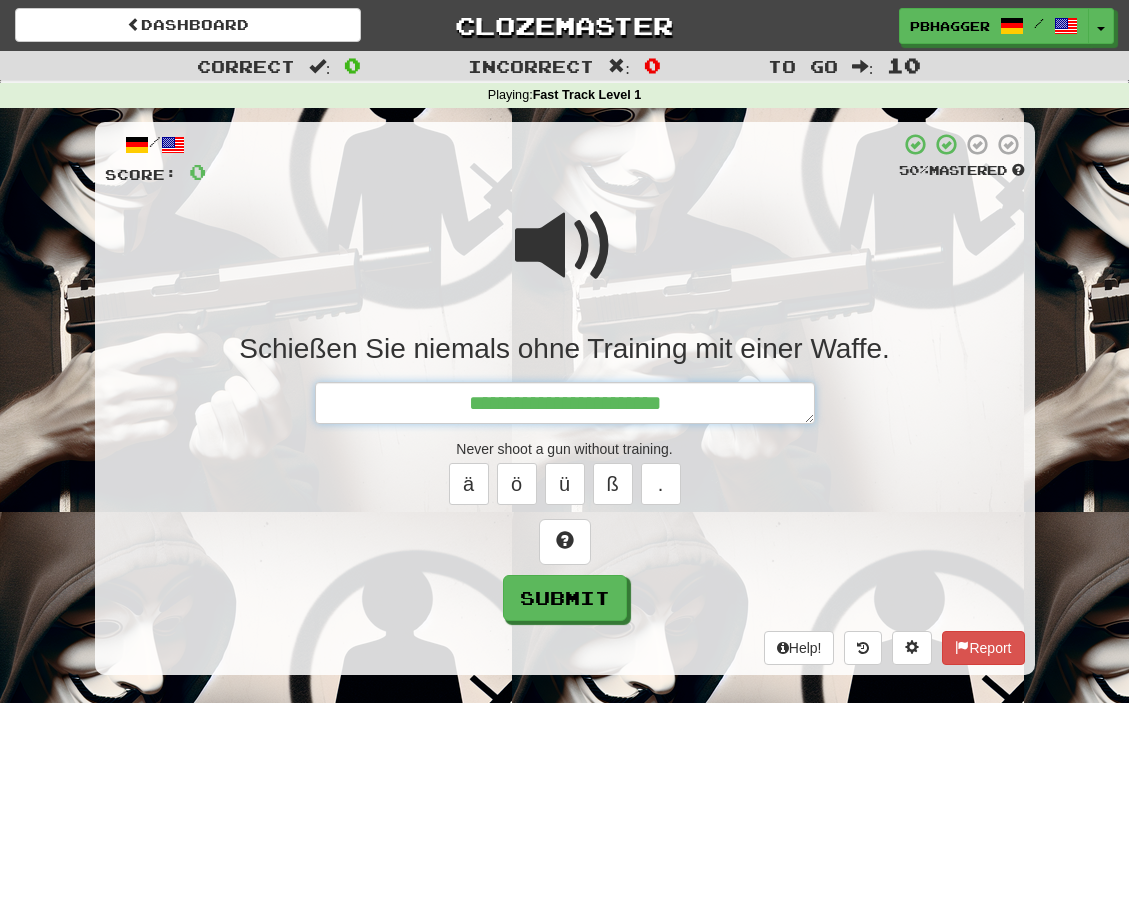 type on "*" 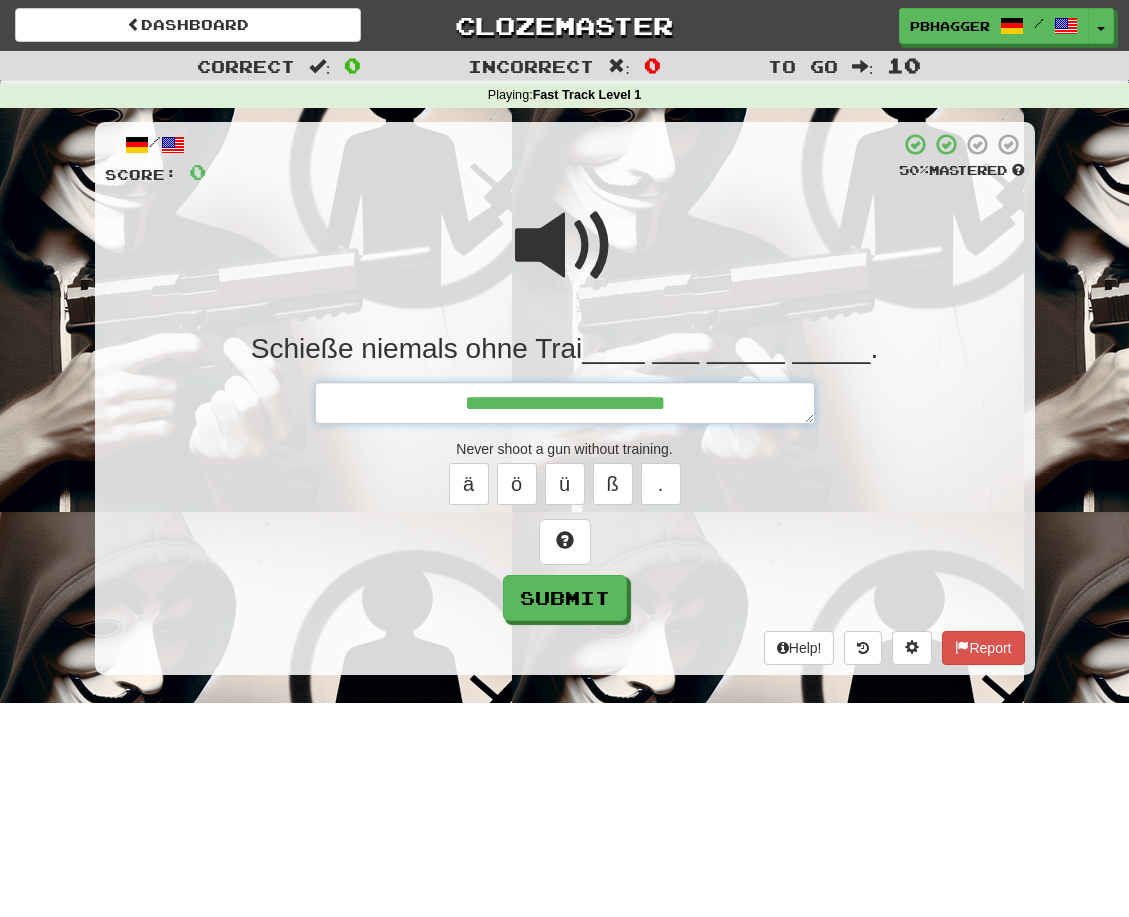 type on "*" 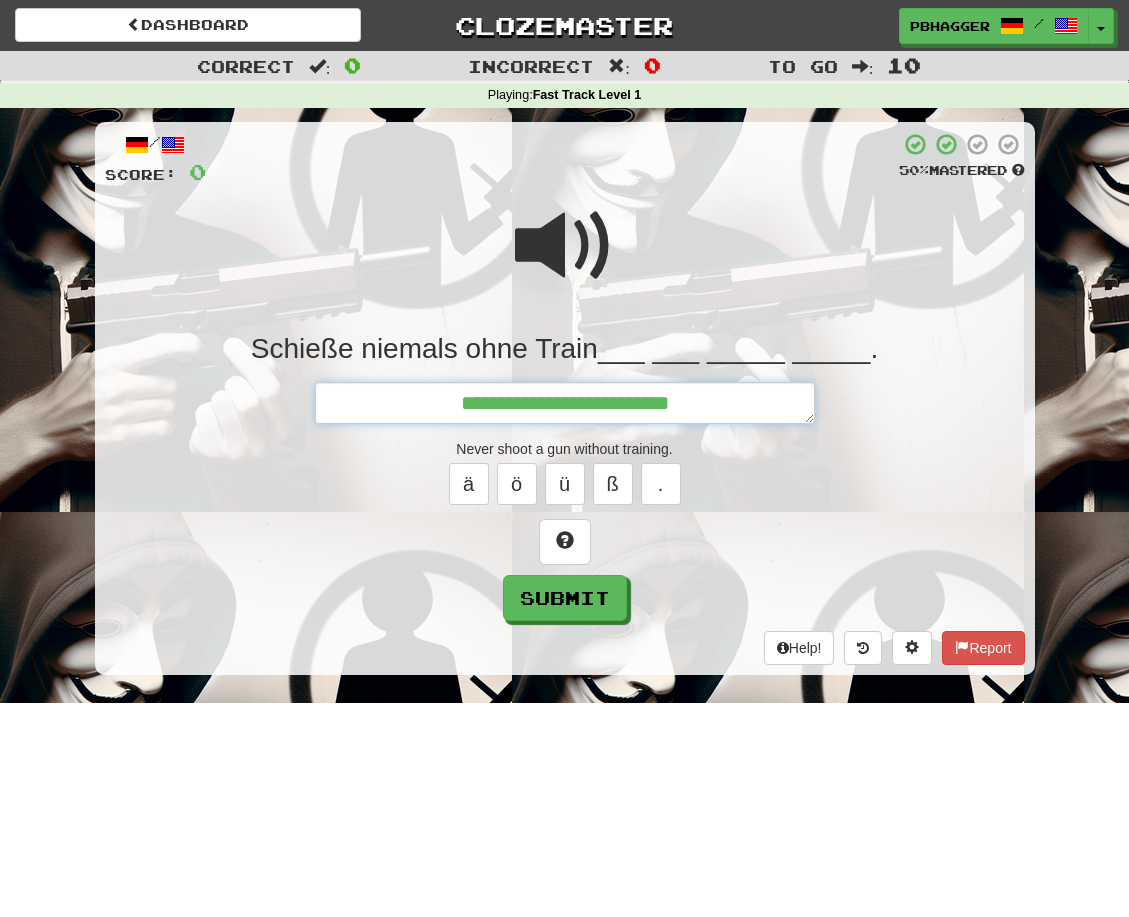 type on "*" 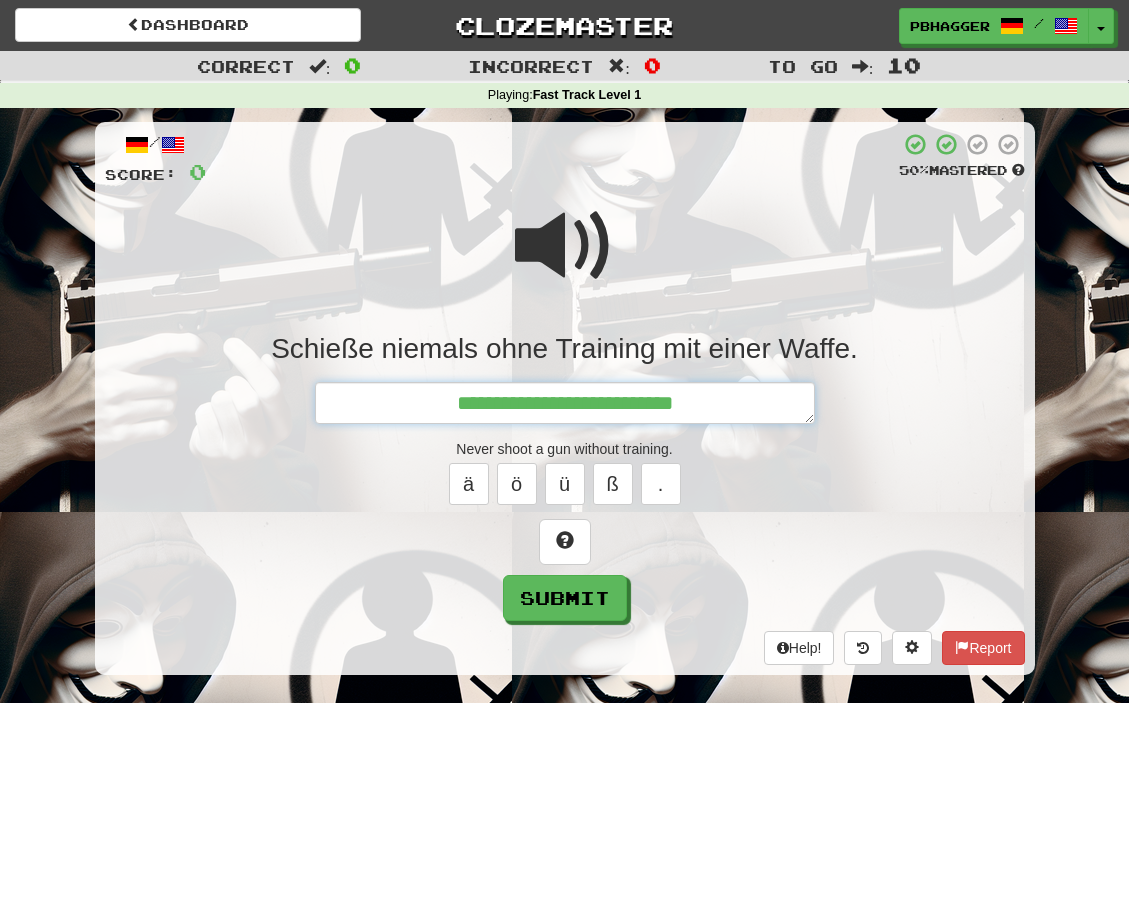 type on "*" 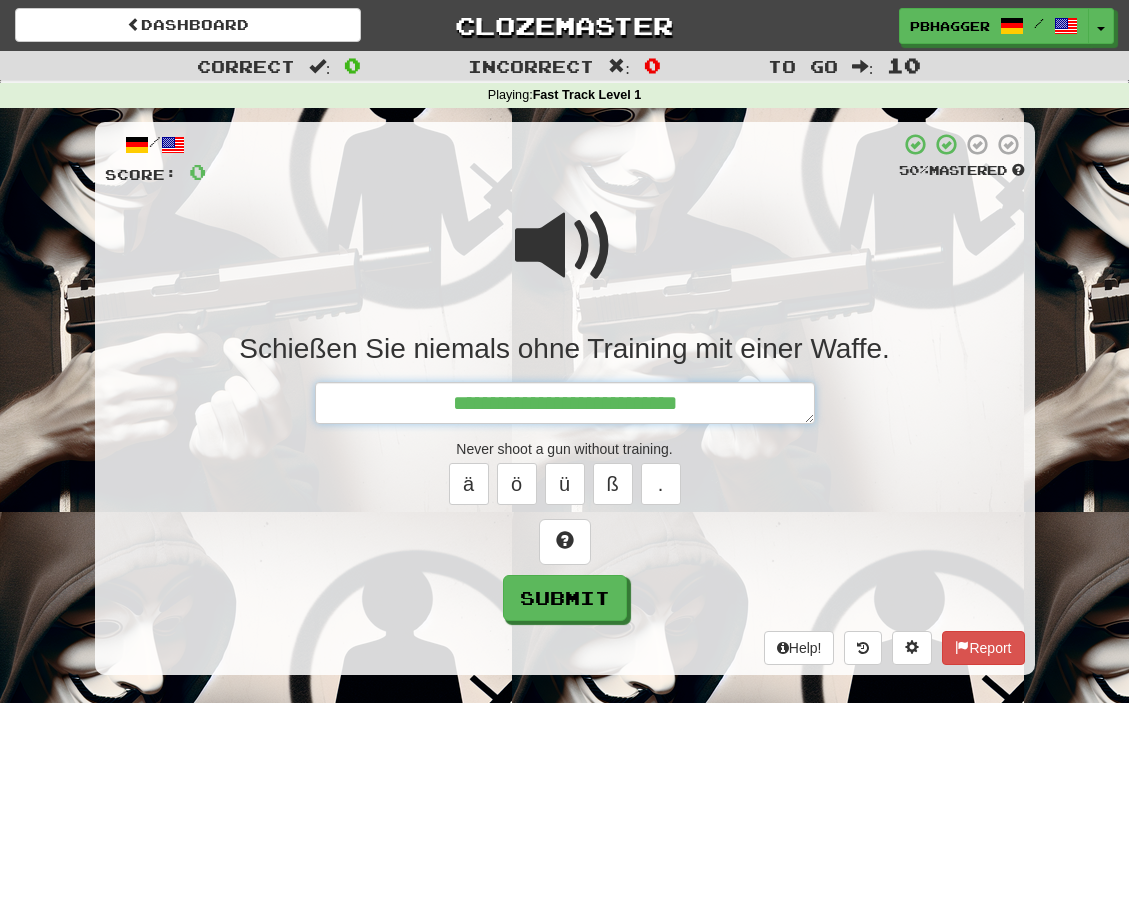 type on "*" 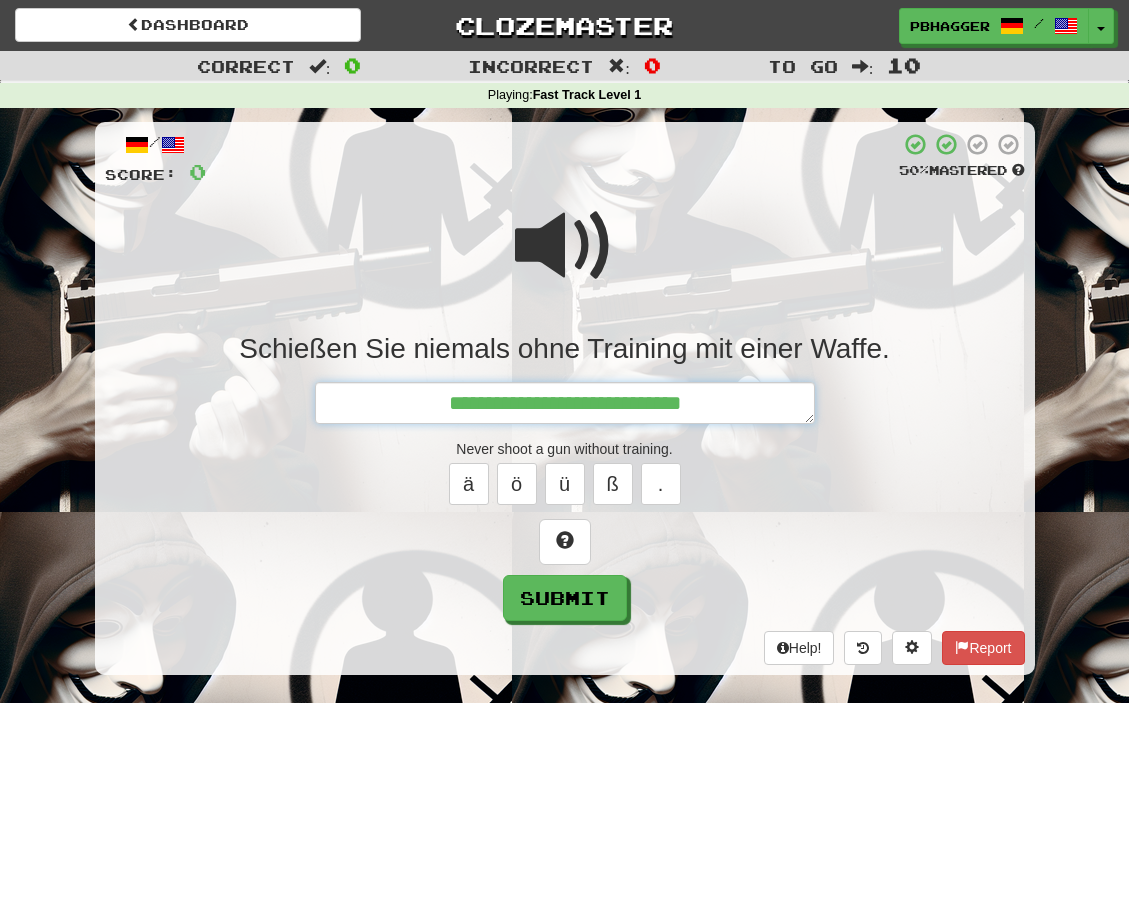 type on "*" 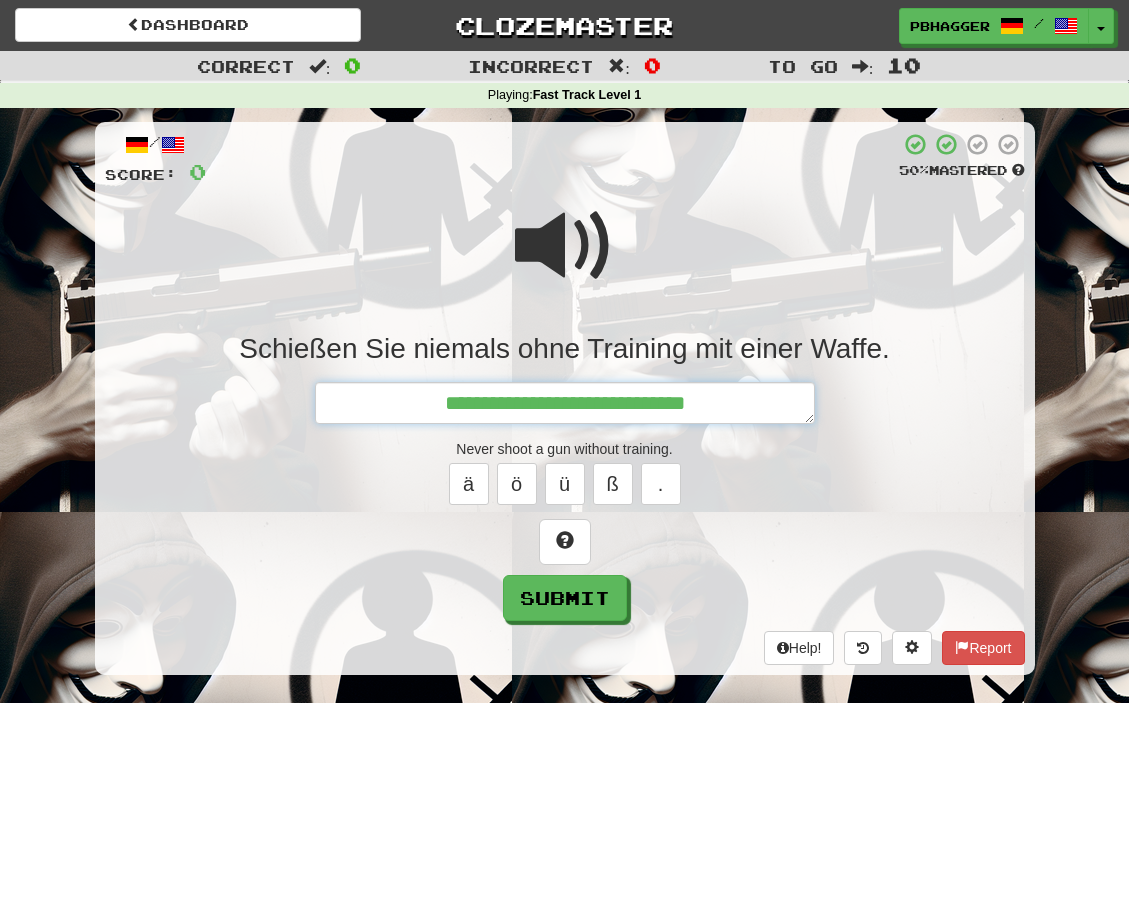 type on "*" 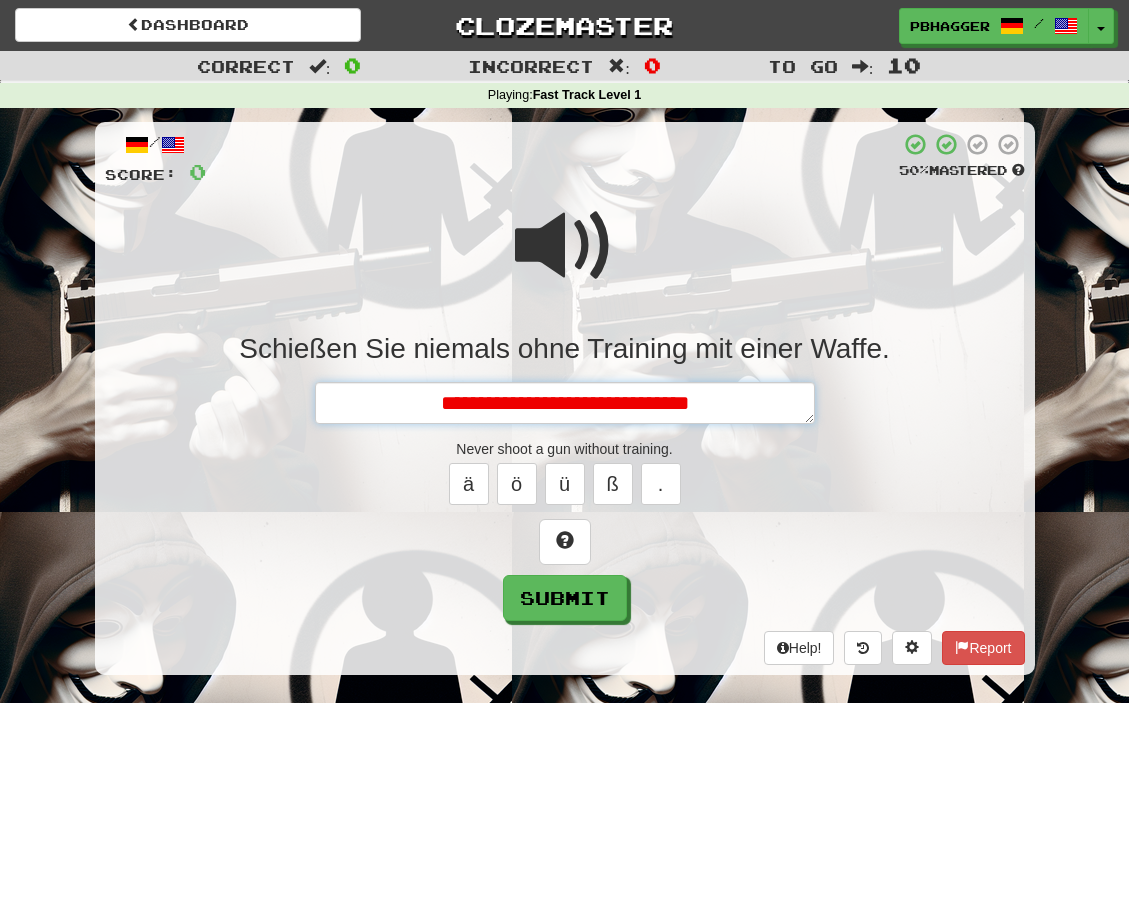 type on "*" 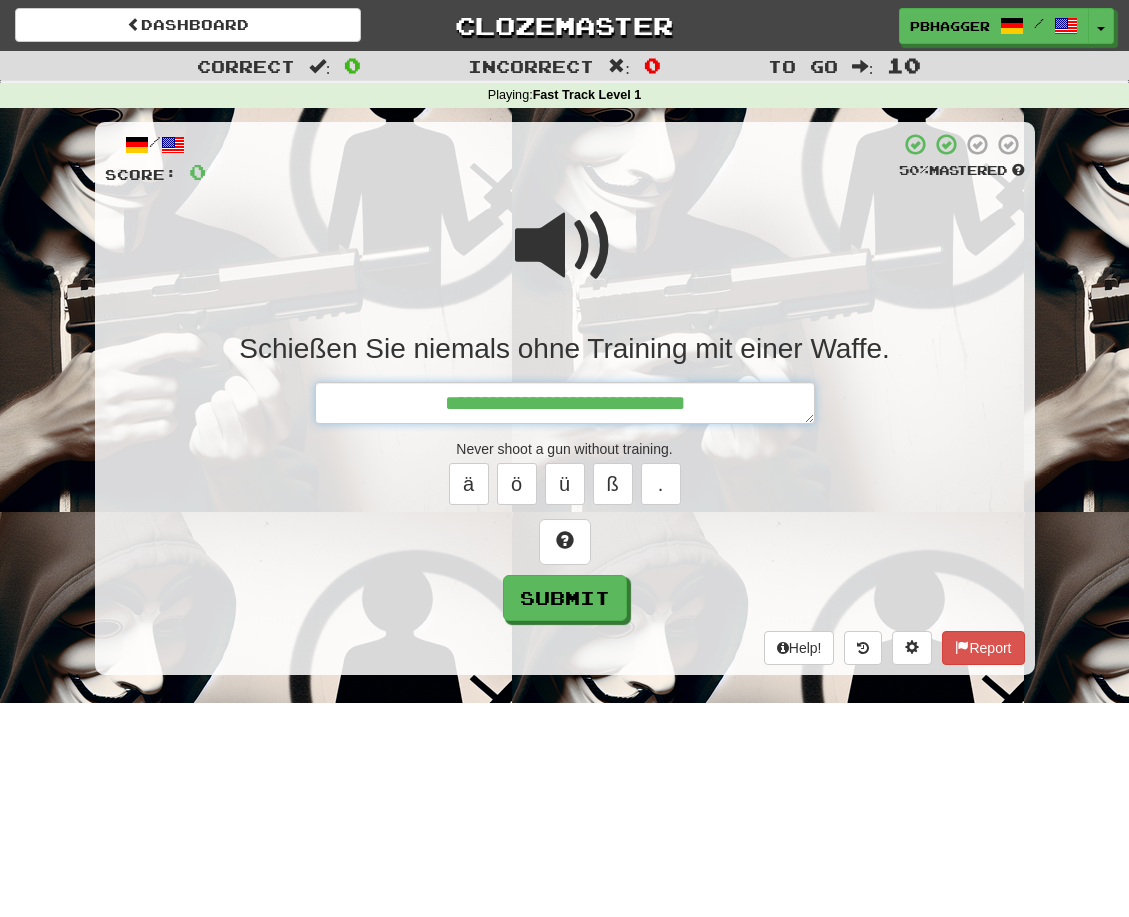 type on "*" 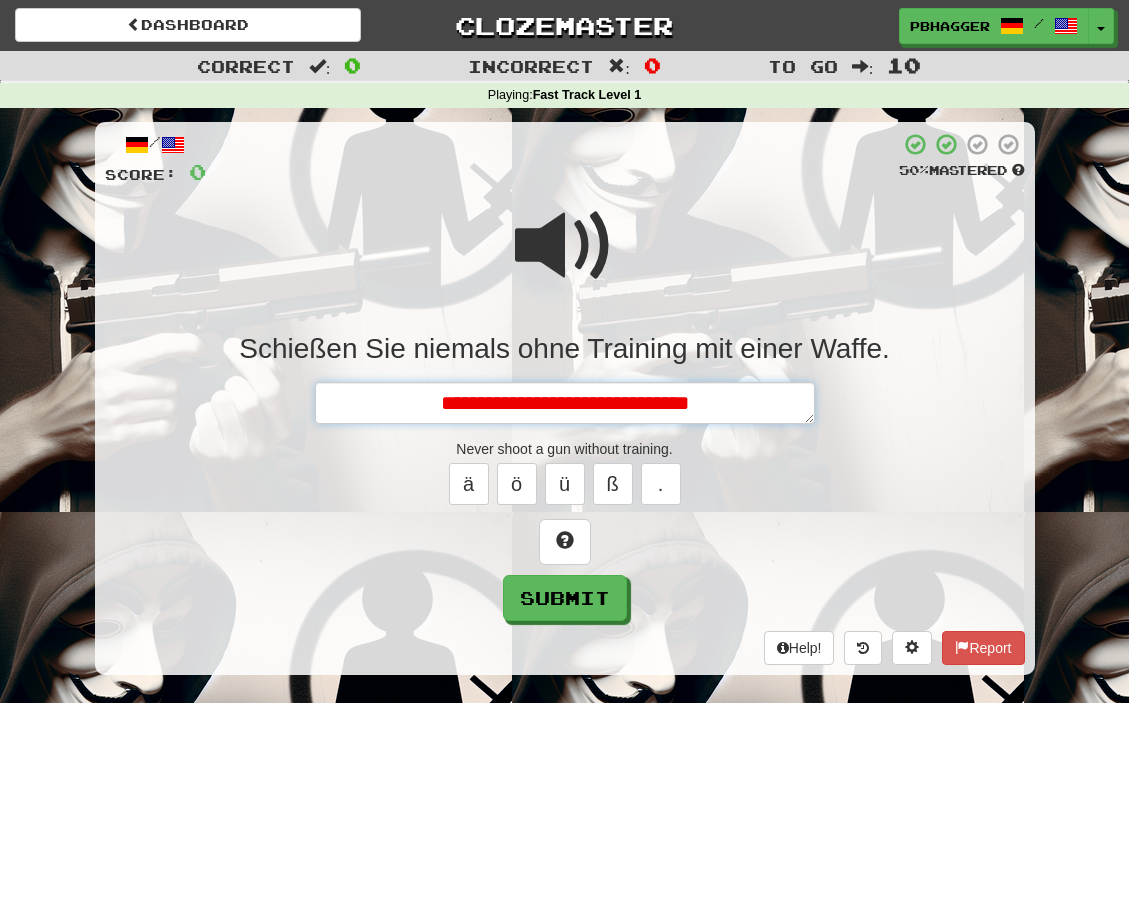 type on "*" 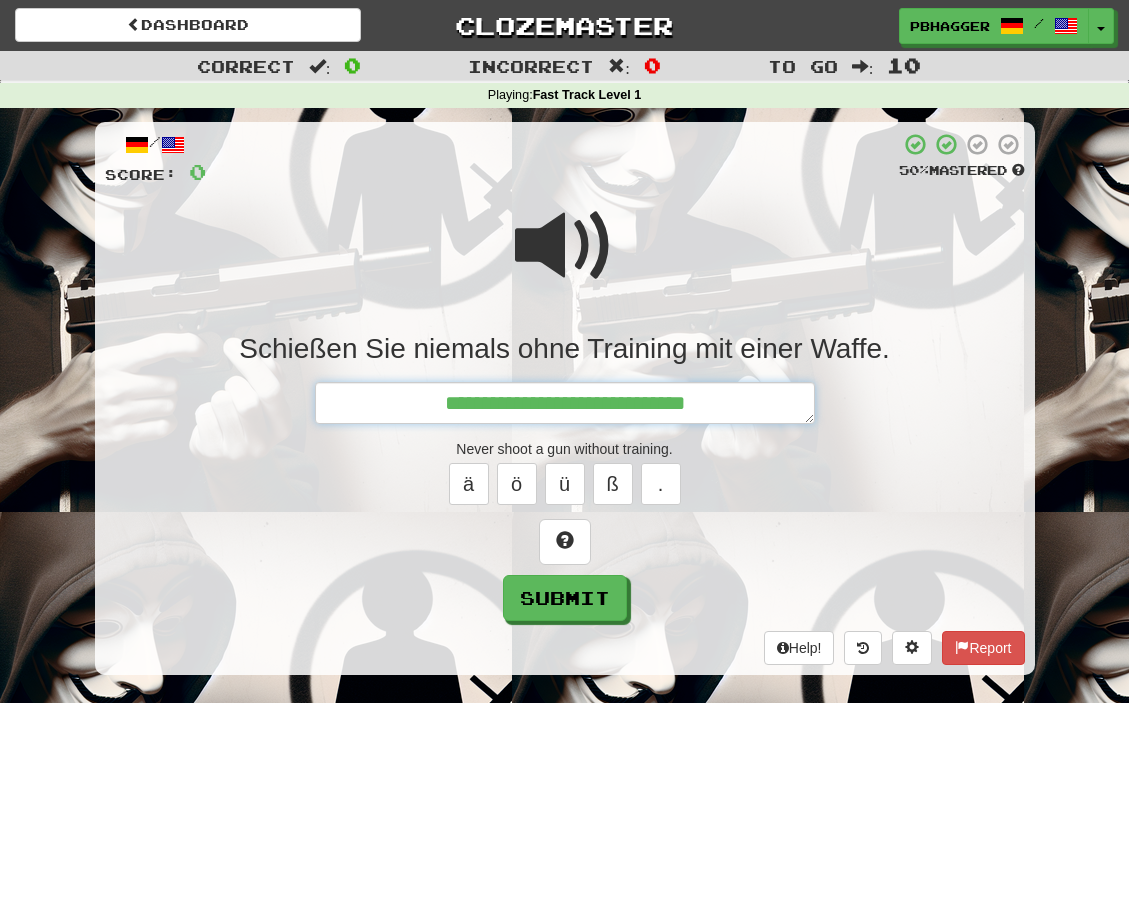 type on "*" 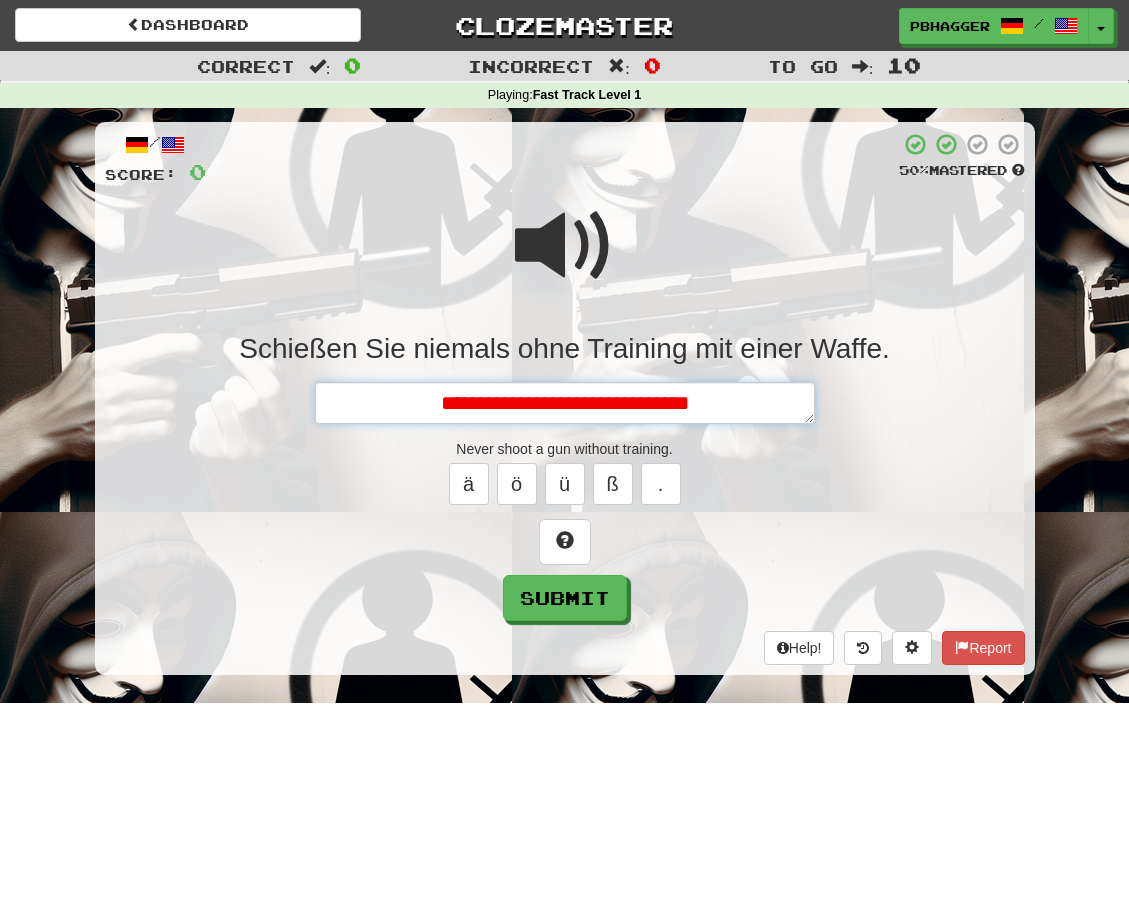 type on "*" 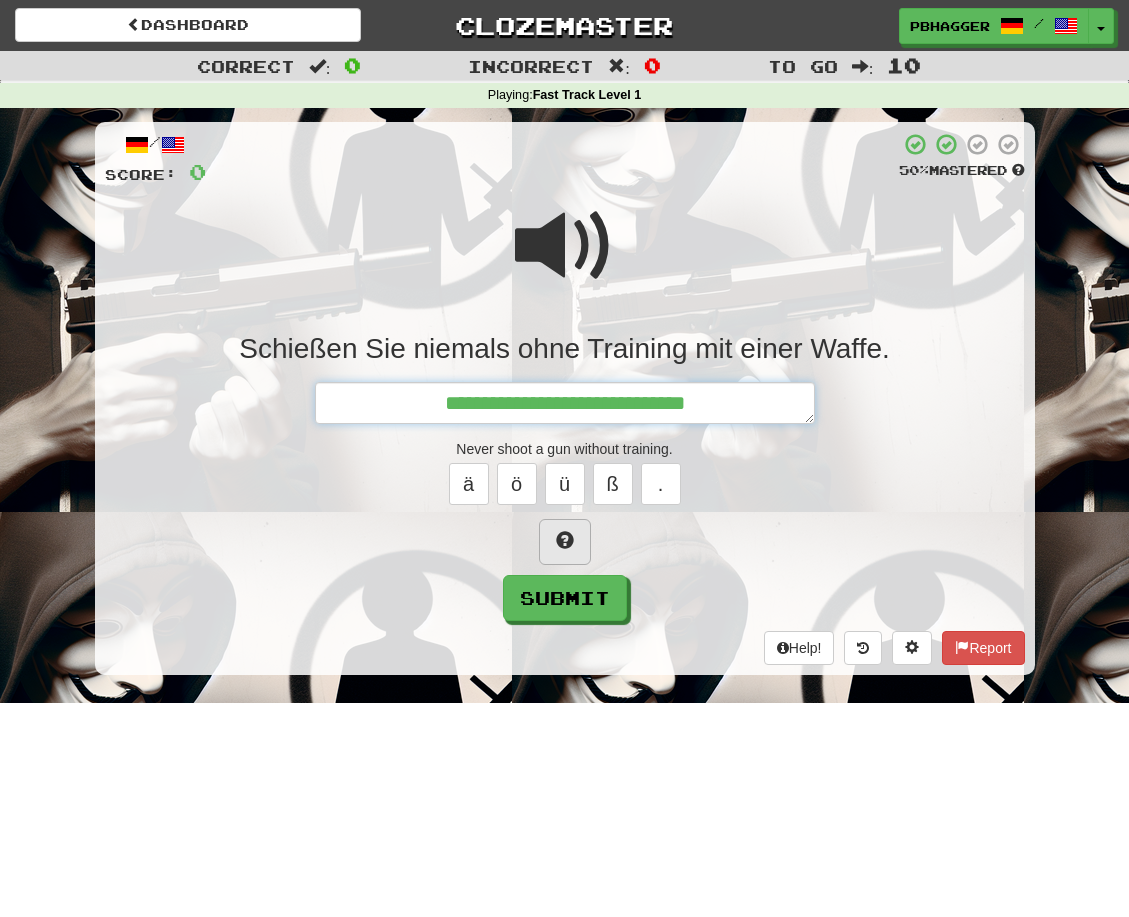 type on "**********" 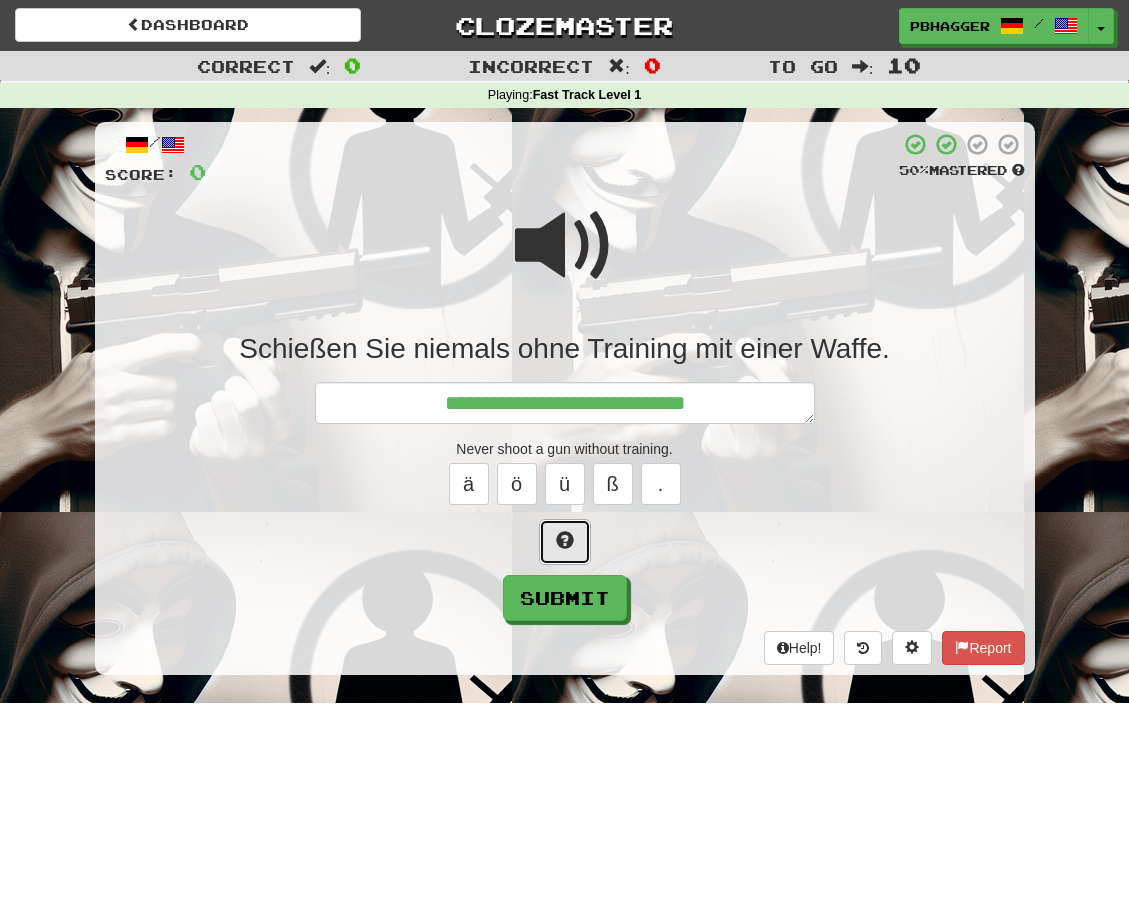 click at bounding box center (565, 540) 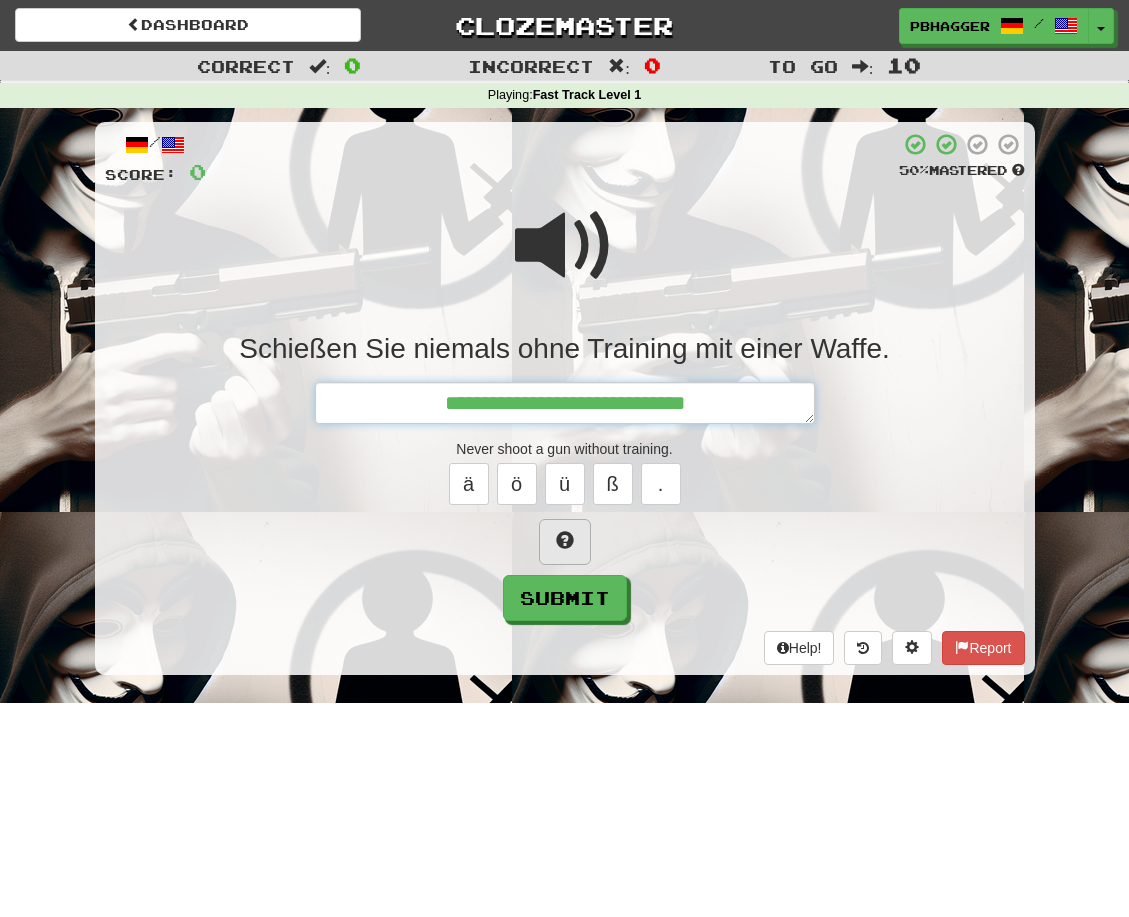 type on "*" 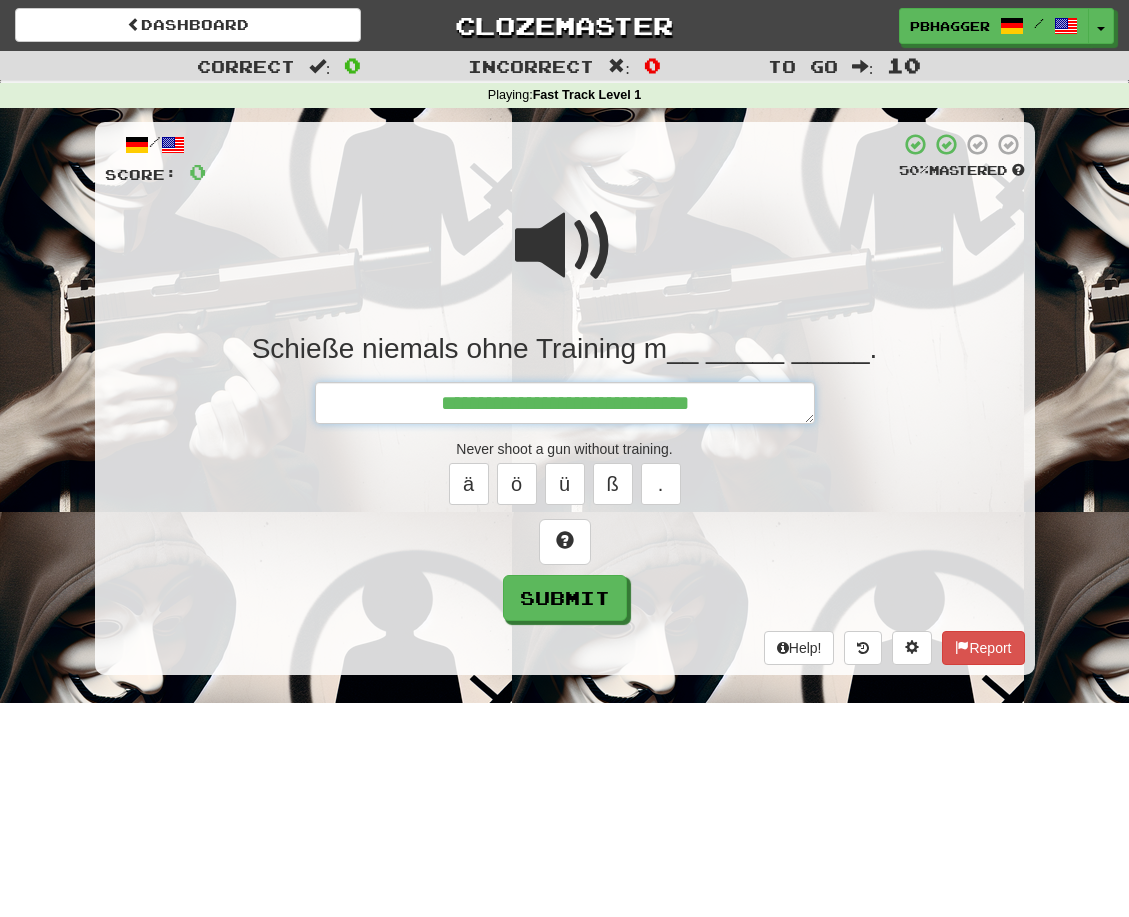 type on "*" 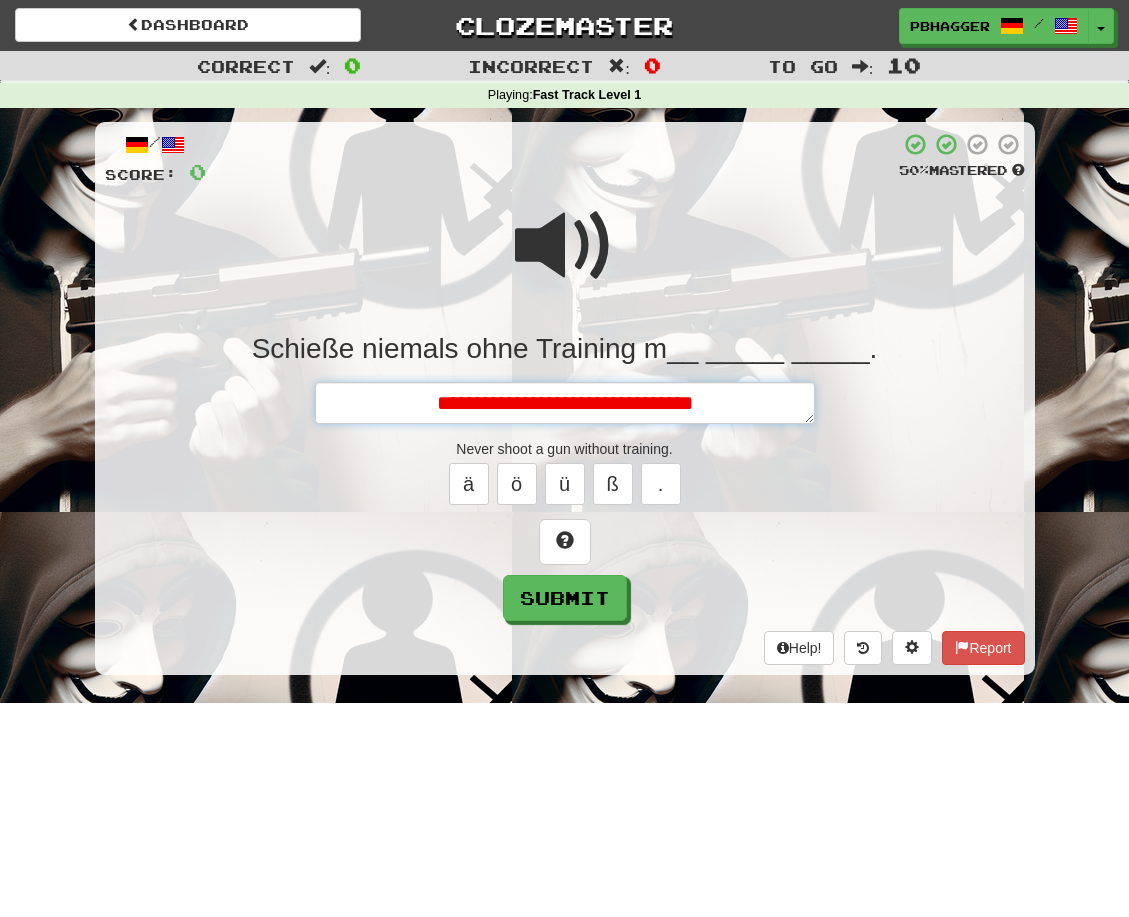 type on "*" 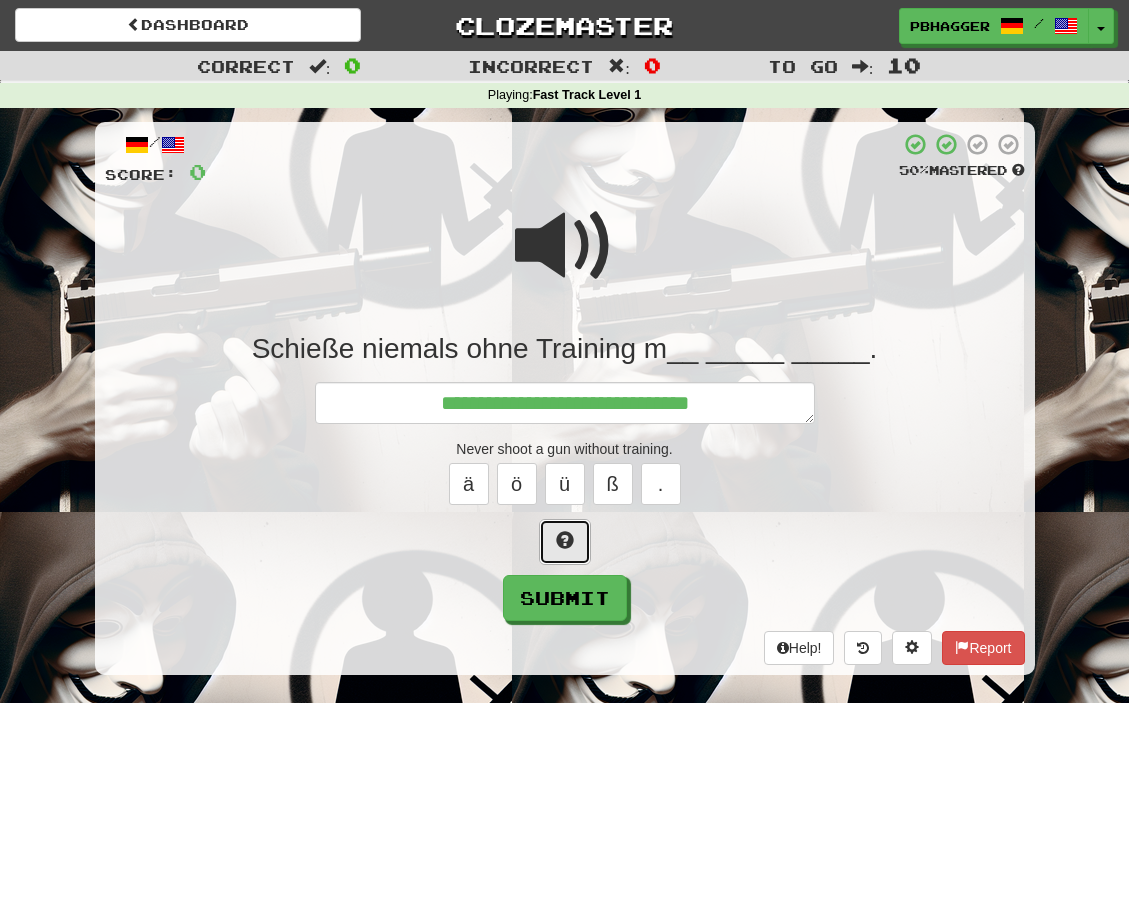 click at bounding box center (565, 540) 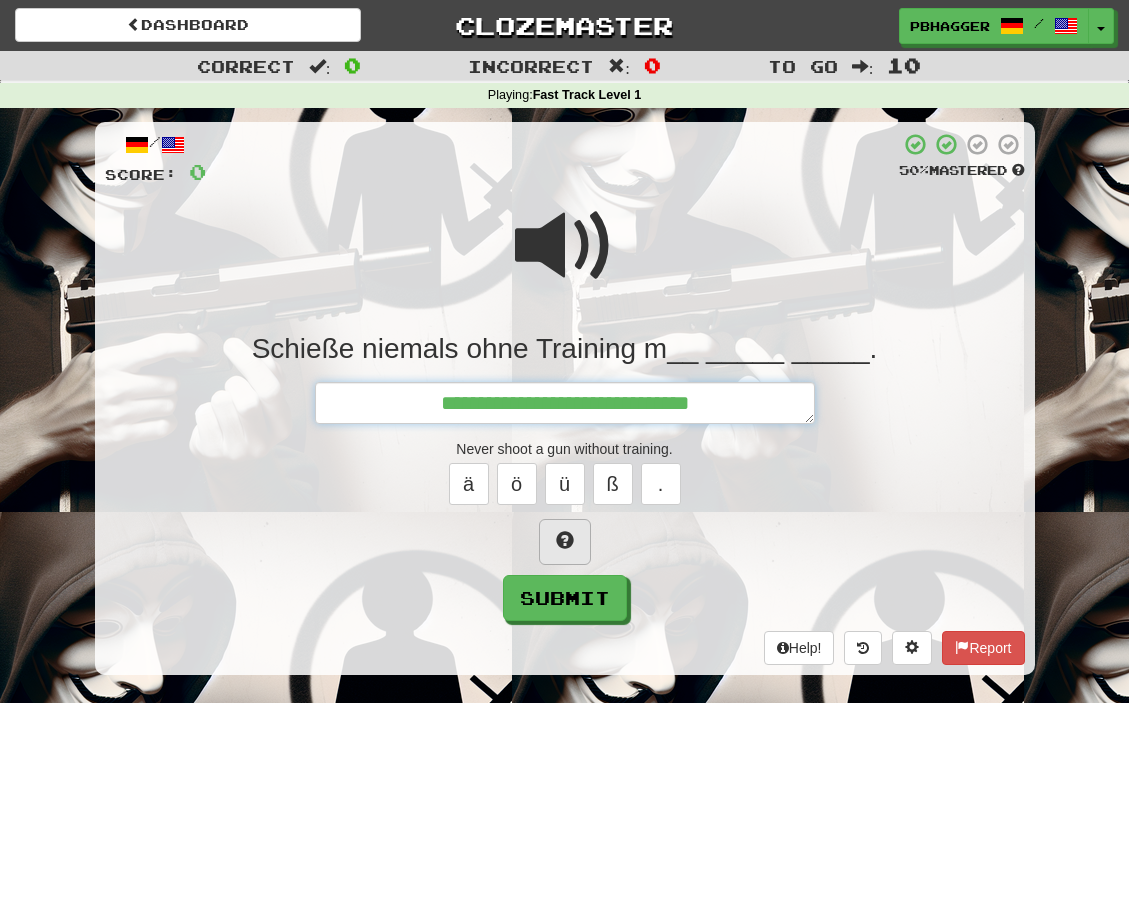 type on "*" 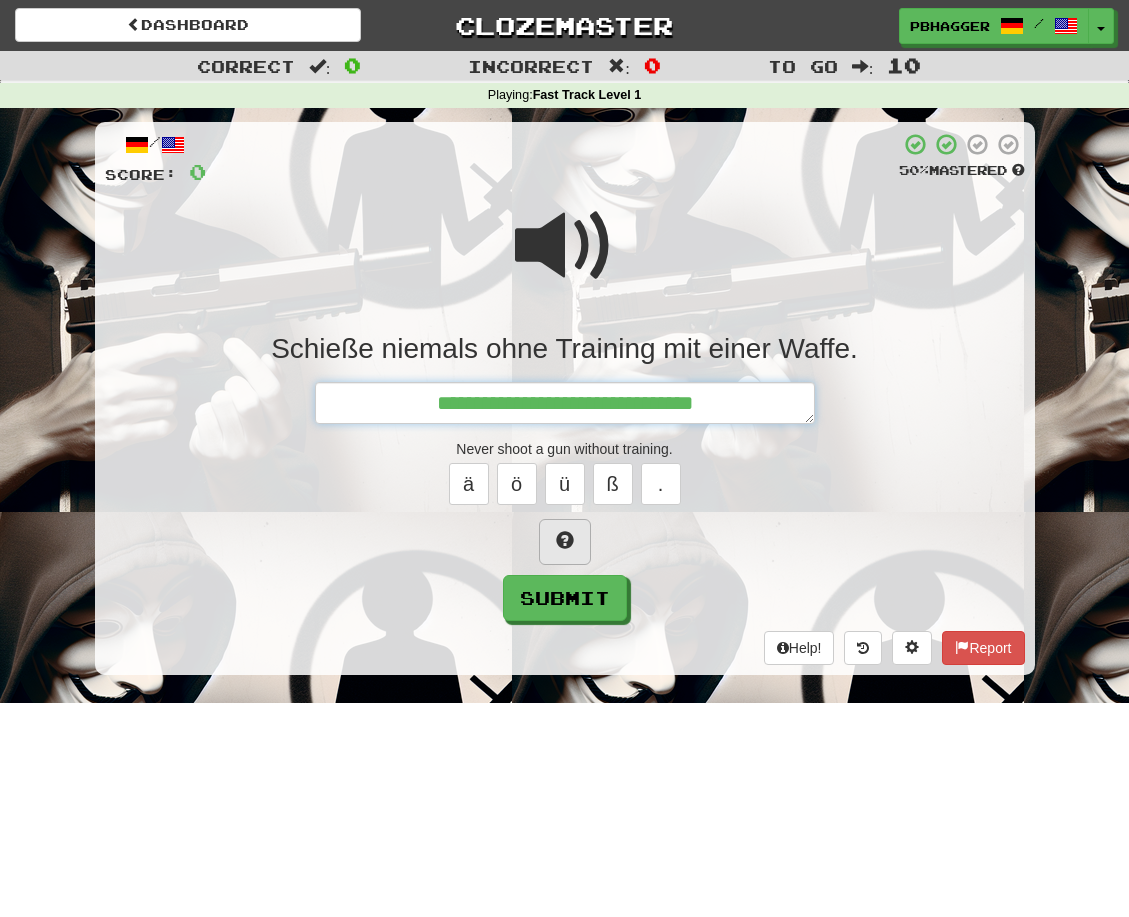 type on "*" 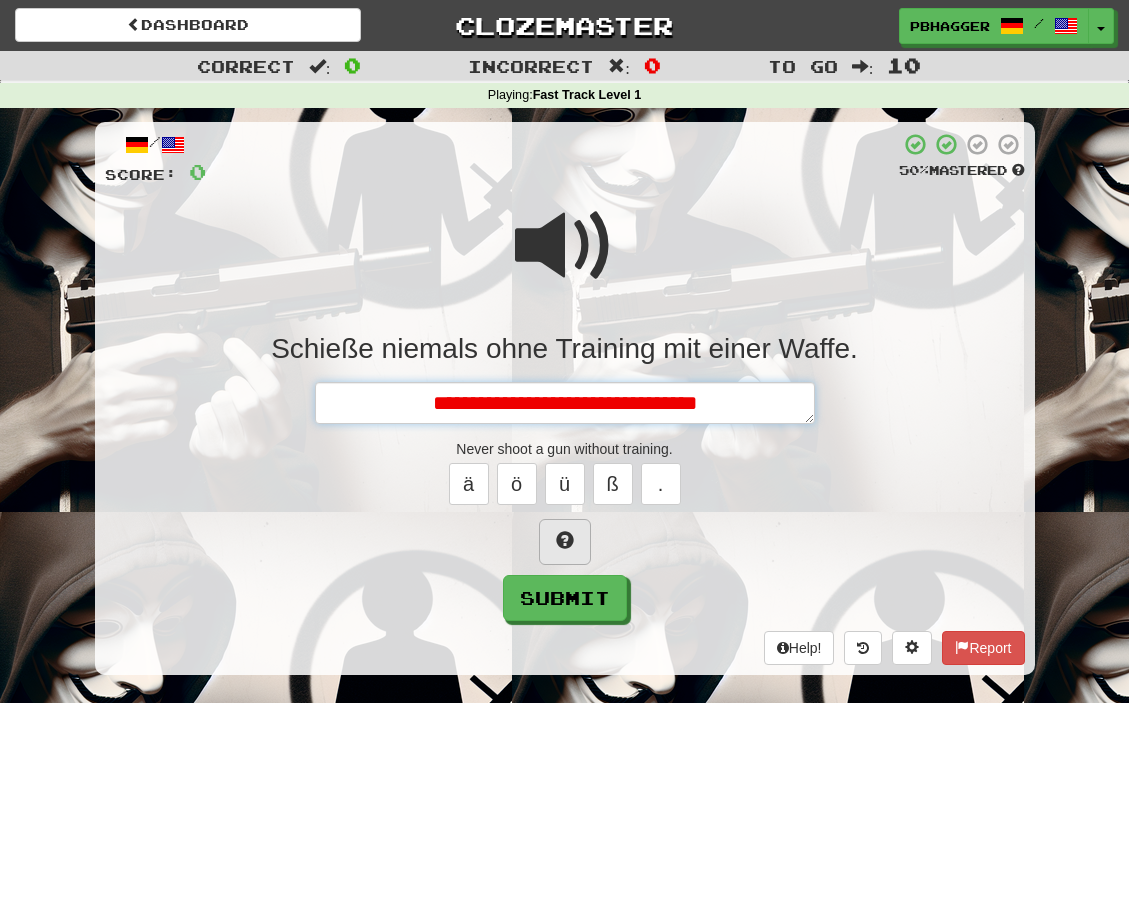 type on "*" 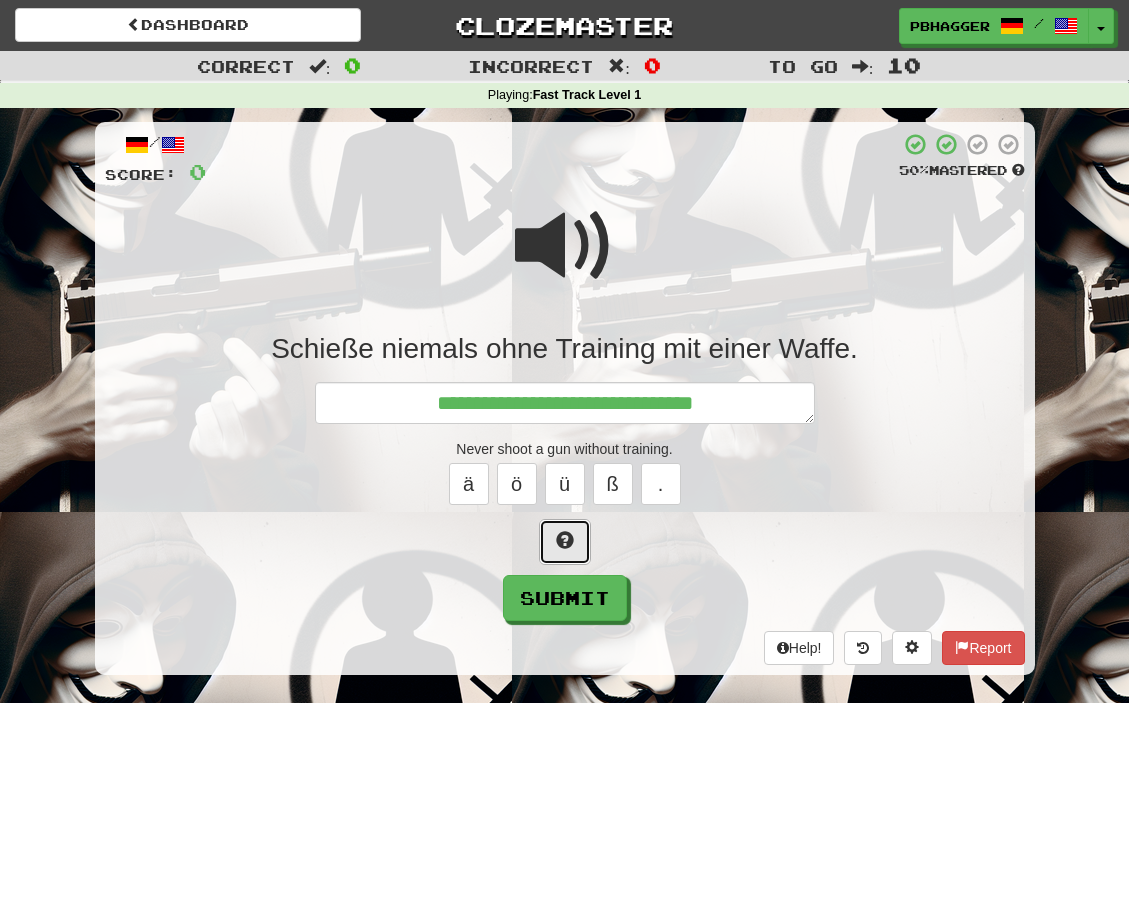 click at bounding box center [565, 540] 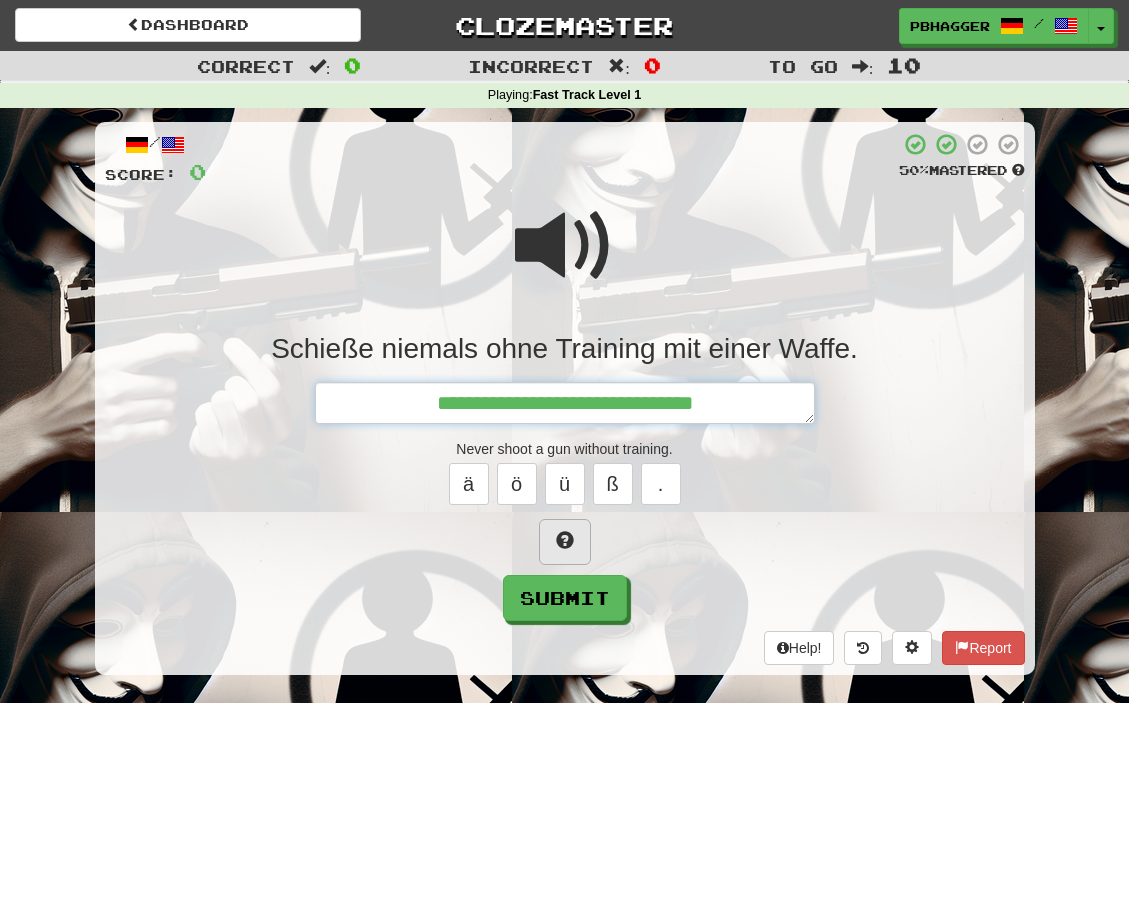 type on "*" 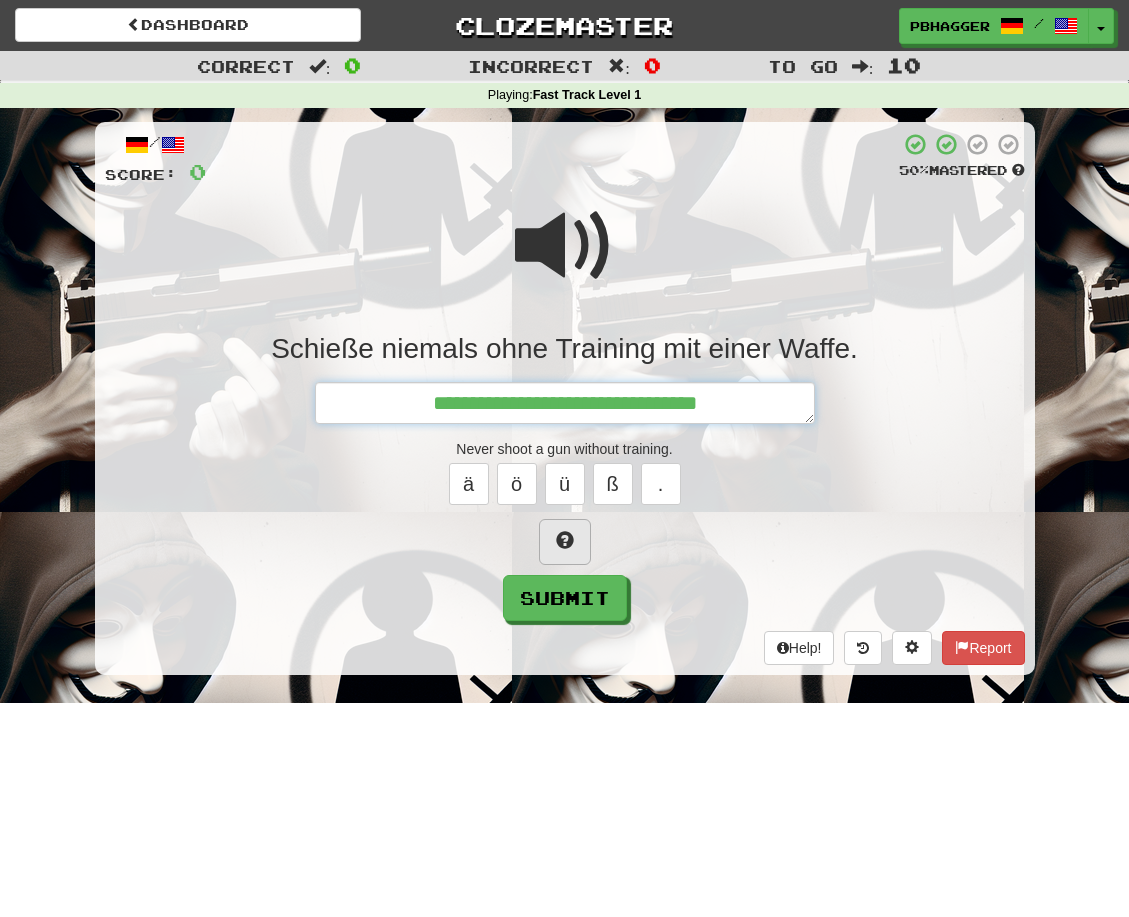 type on "*" 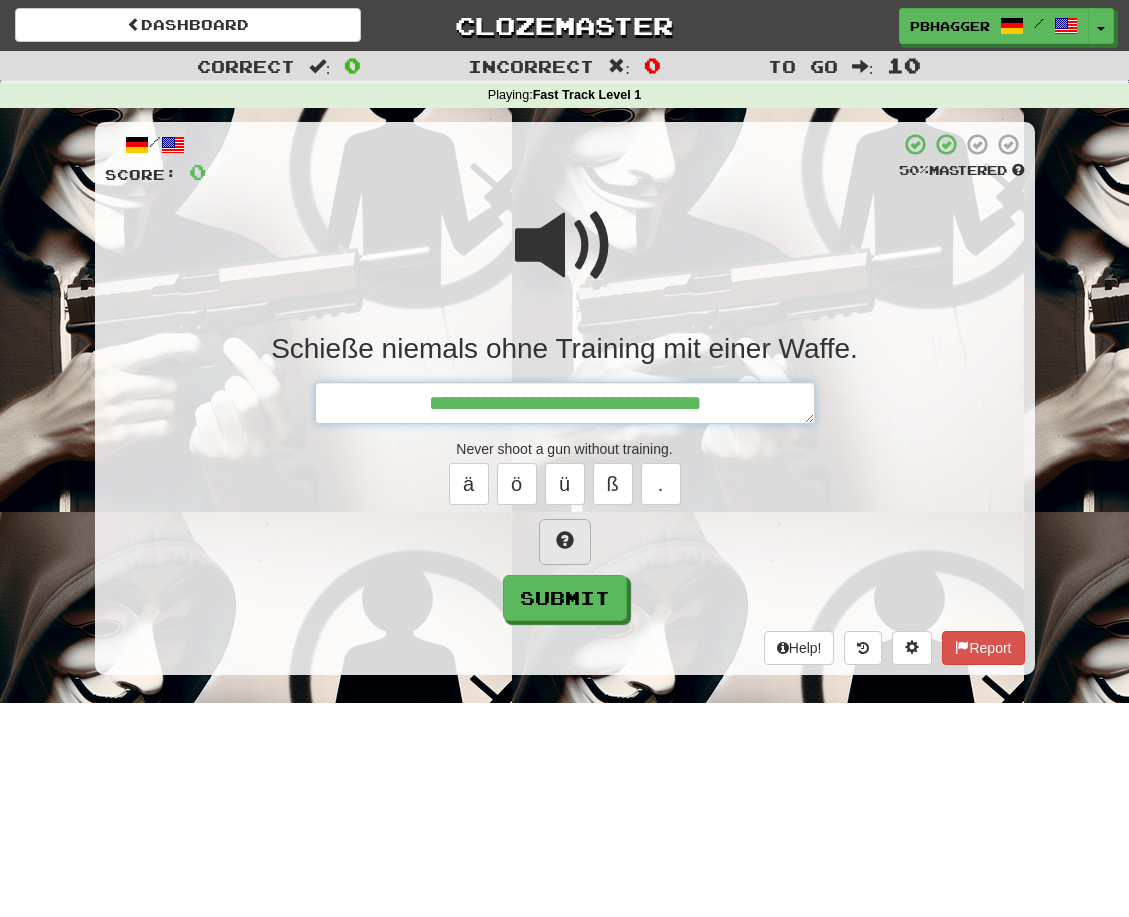 type on "*" 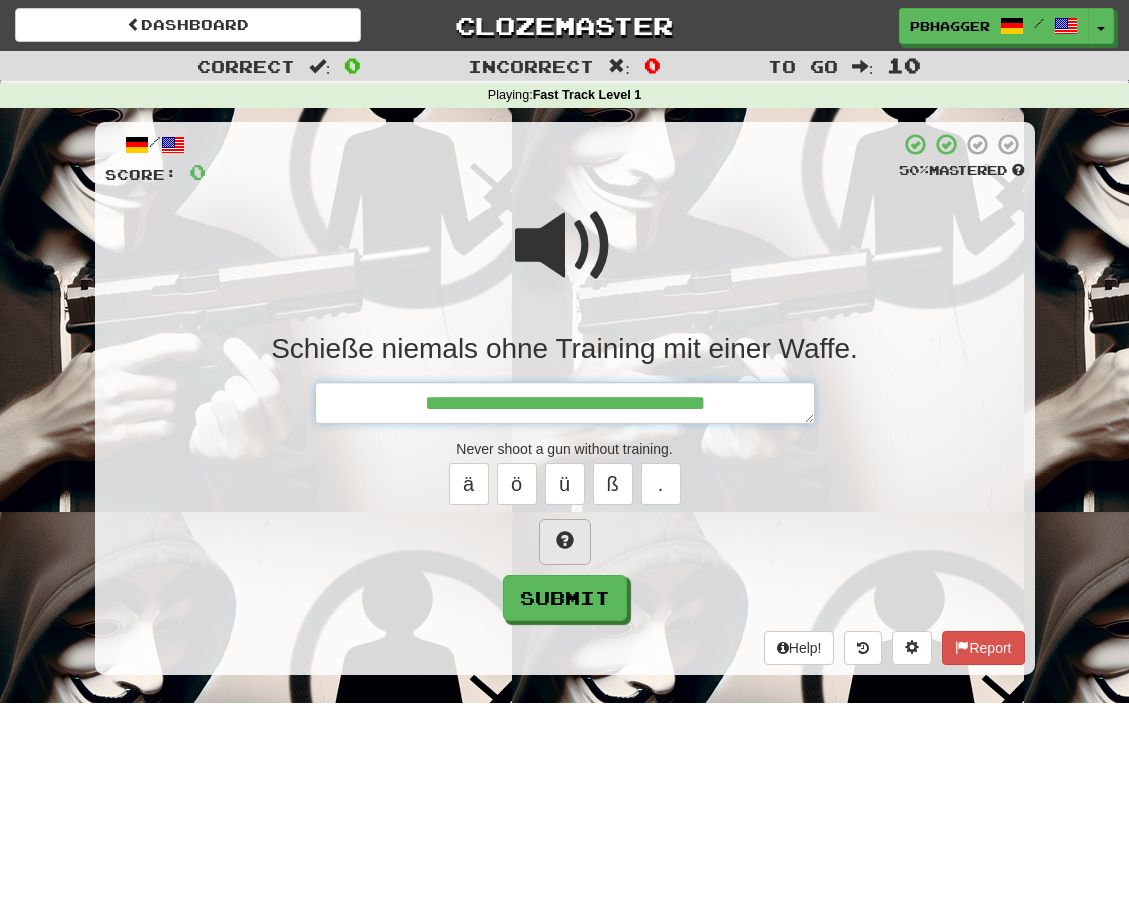 type on "*" 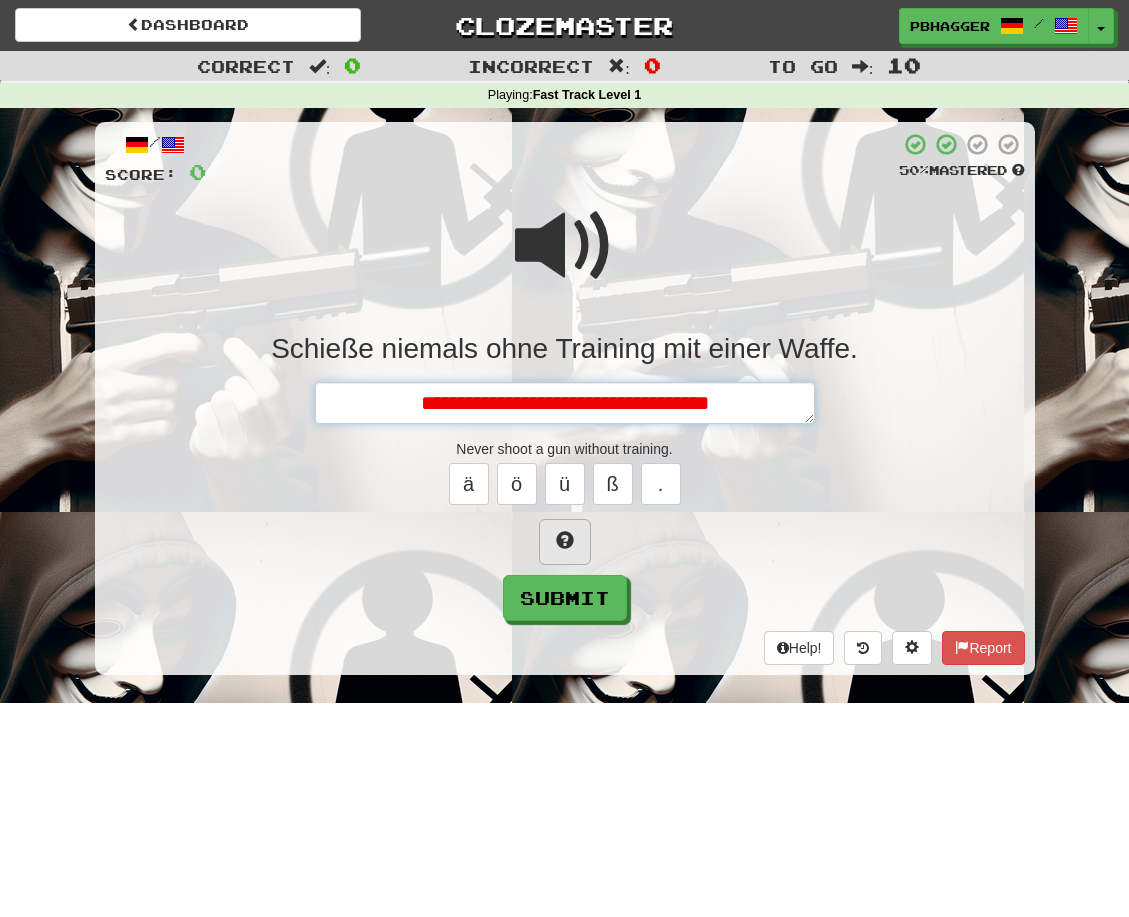 type on "*" 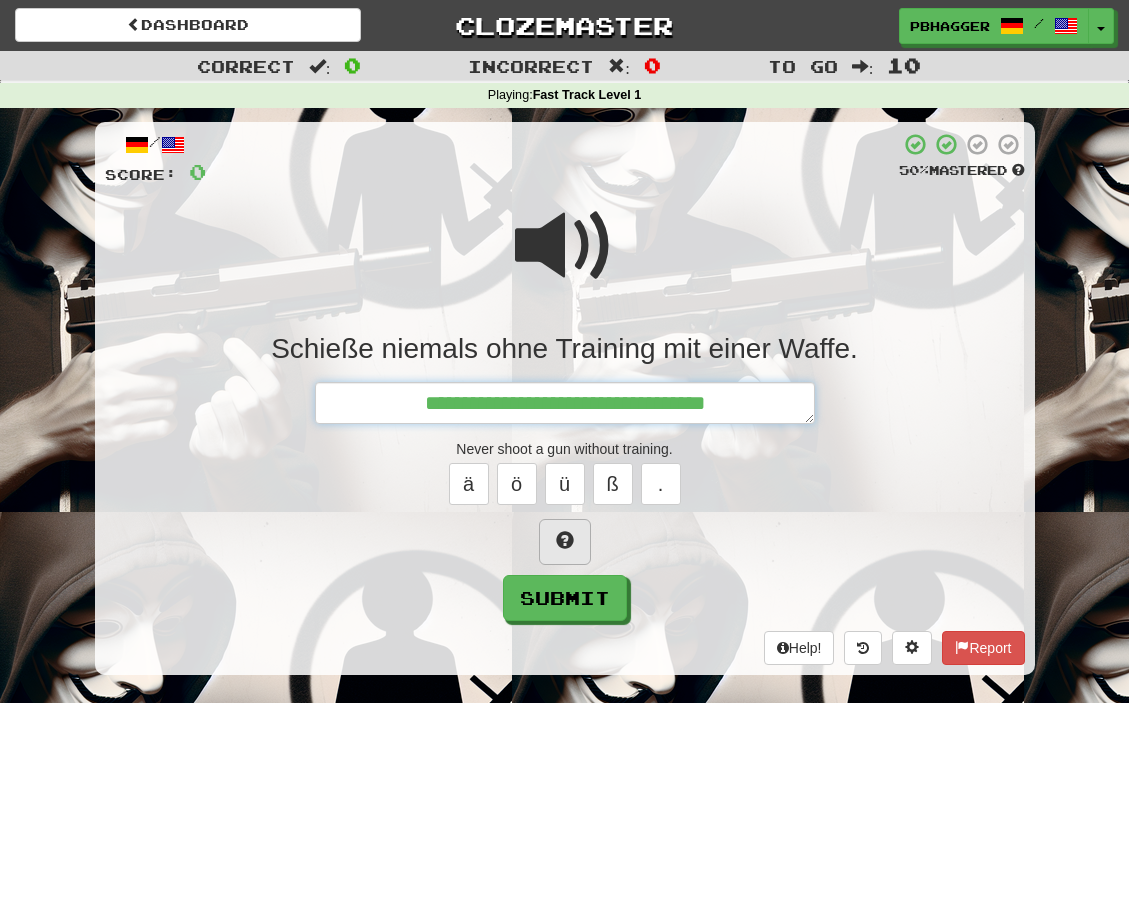 type on "*" 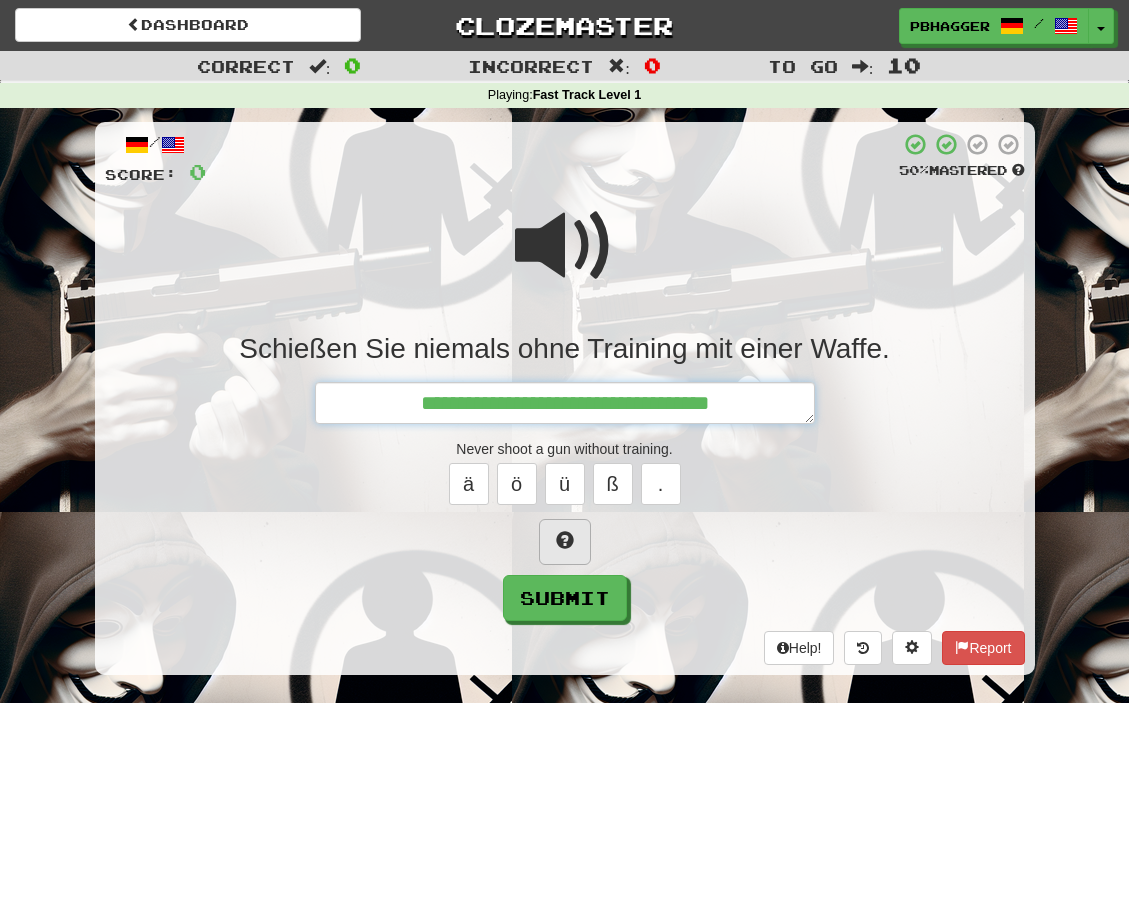 type on "*" 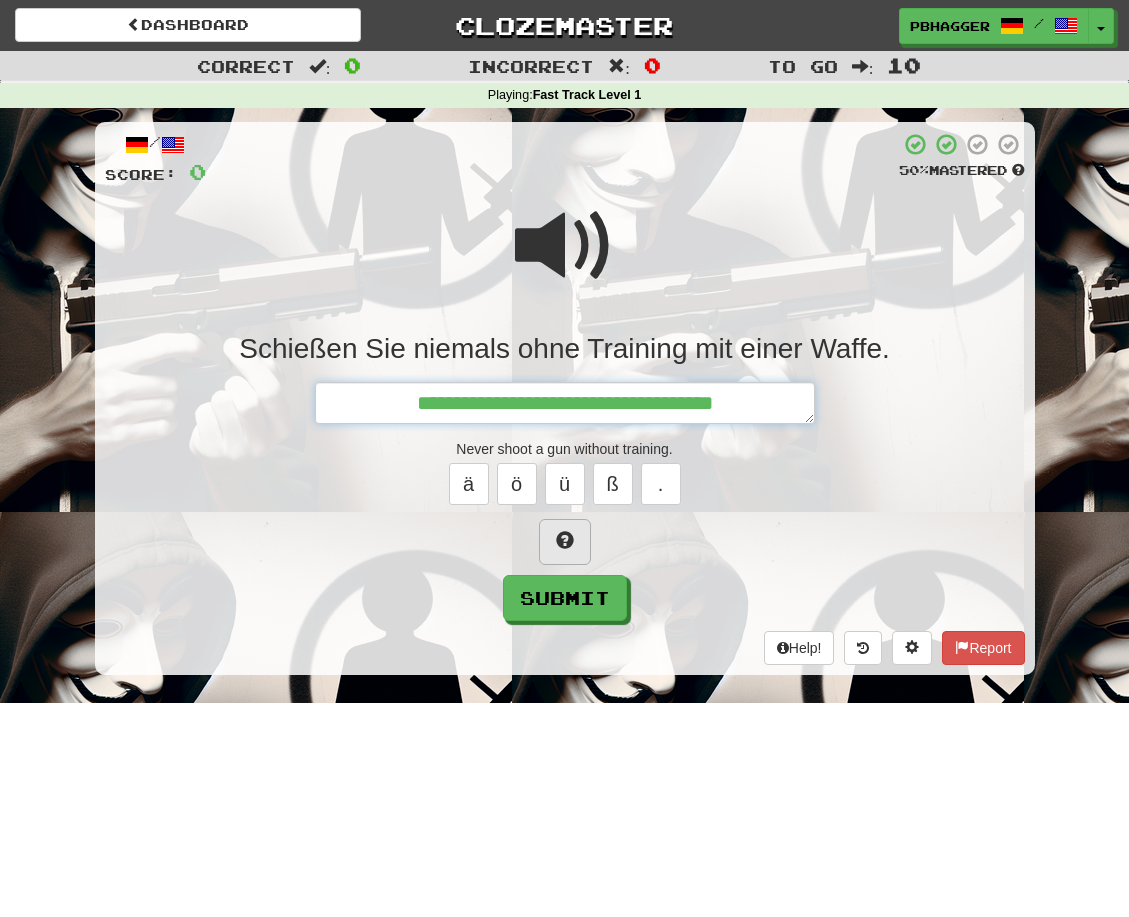 type on "*" 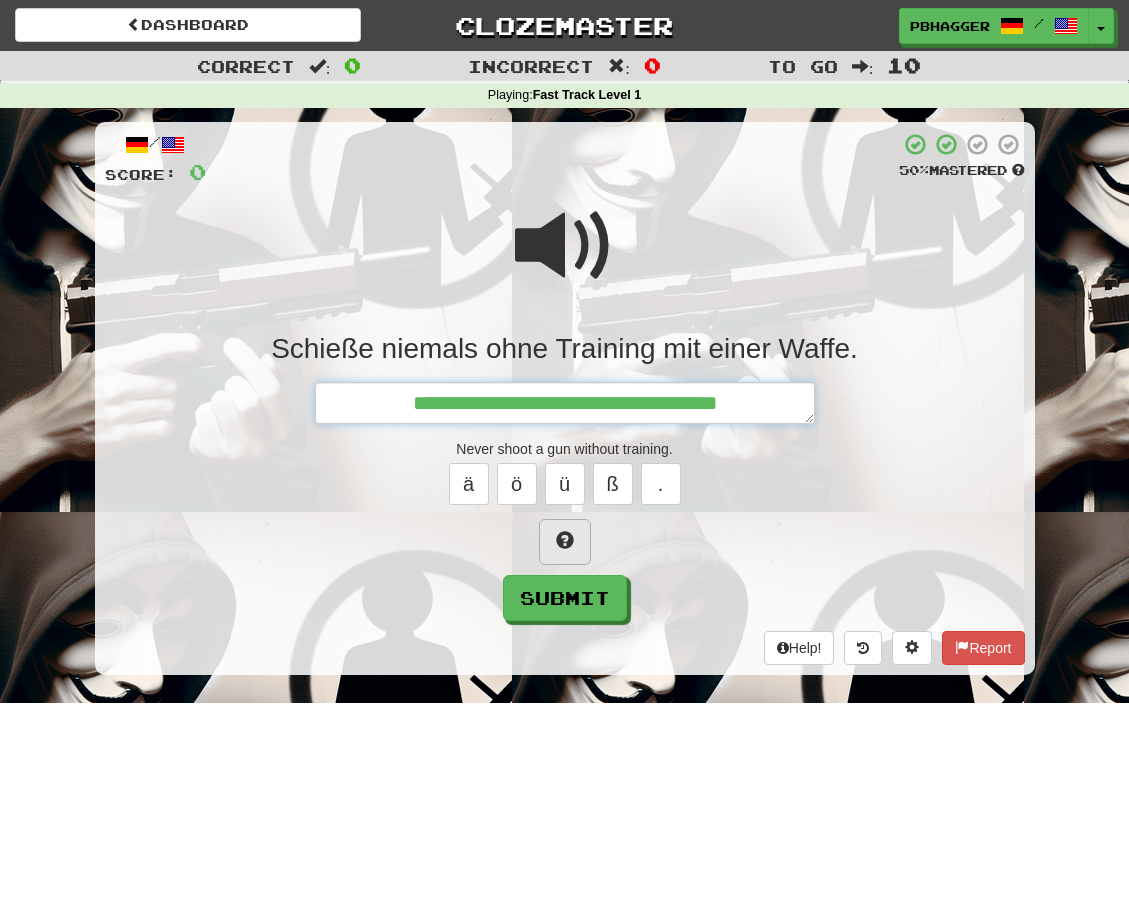 type on "*" 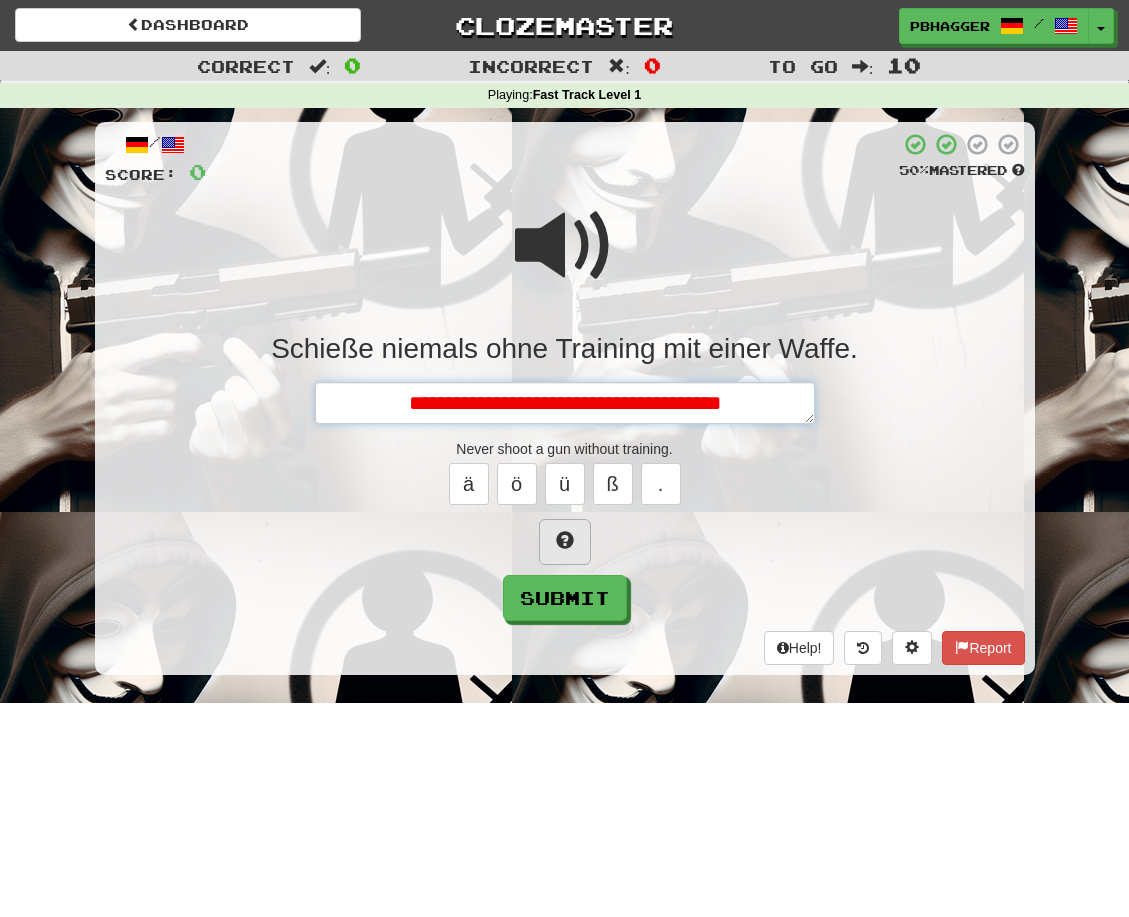 type on "*" 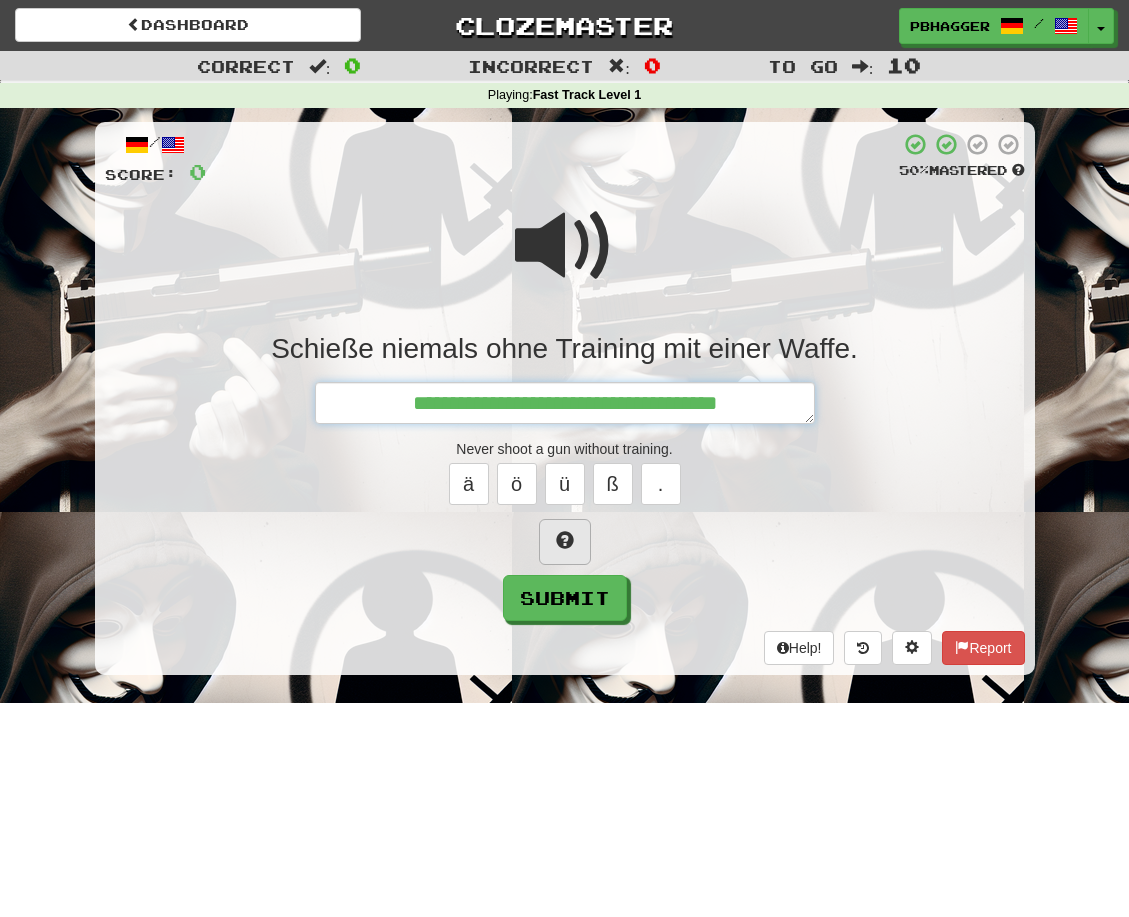 type on "*" 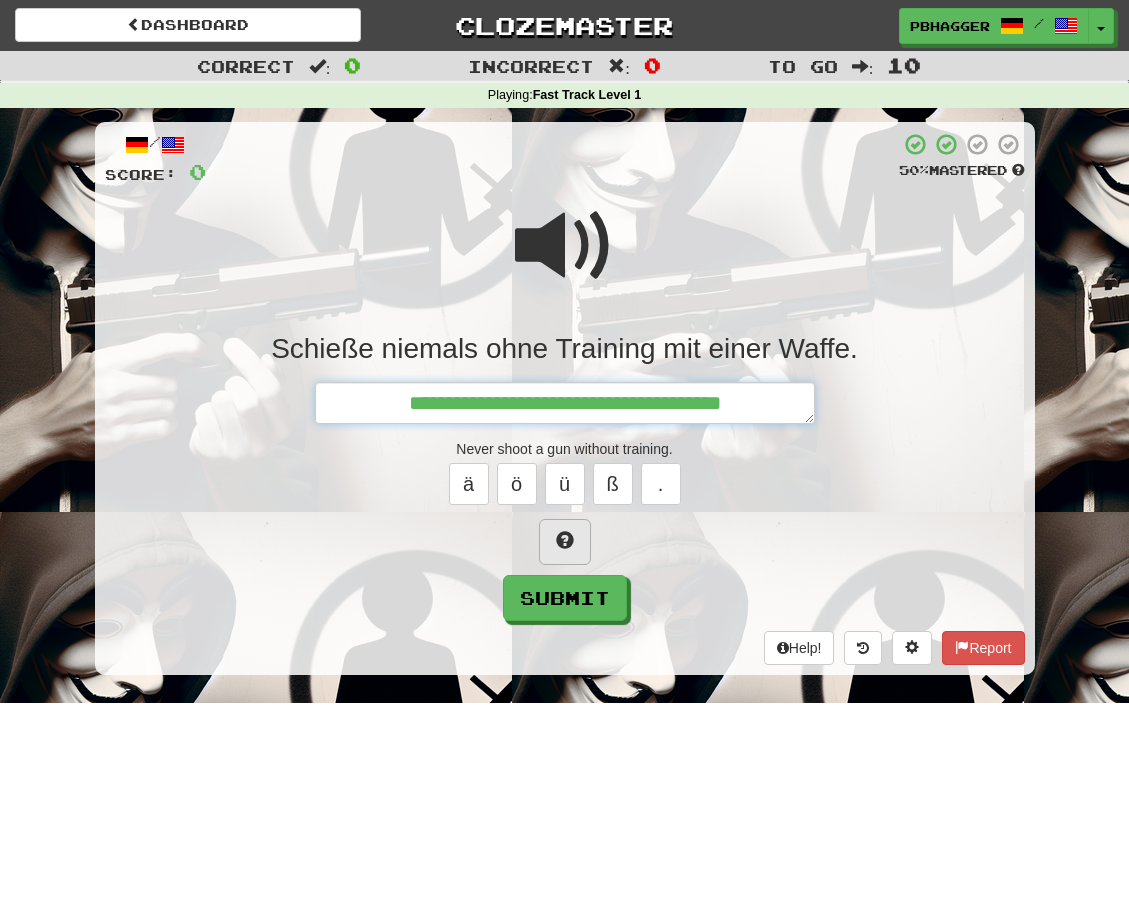type on "*" 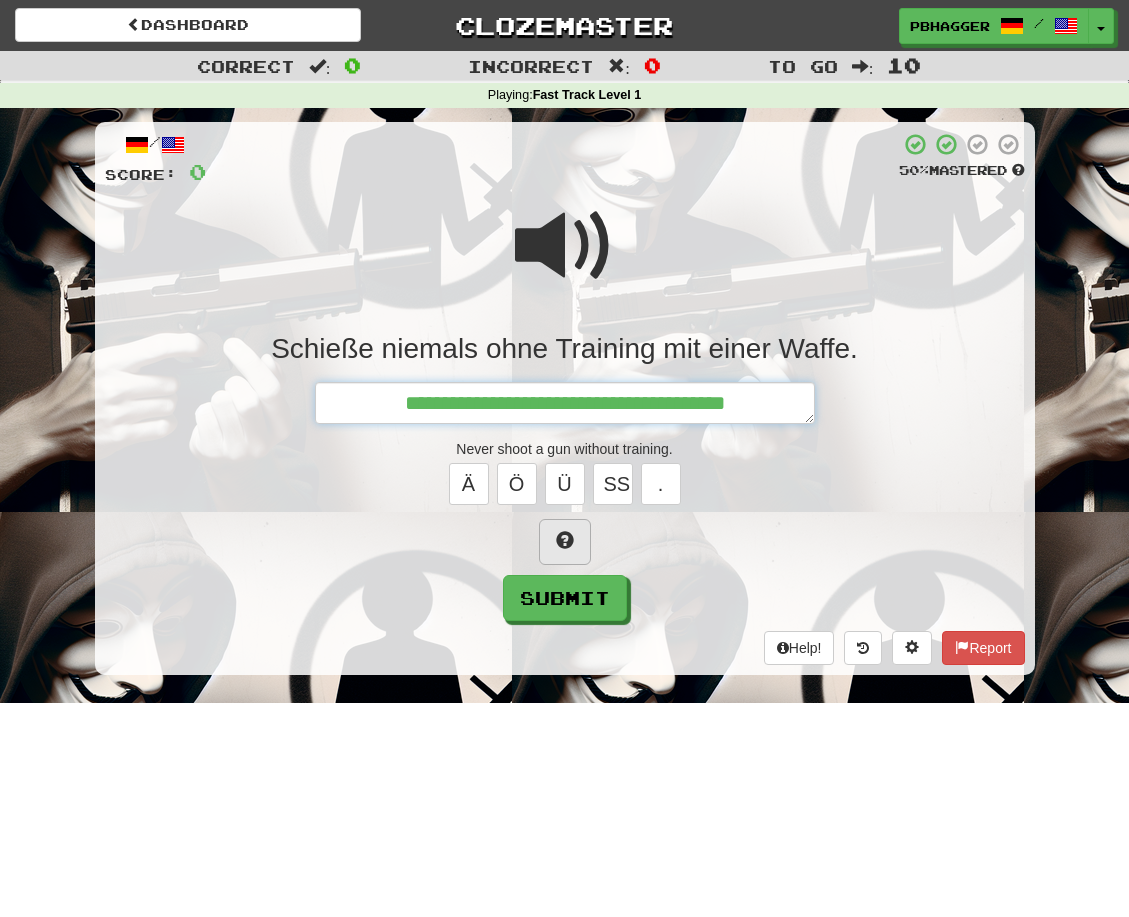type on "*" 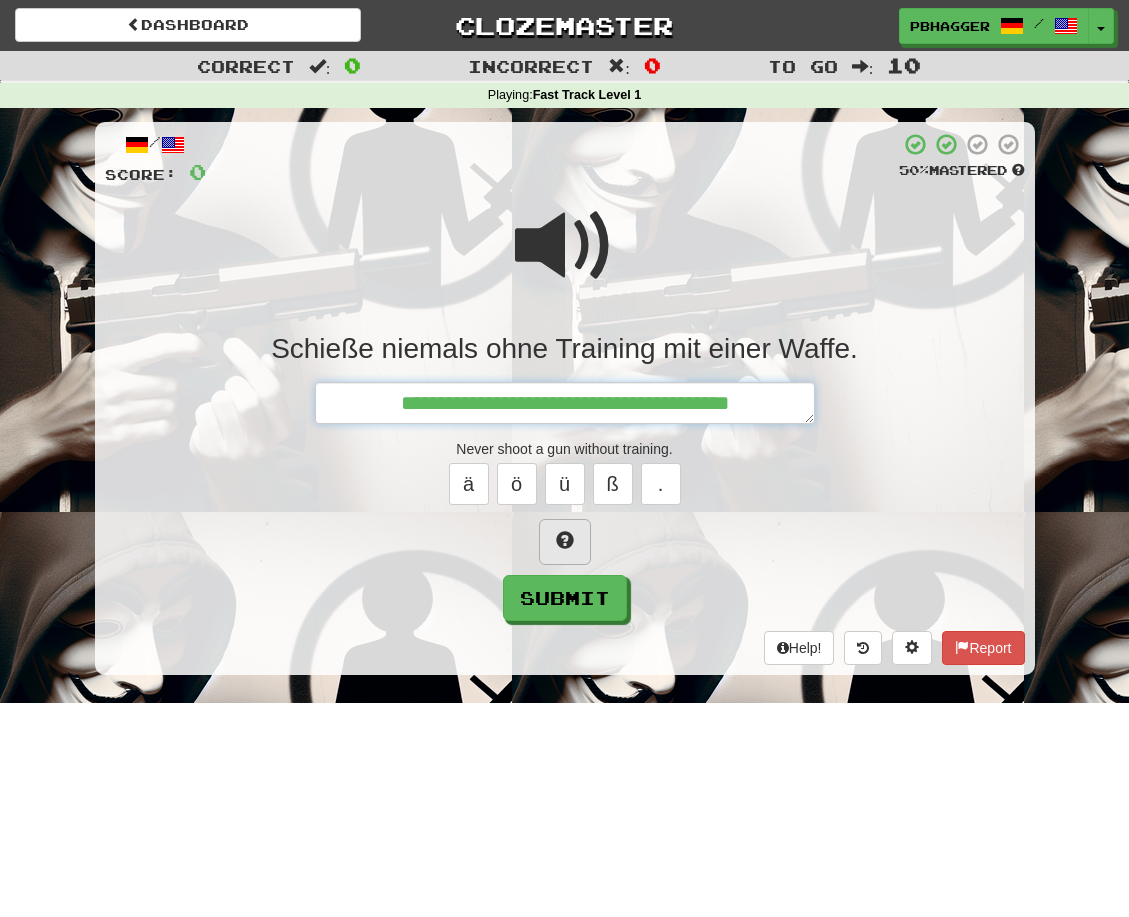type on "*" 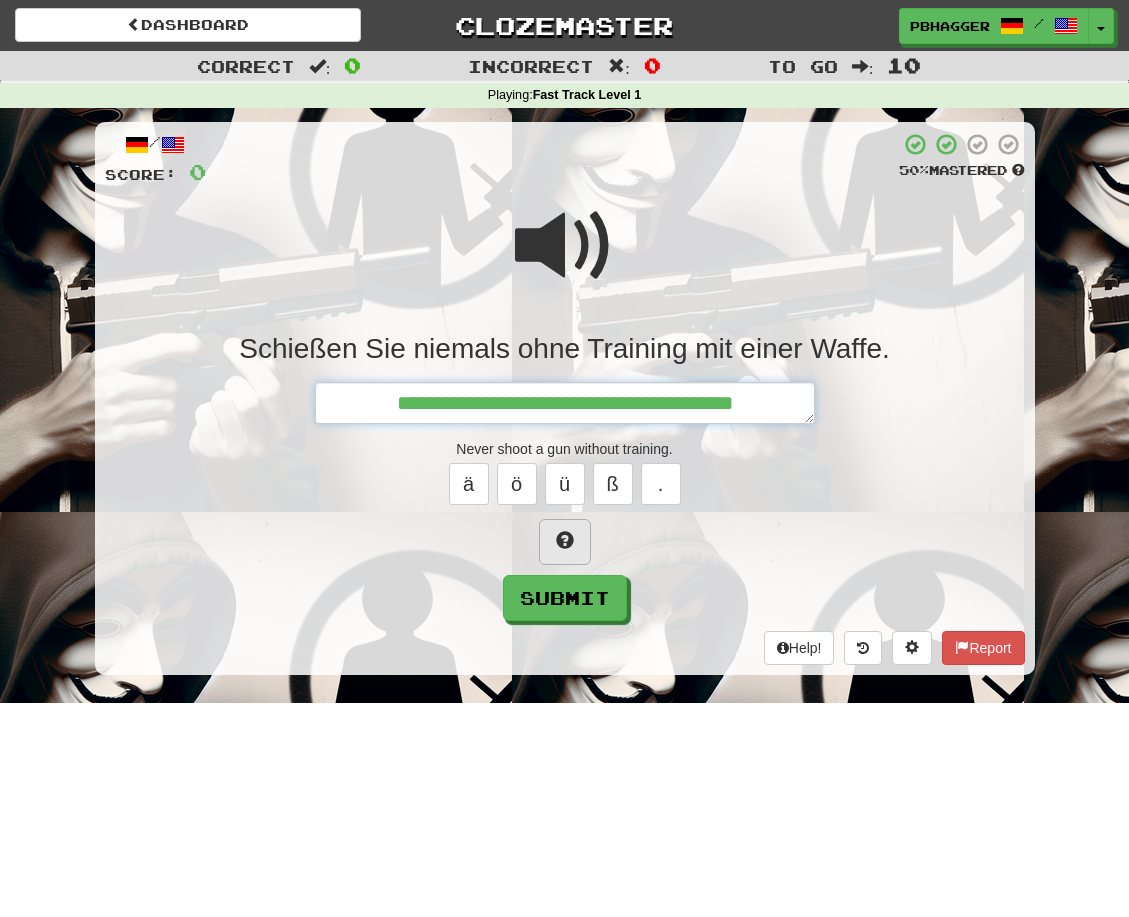 type on "*" 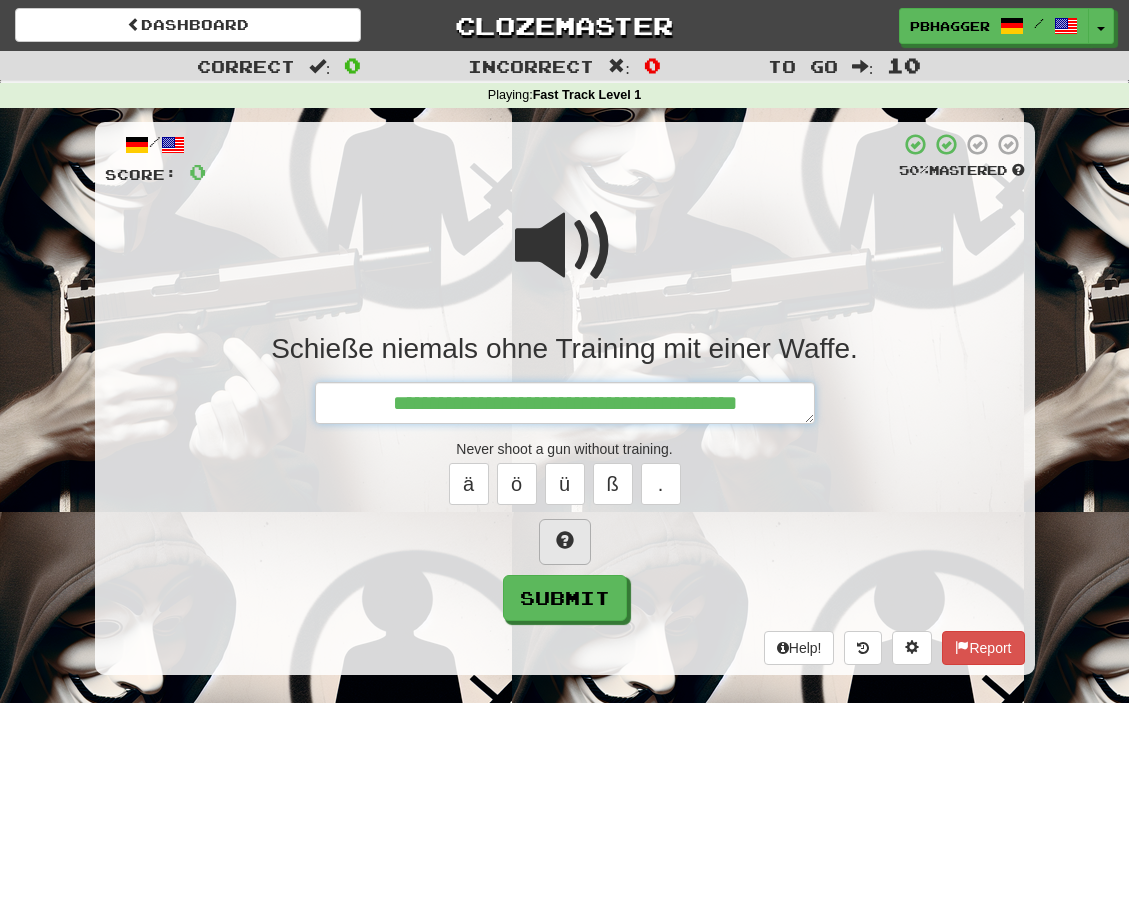 type on "*" 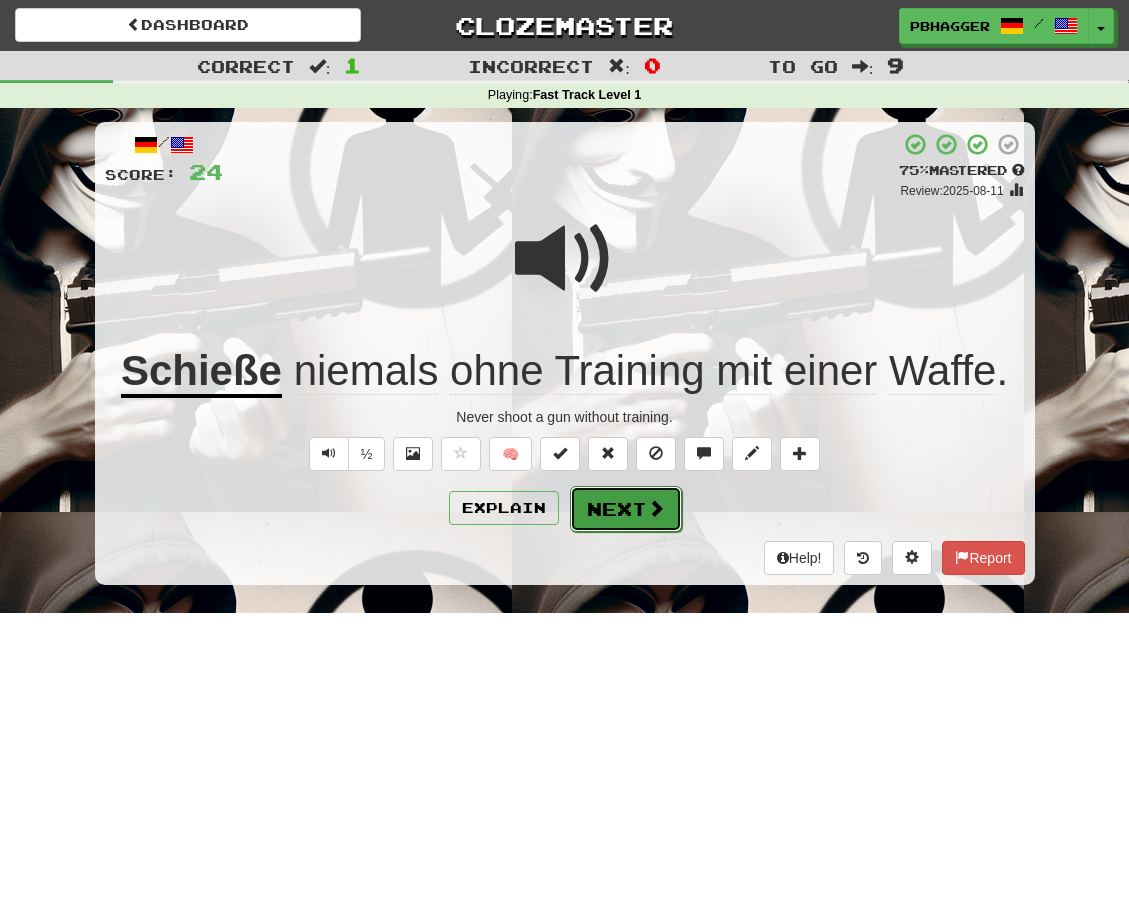 click on "Next" at bounding box center [626, 509] 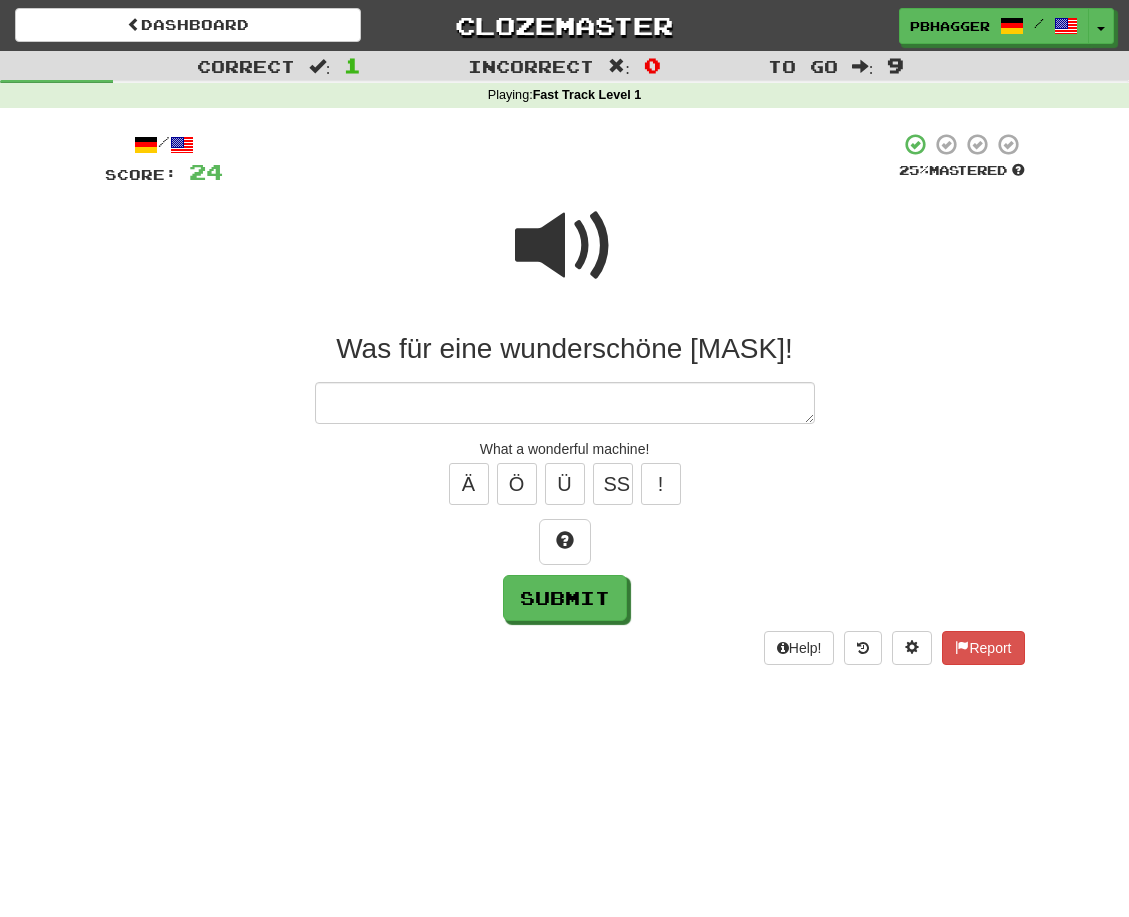 type on "*" 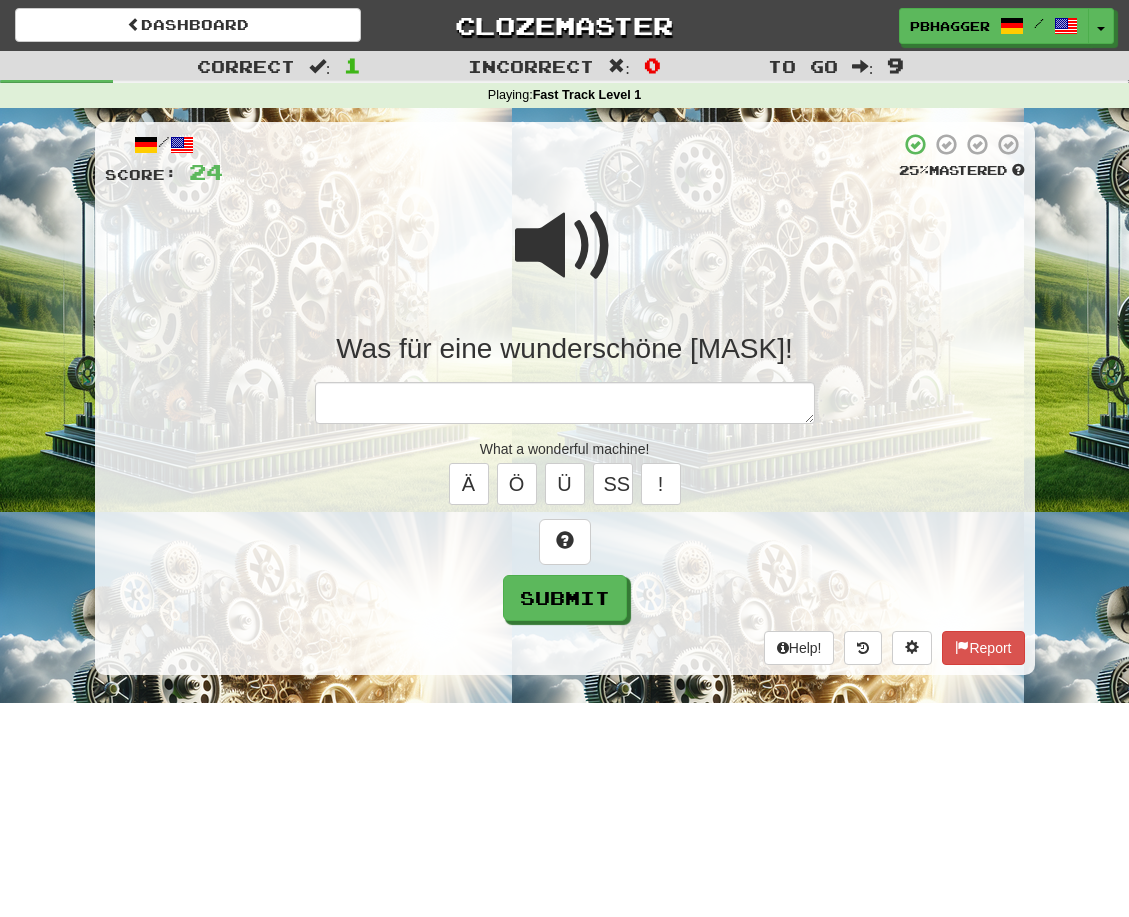 type on "*" 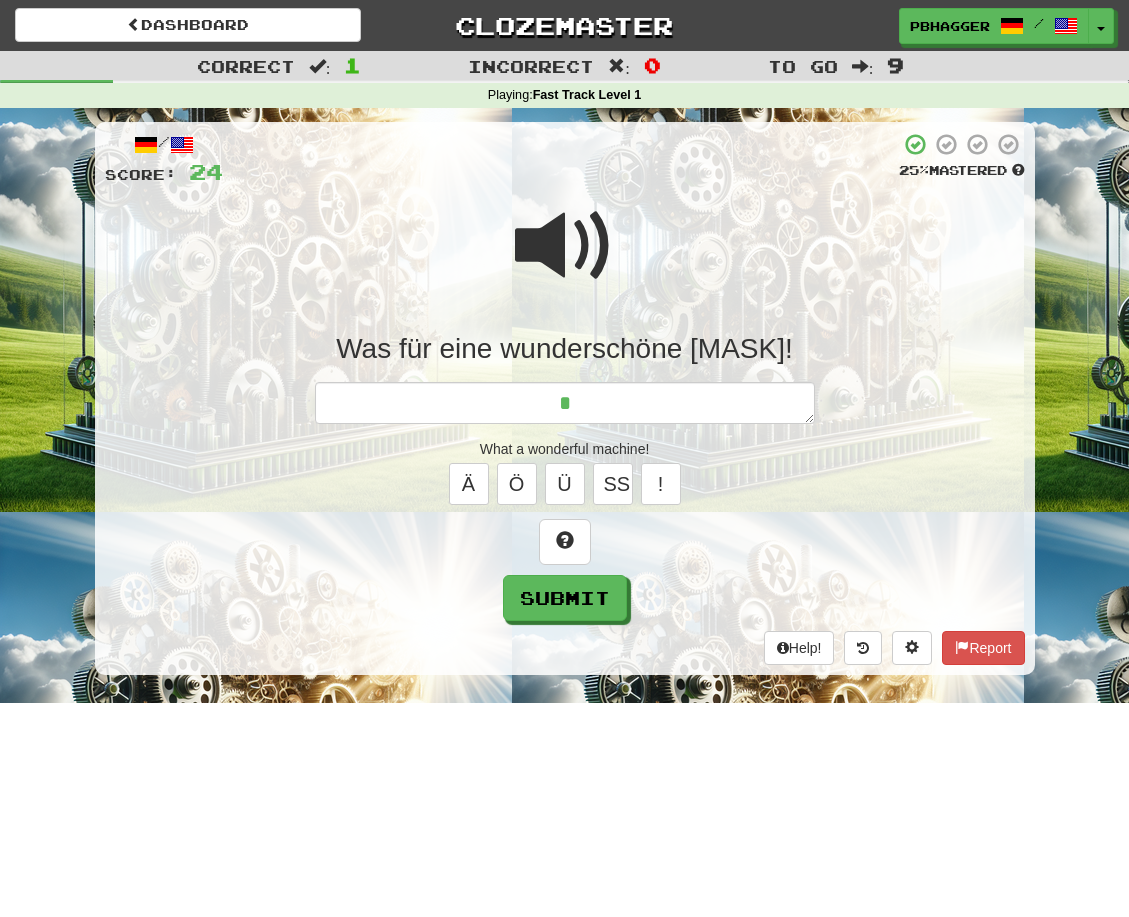 type on "*" 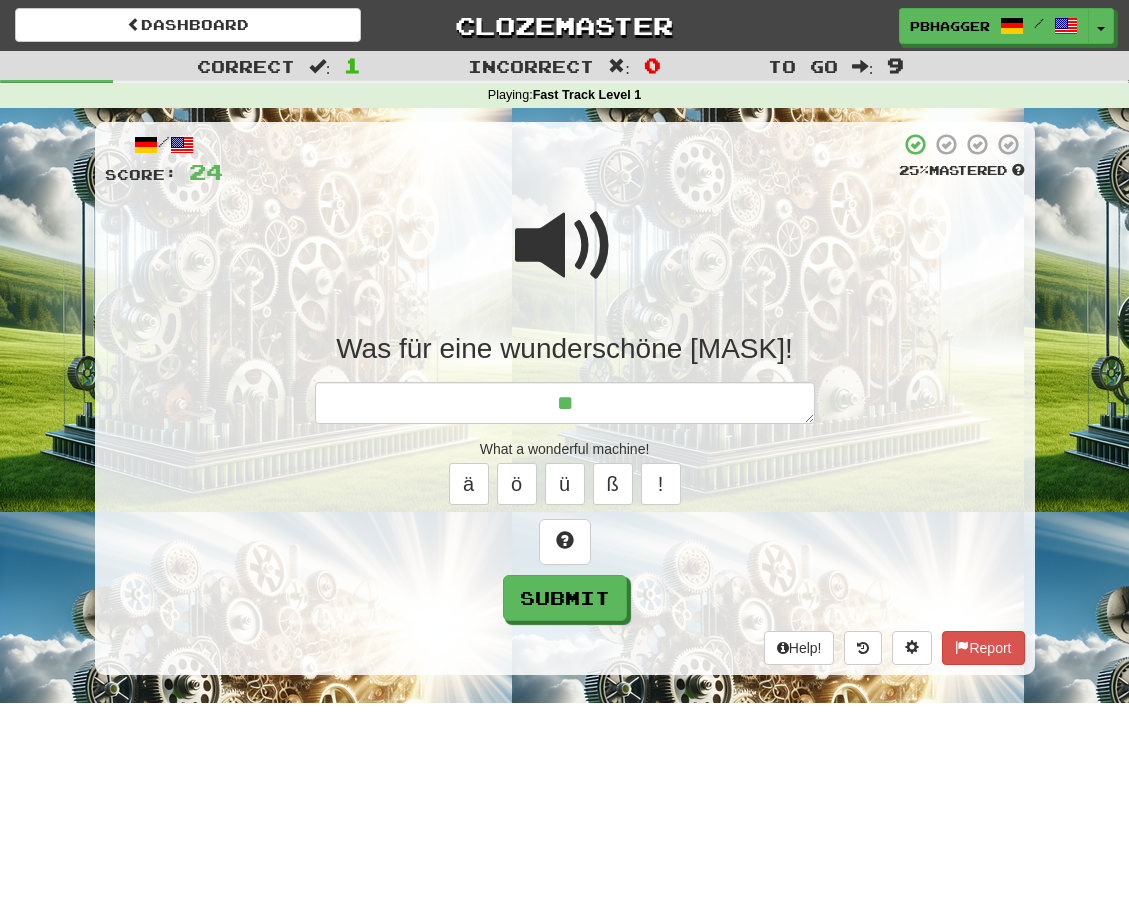 type on "*" 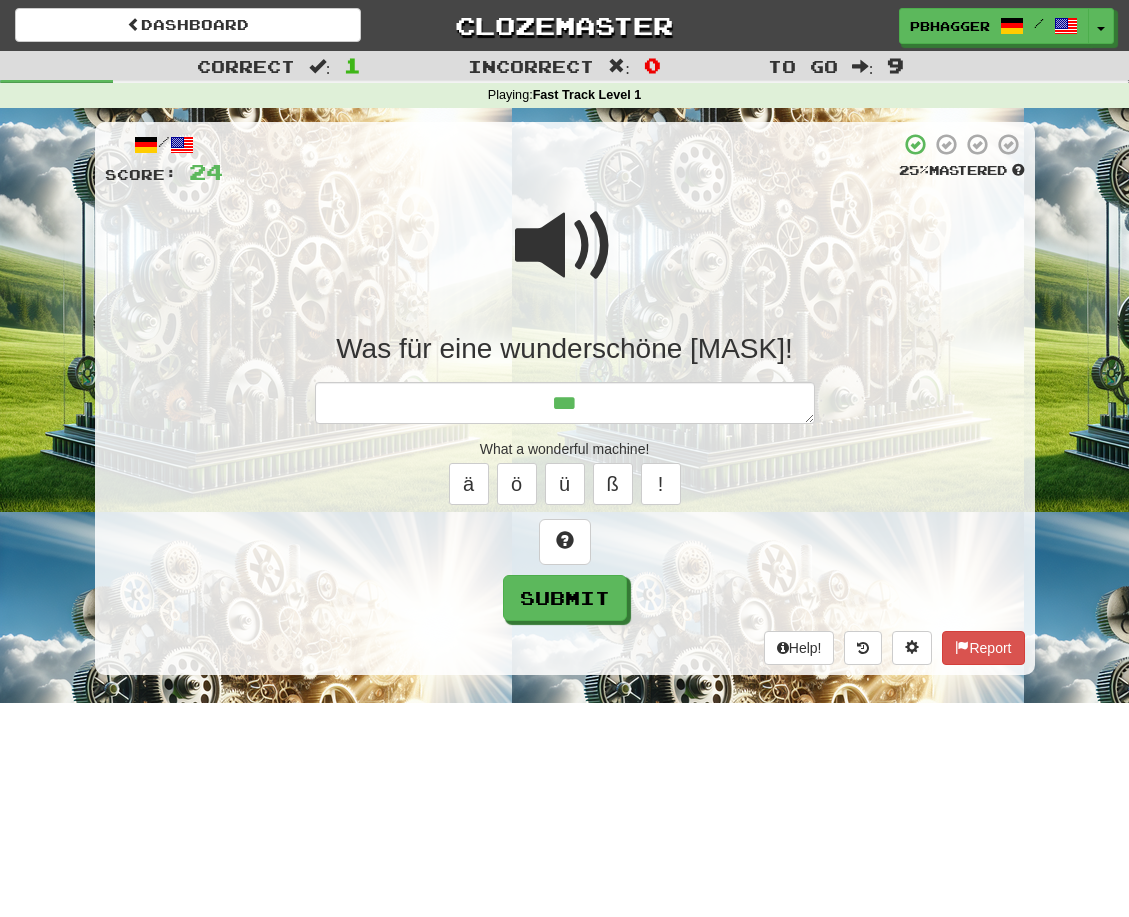 type on "*" 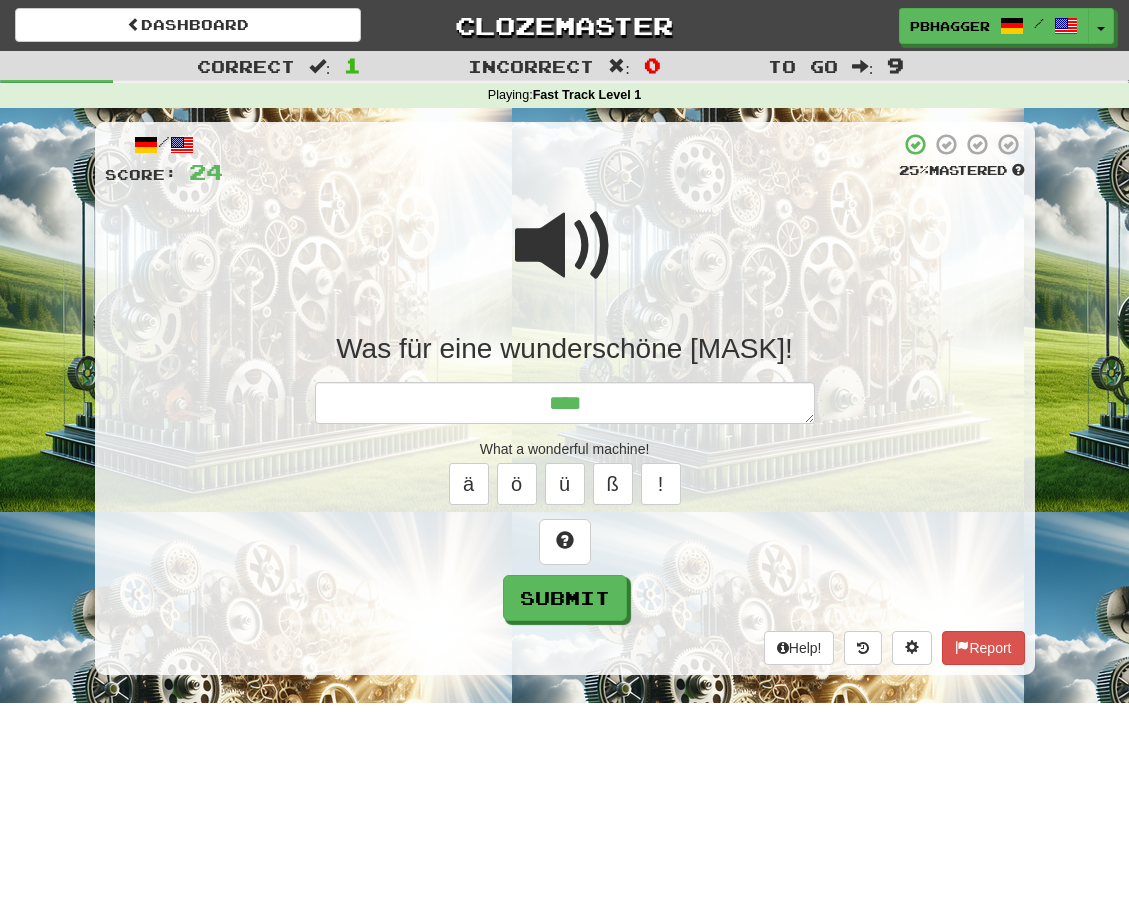 type on "*" 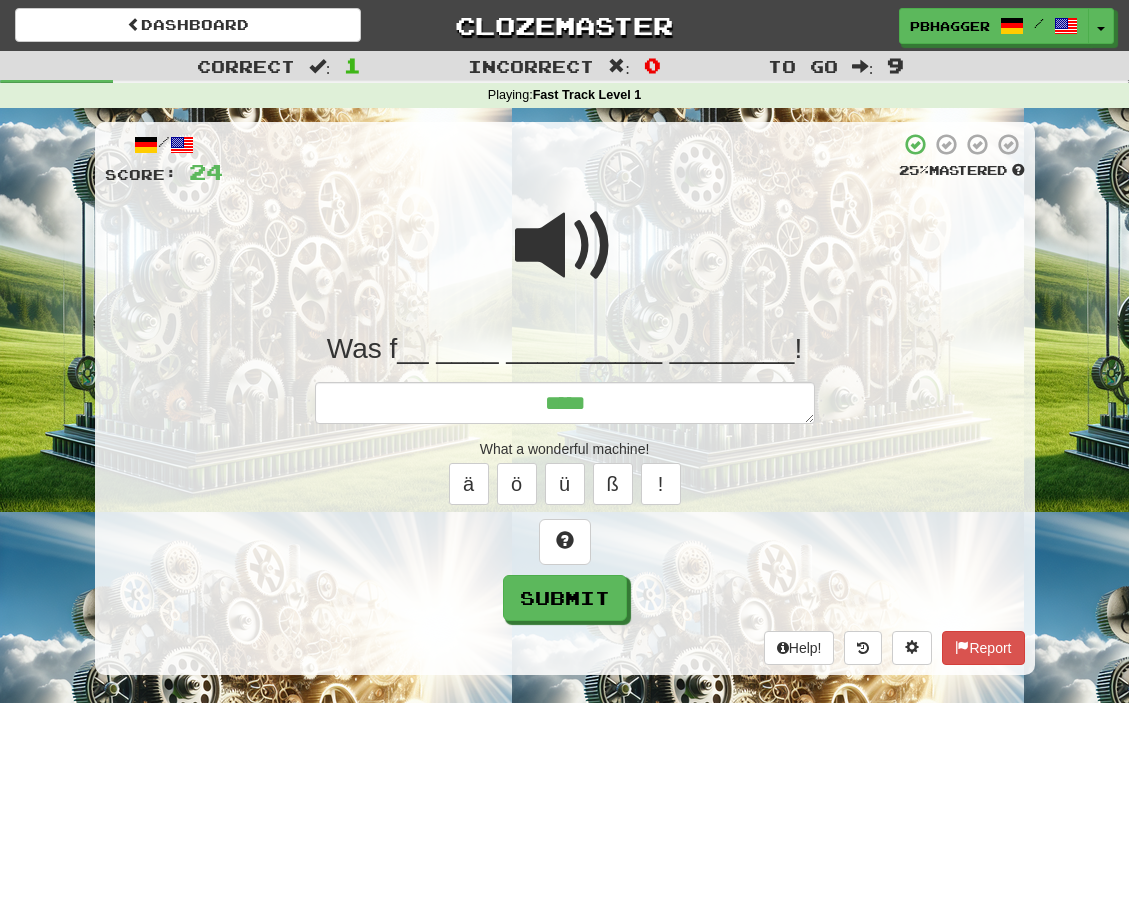 type on "*" 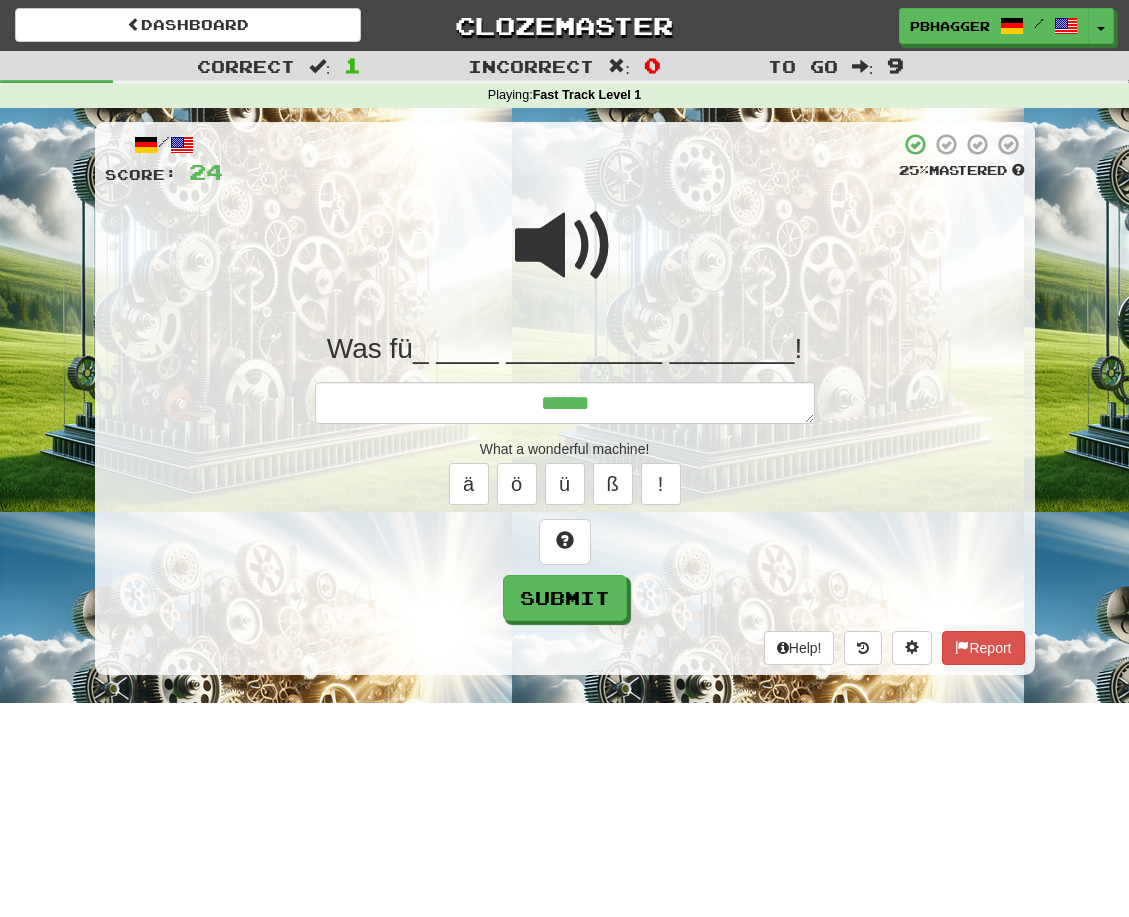 type on "*" 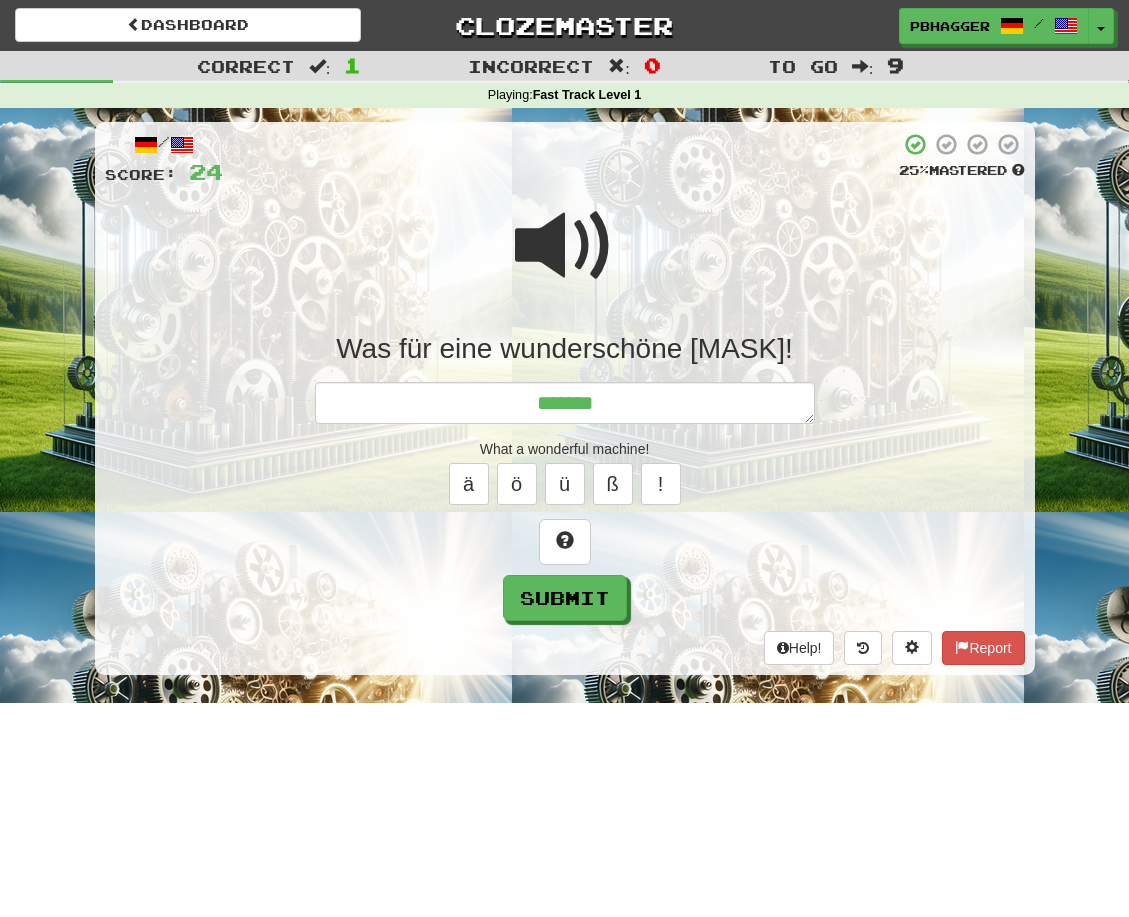 type on "*" 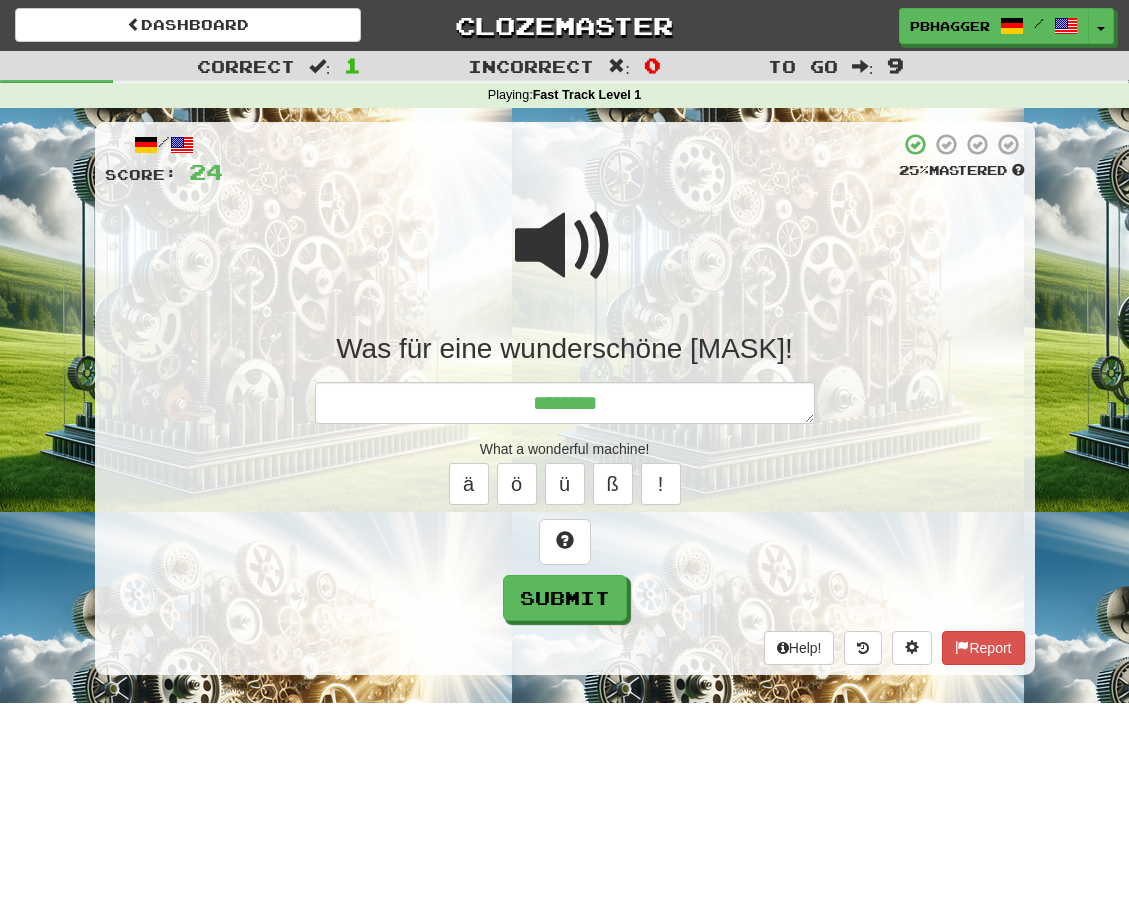 type on "*" 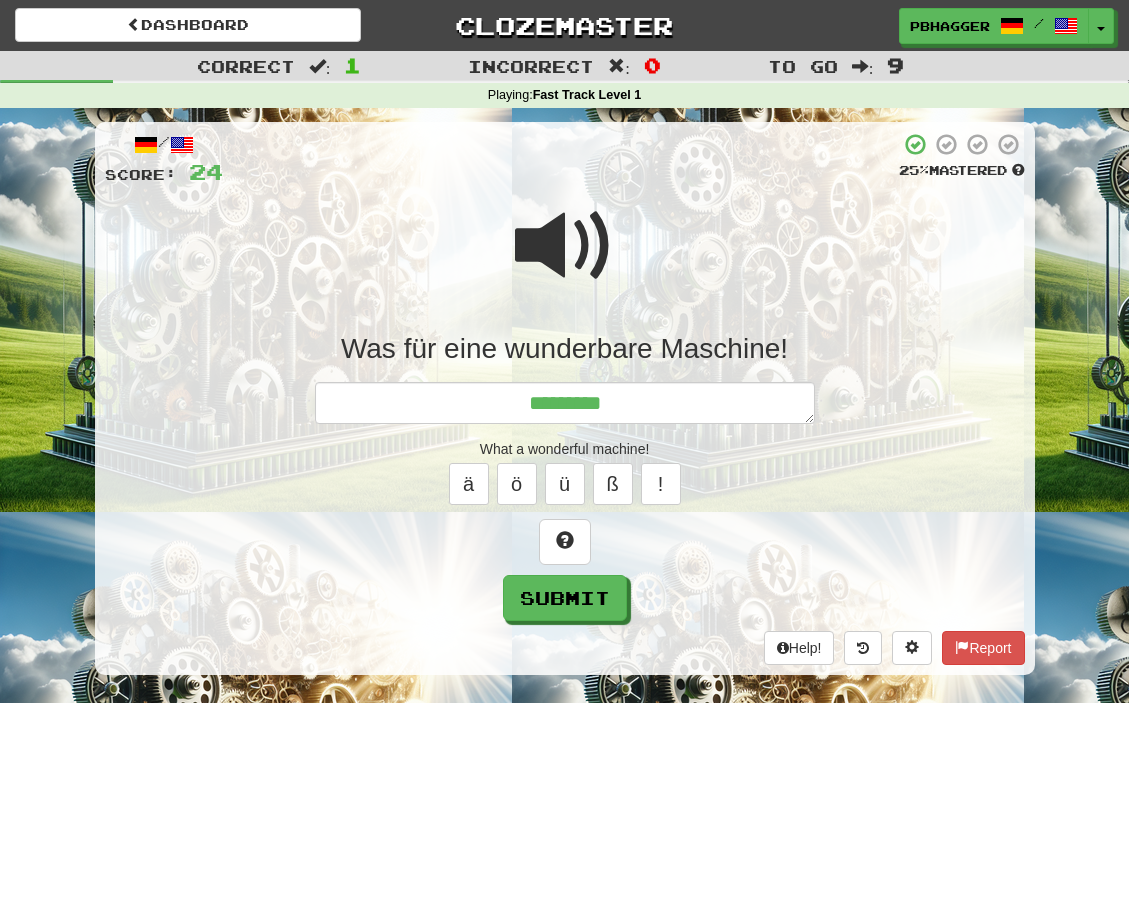 type on "*" 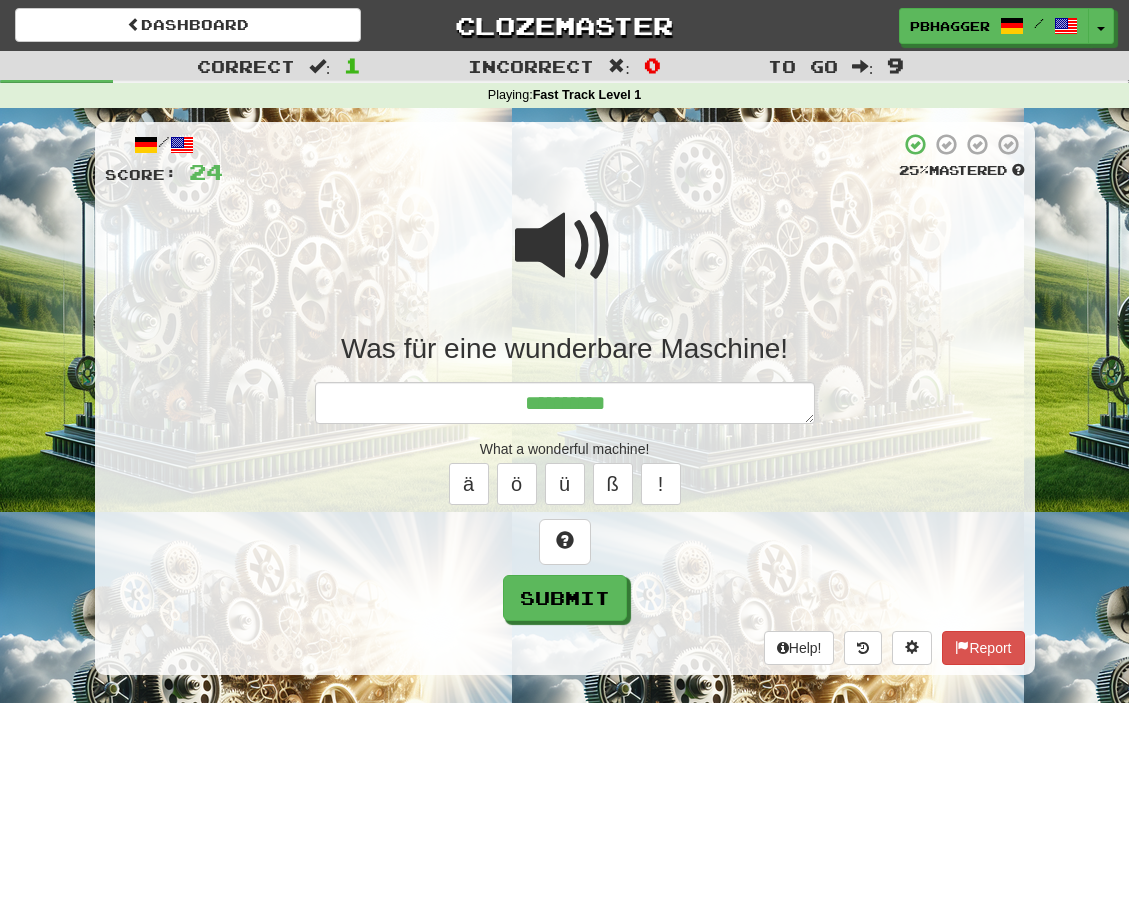 type on "*" 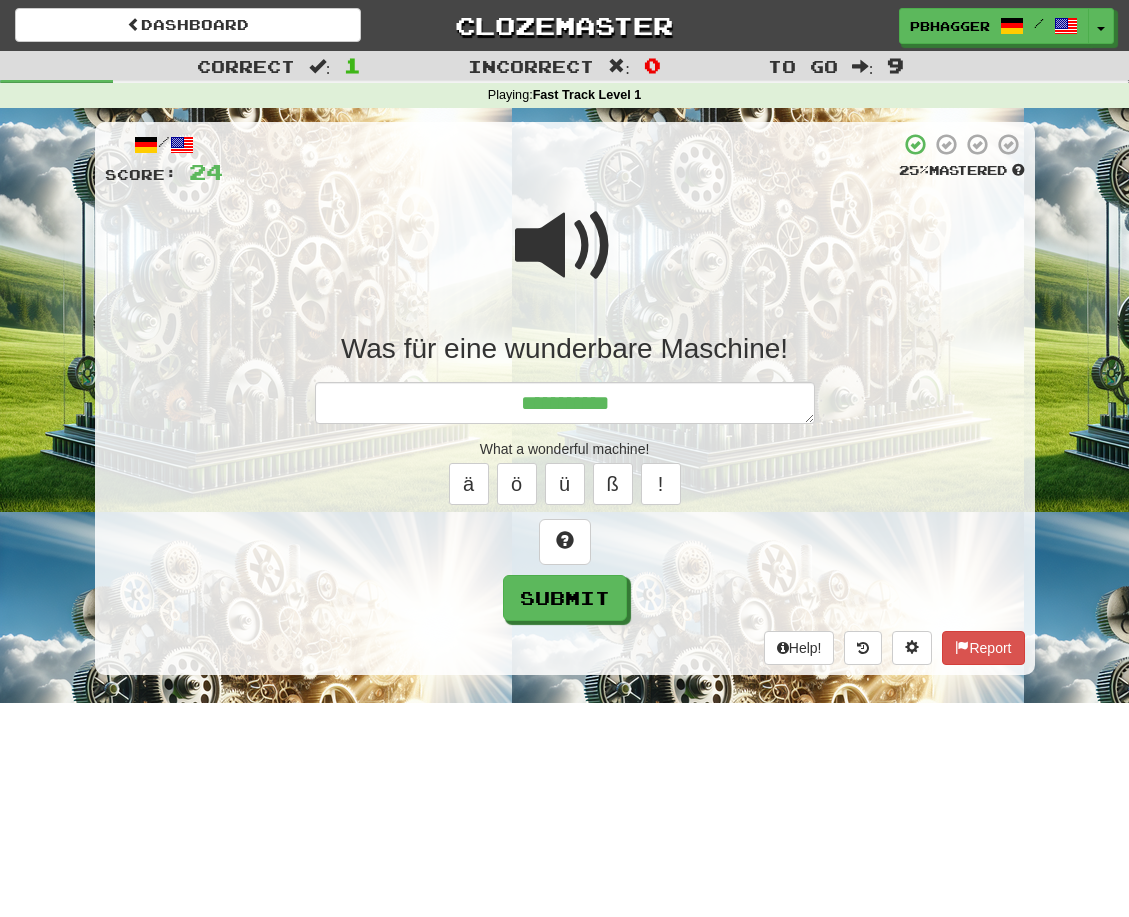 type on "*" 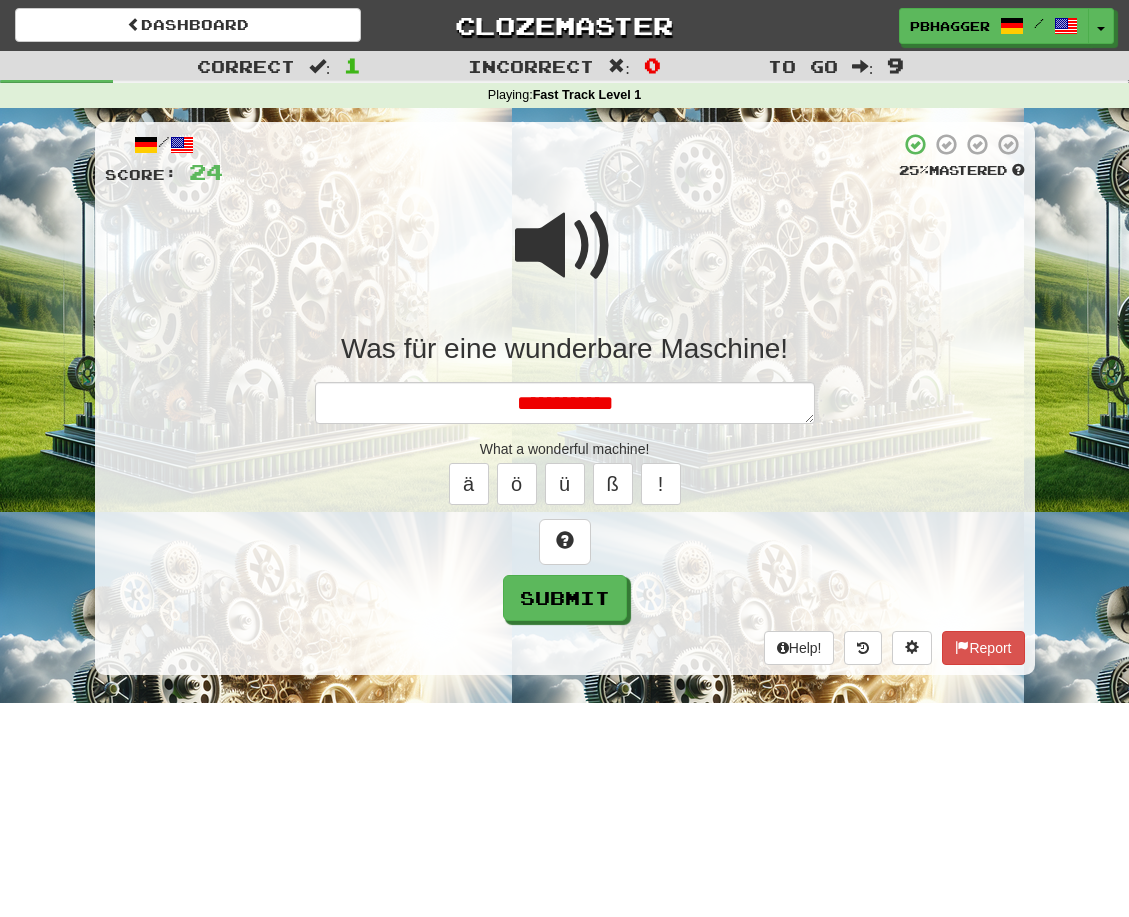type on "*" 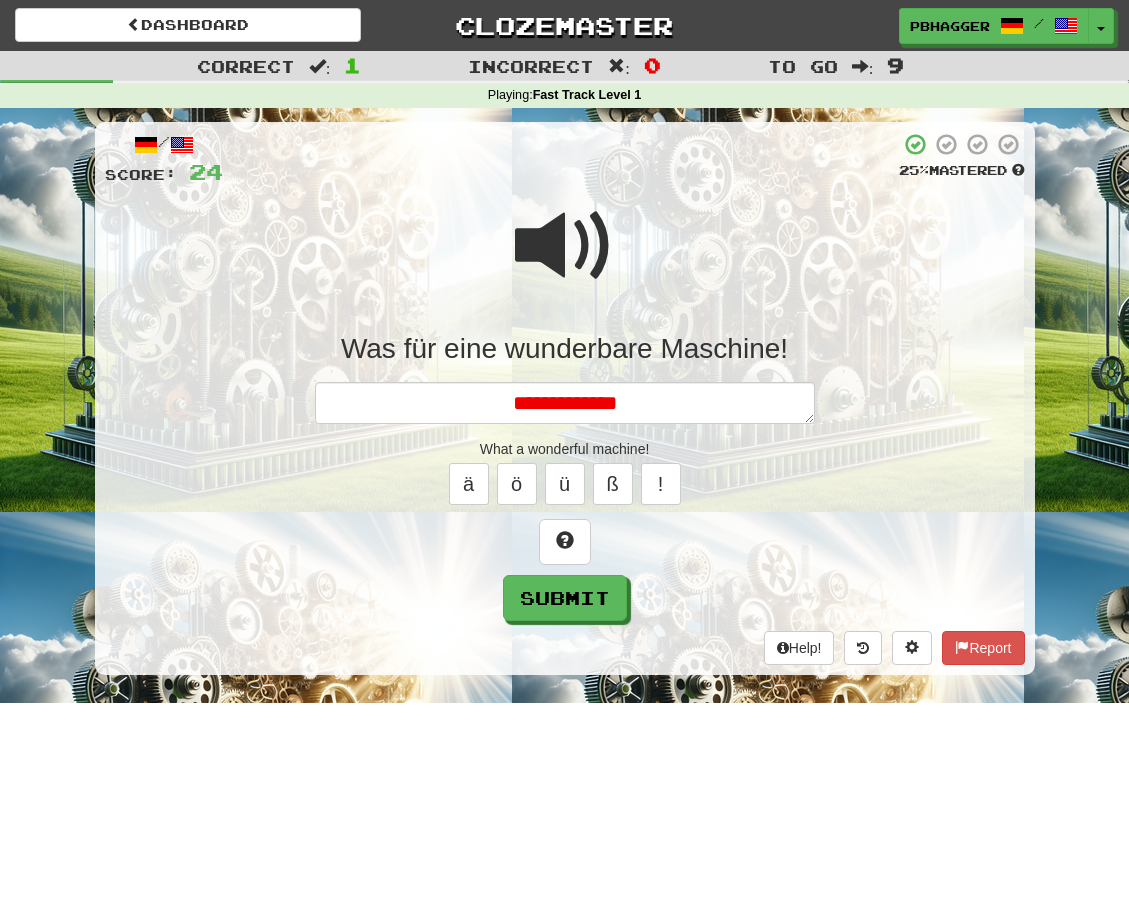 type on "*" 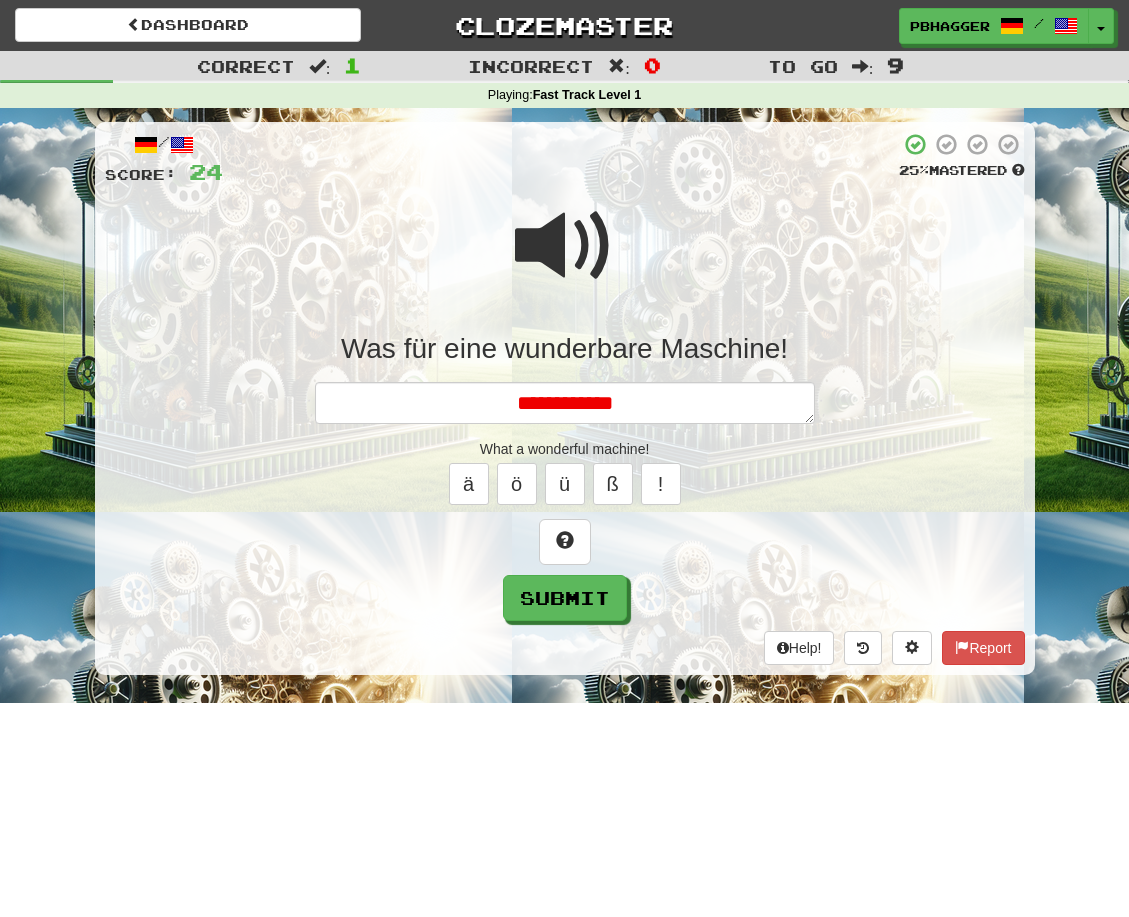 type on "*" 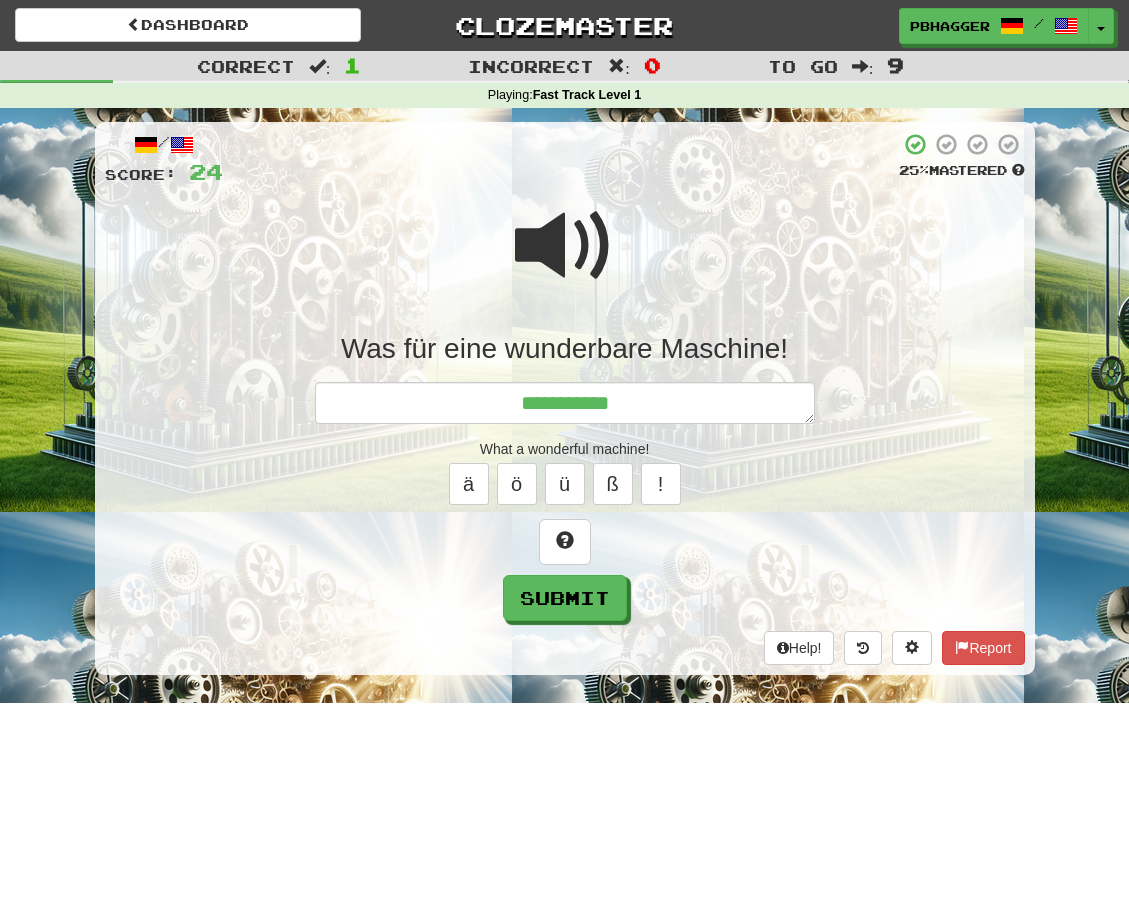type on "*" 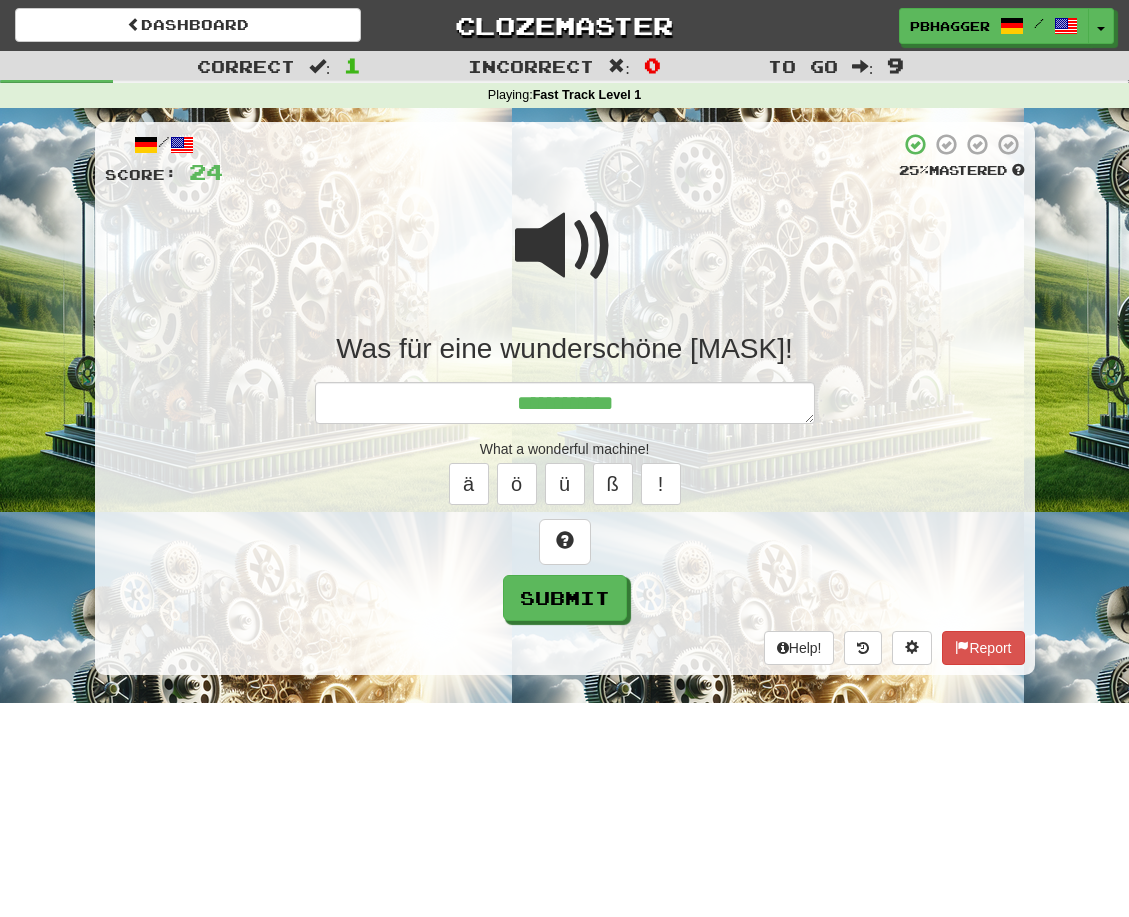type on "*" 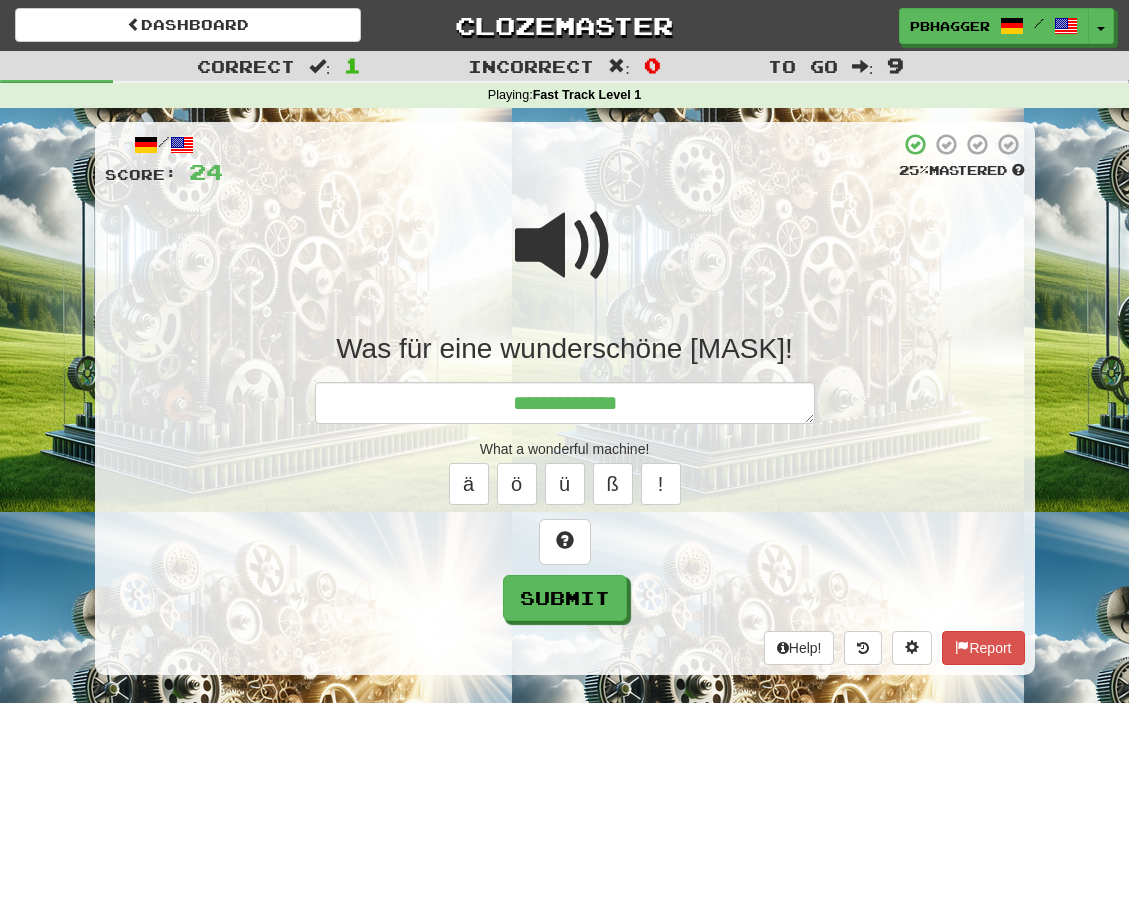 type on "*" 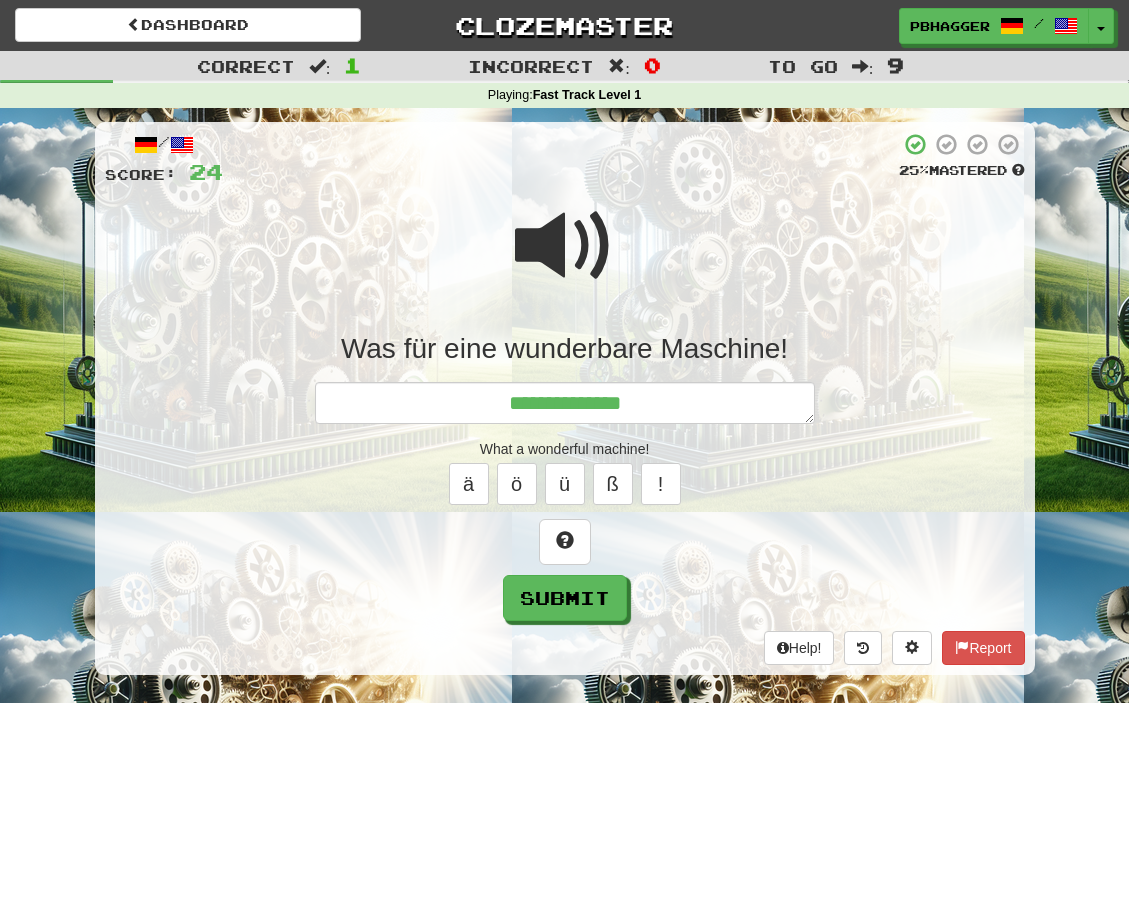 type on "*" 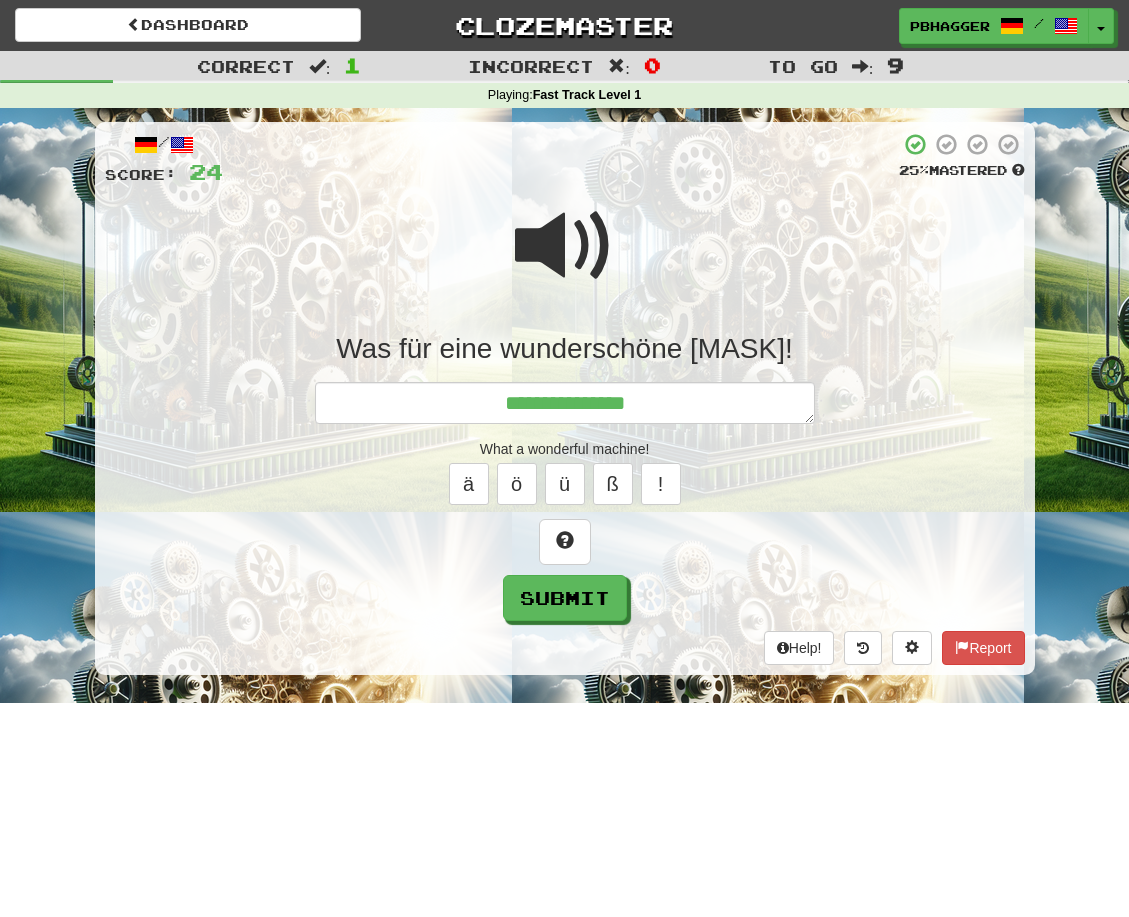 type on "*" 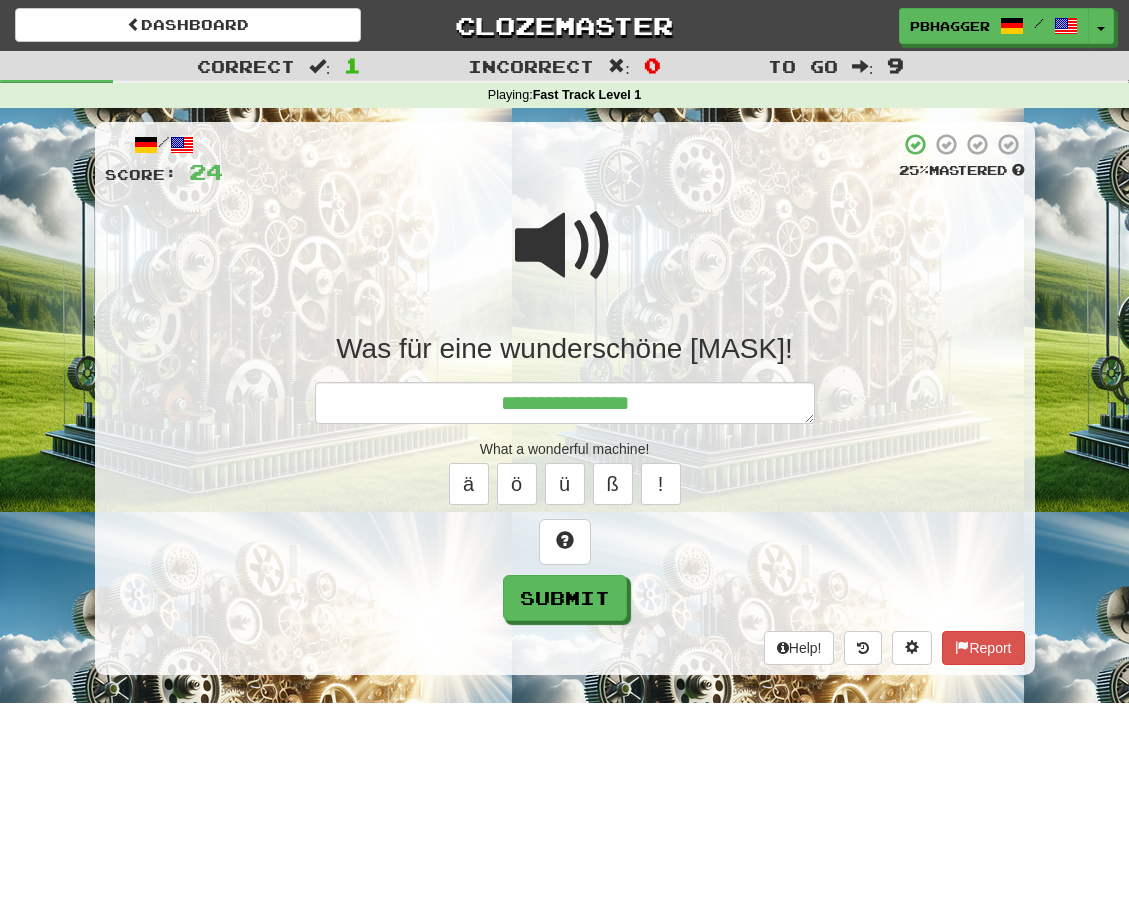 type on "*" 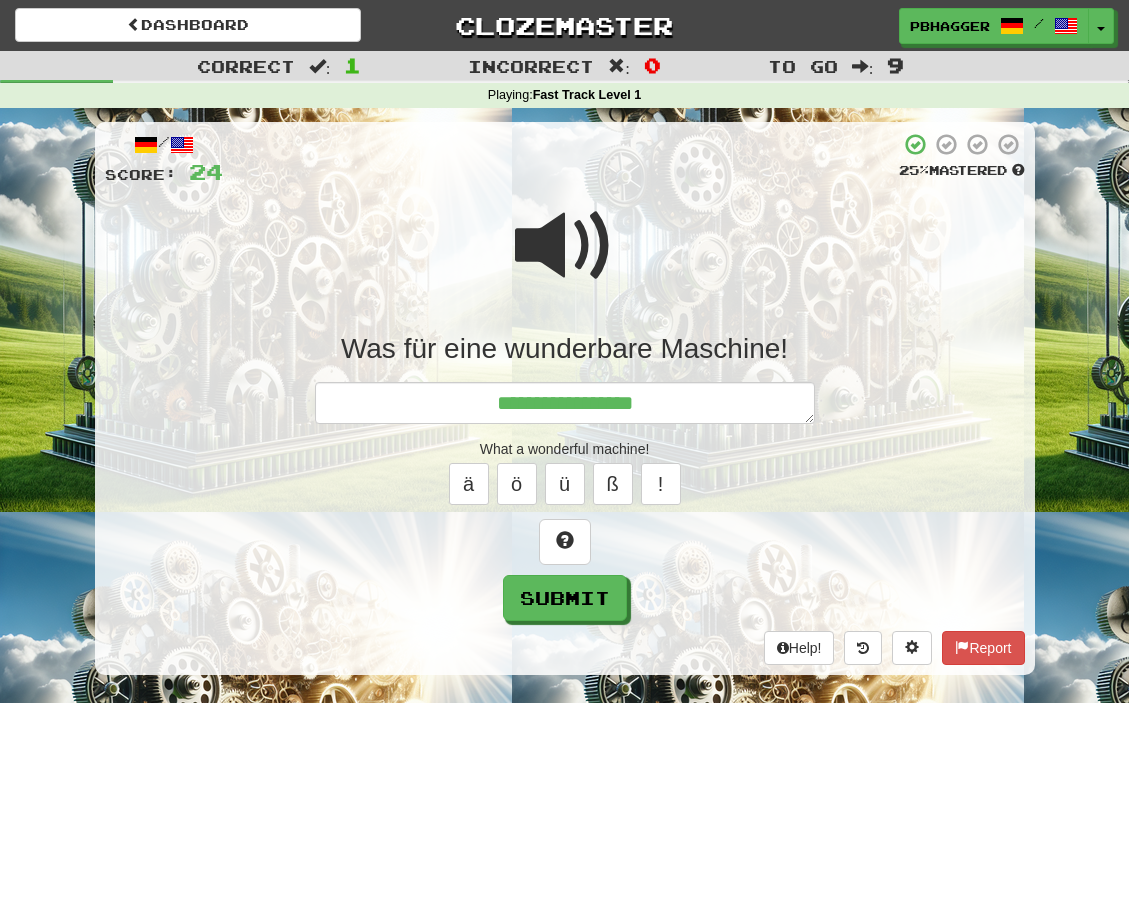 type on "*" 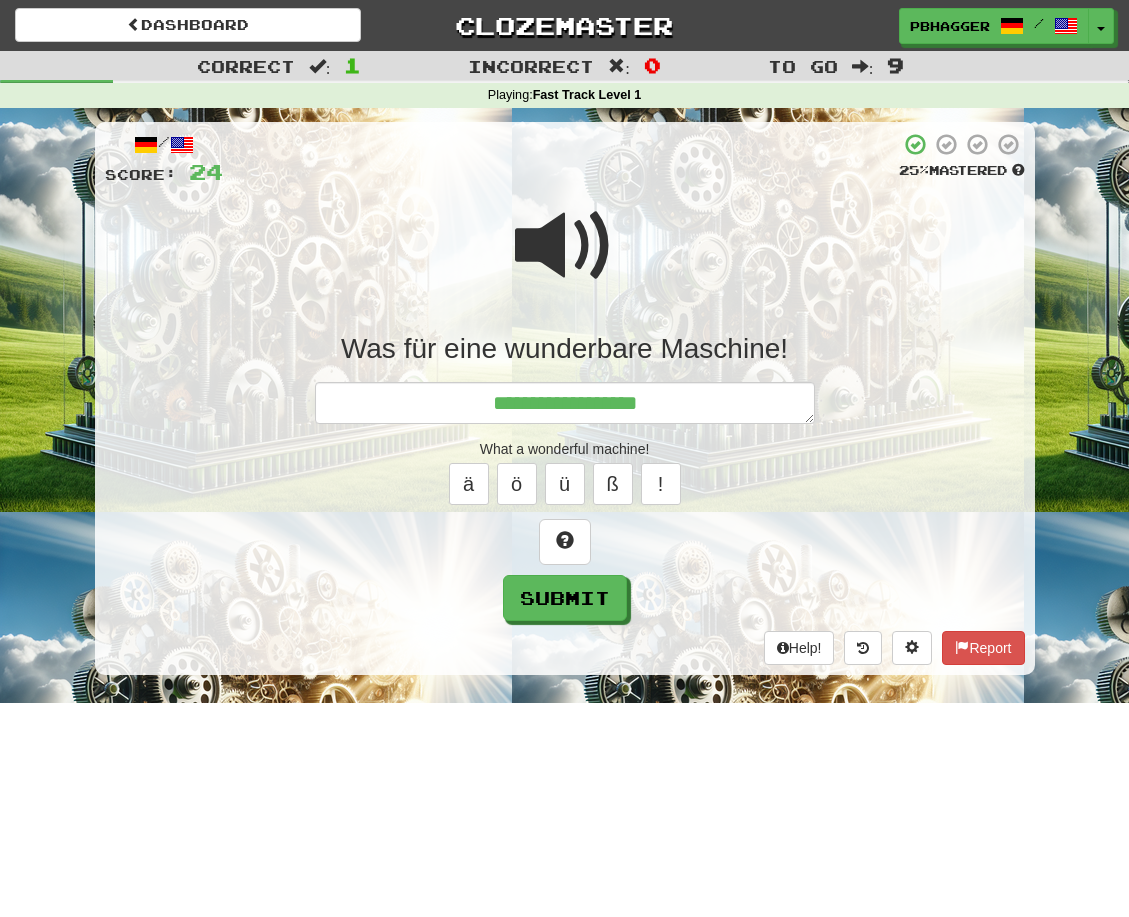type 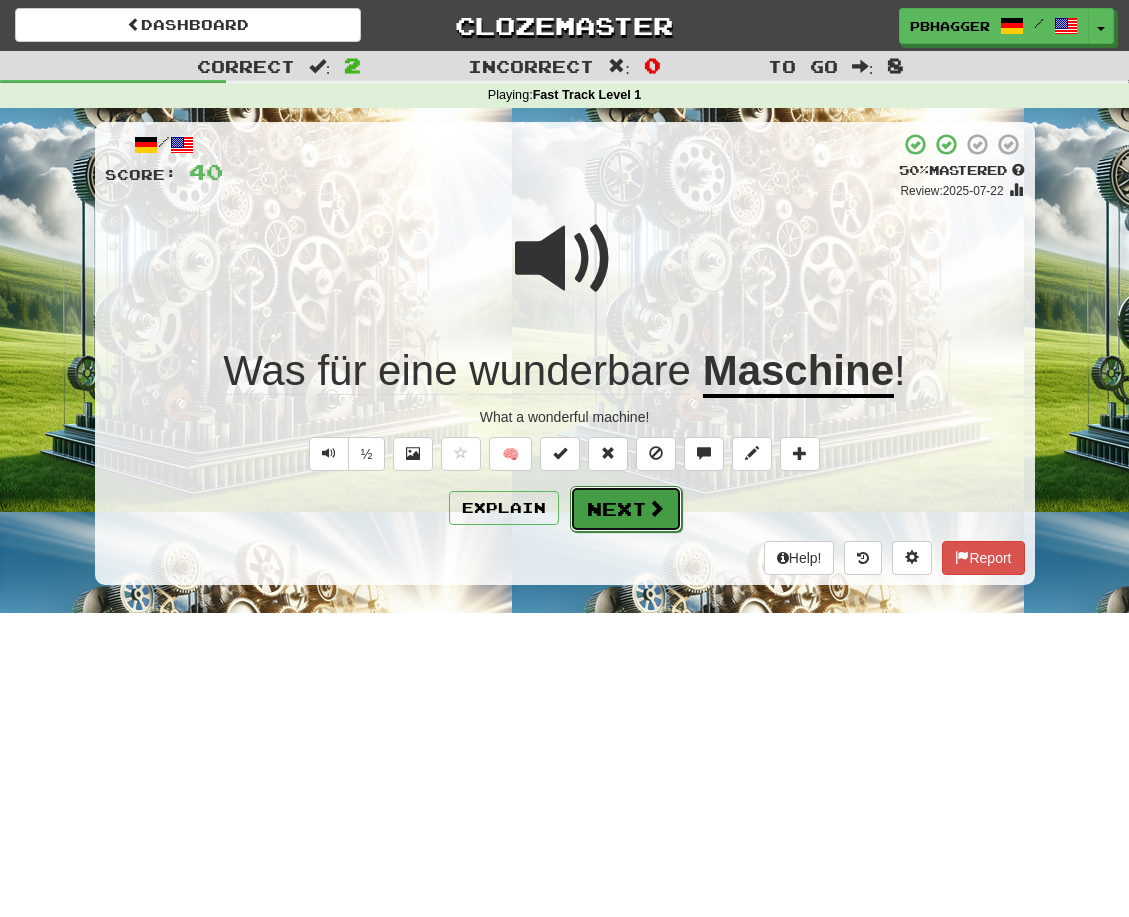 click on "Next" at bounding box center (626, 509) 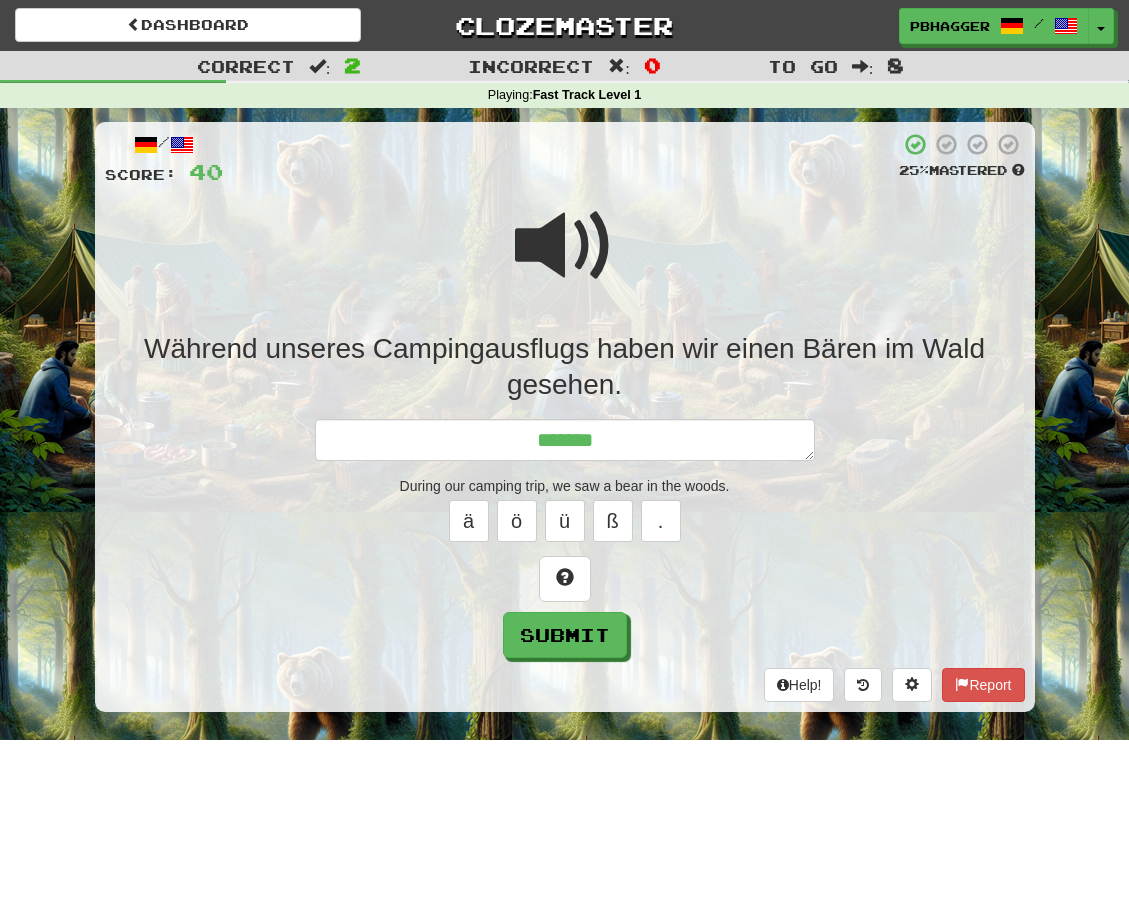 click at bounding box center [565, 246] 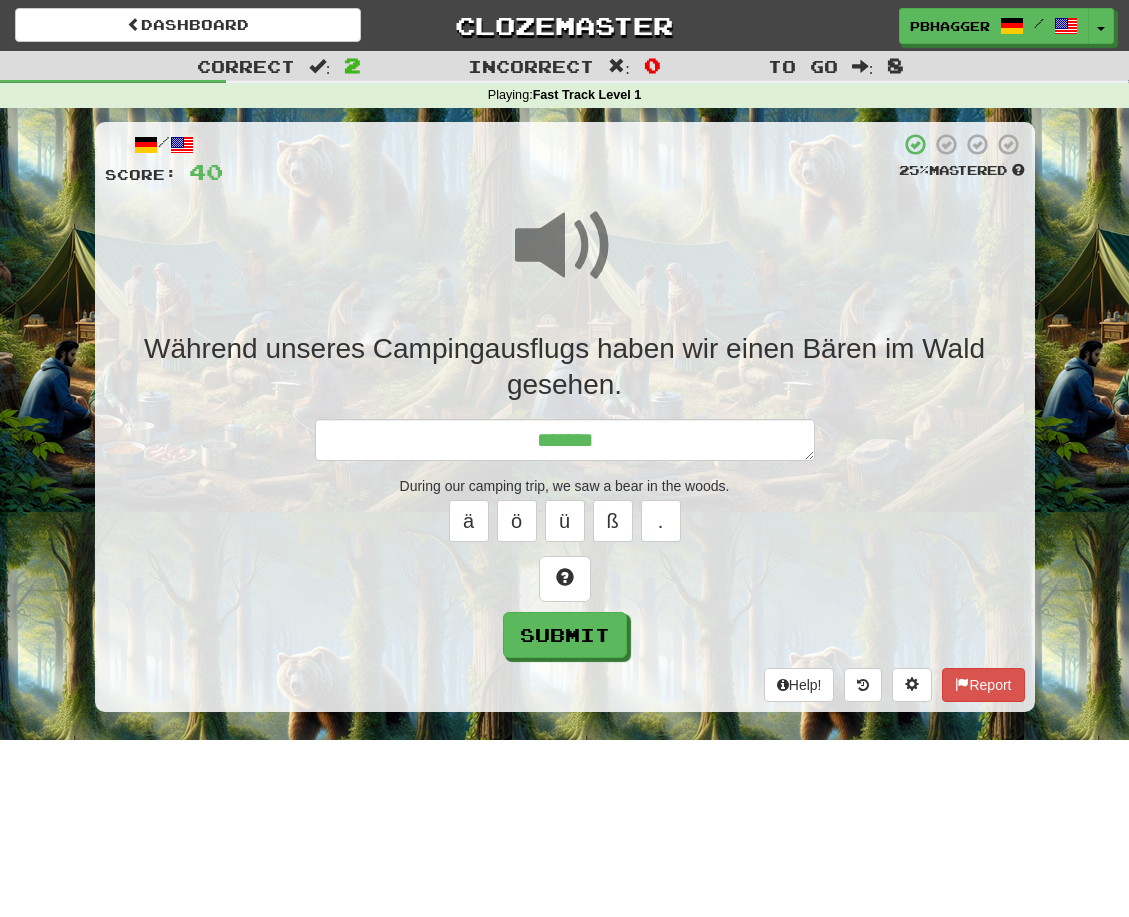 click at bounding box center [565, 246] 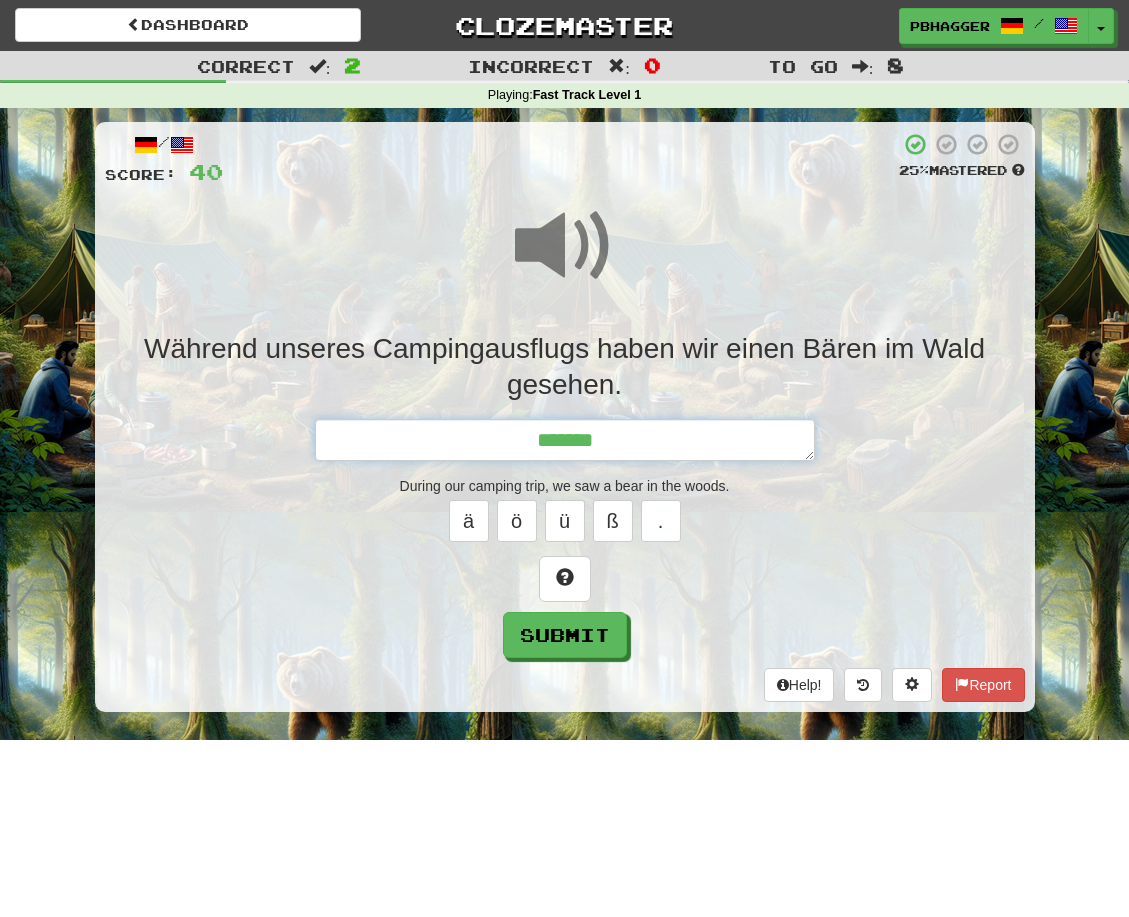 click on "*******" at bounding box center (565, 440) 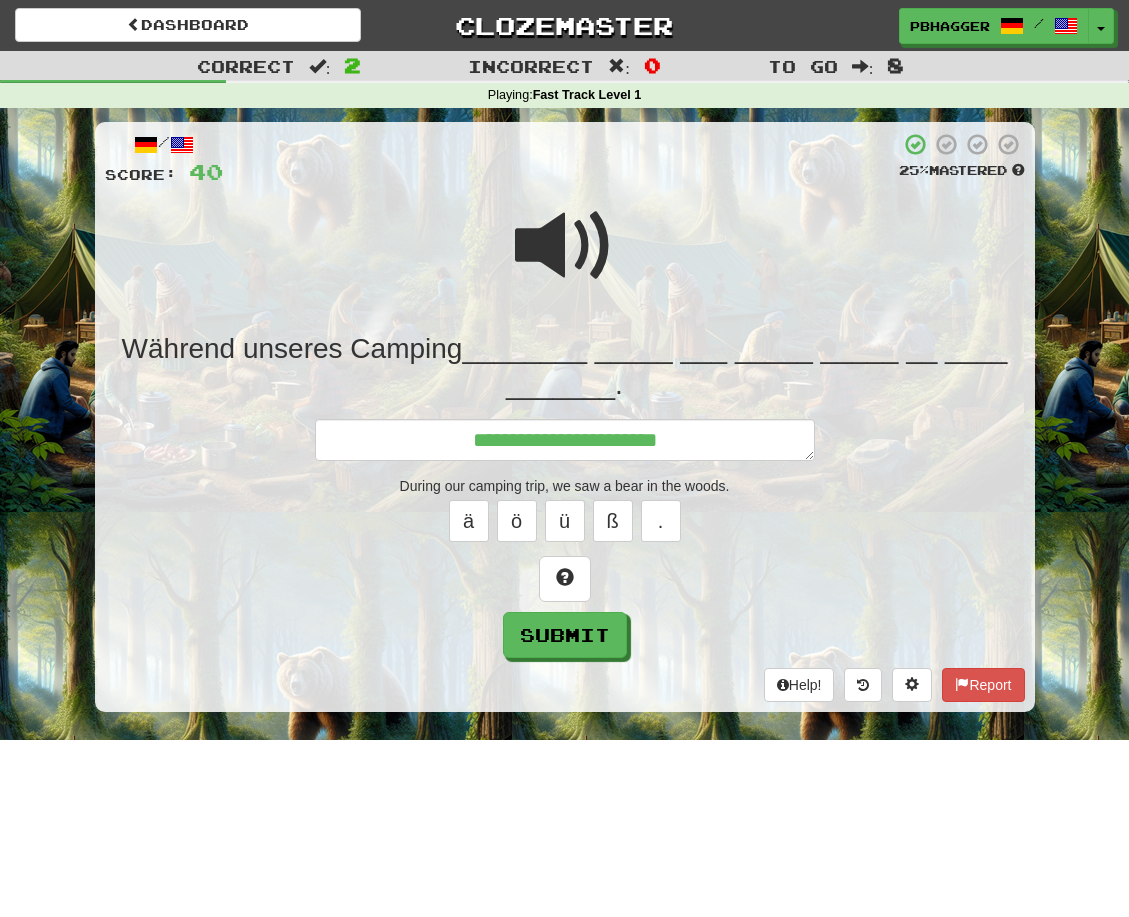 click at bounding box center (565, 246) 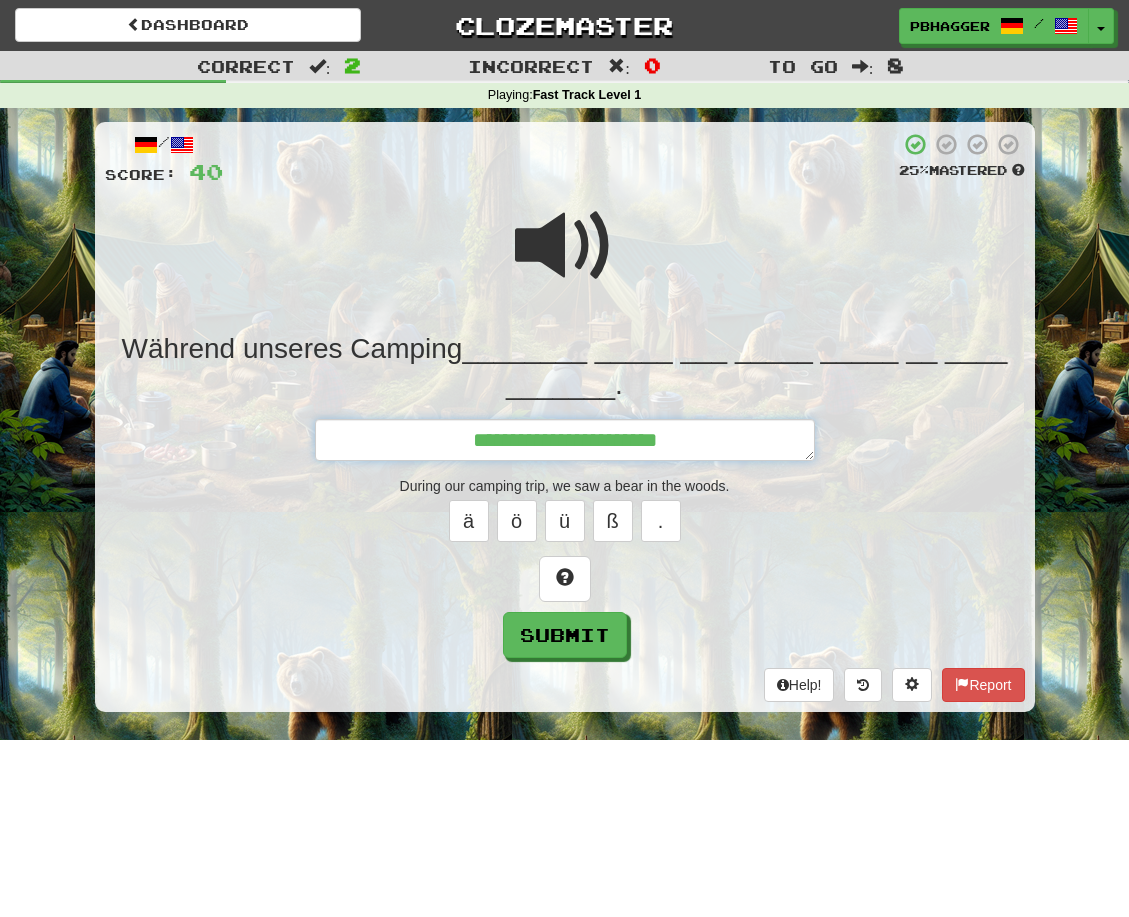 click on "**********" at bounding box center [565, 440] 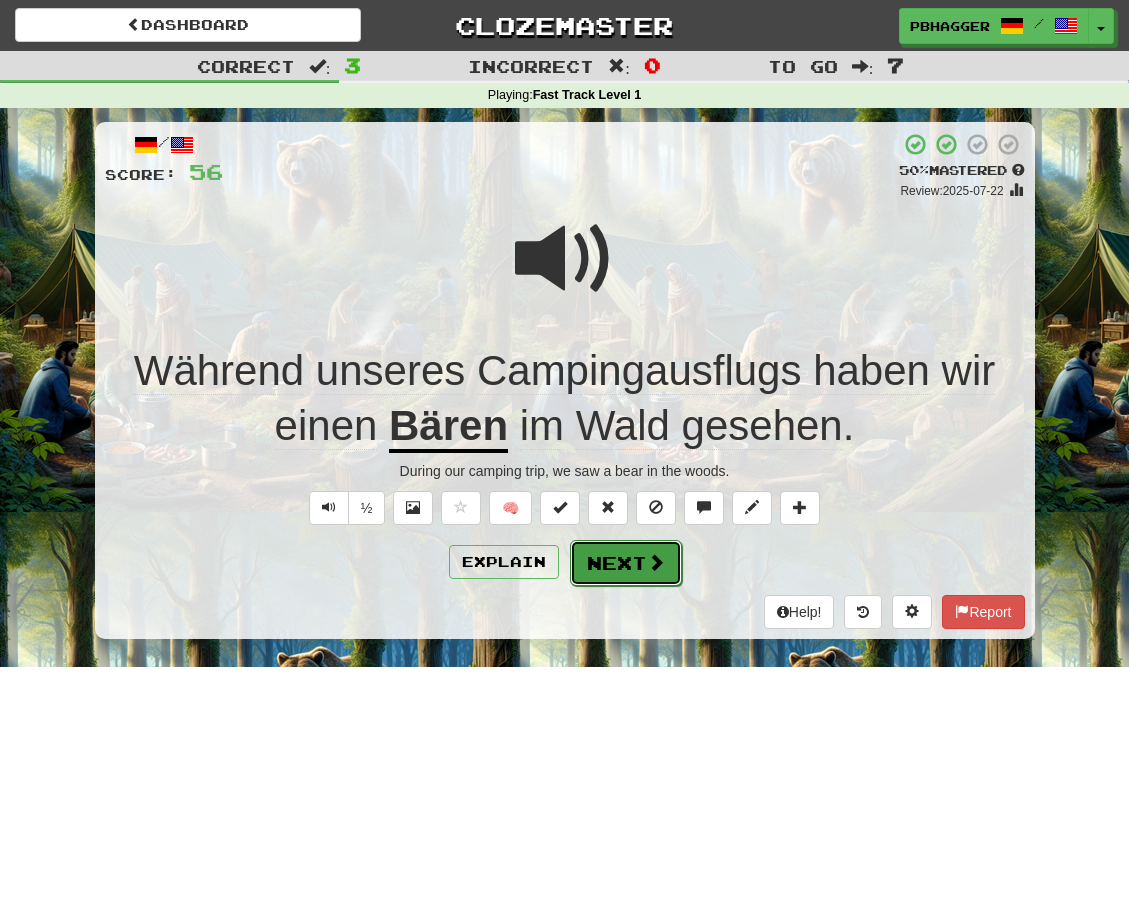 click on "Next" at bounding box center (626, 563) 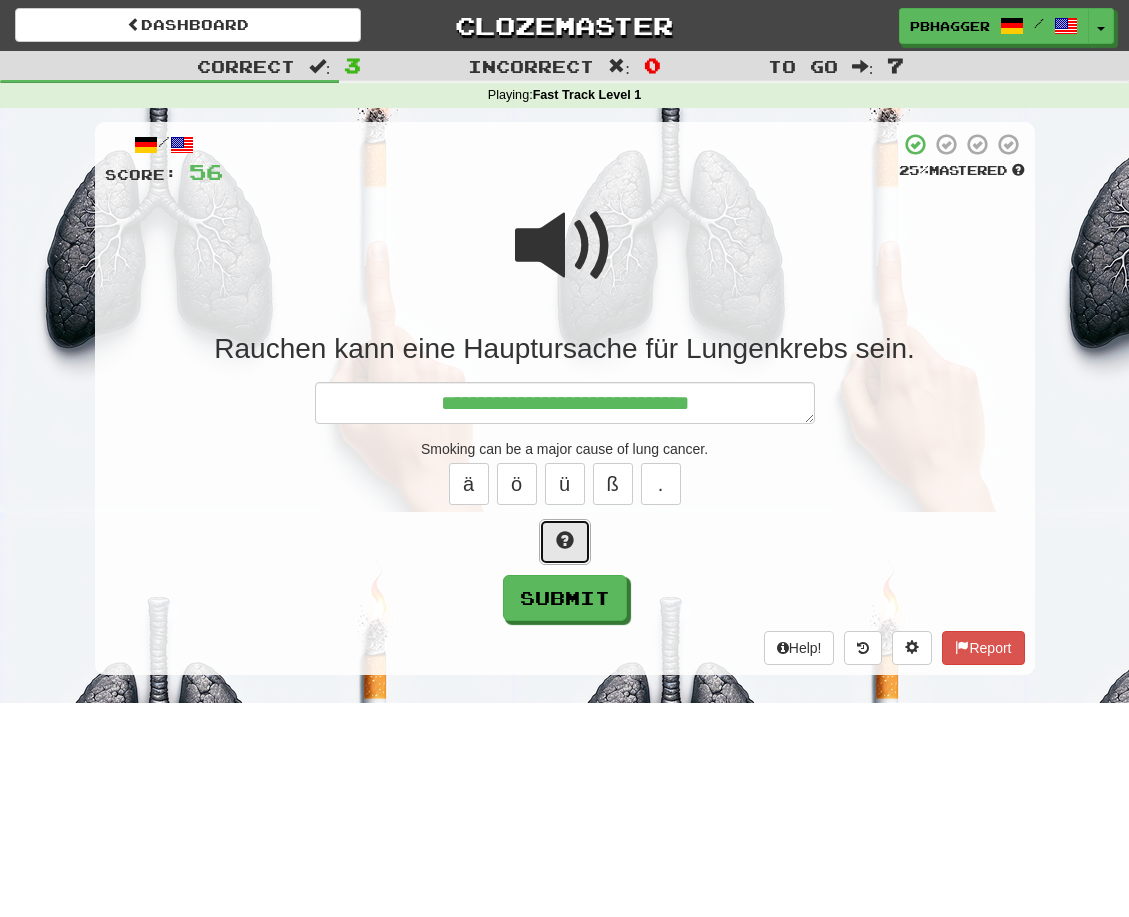 click at bounding box center (565, 542) 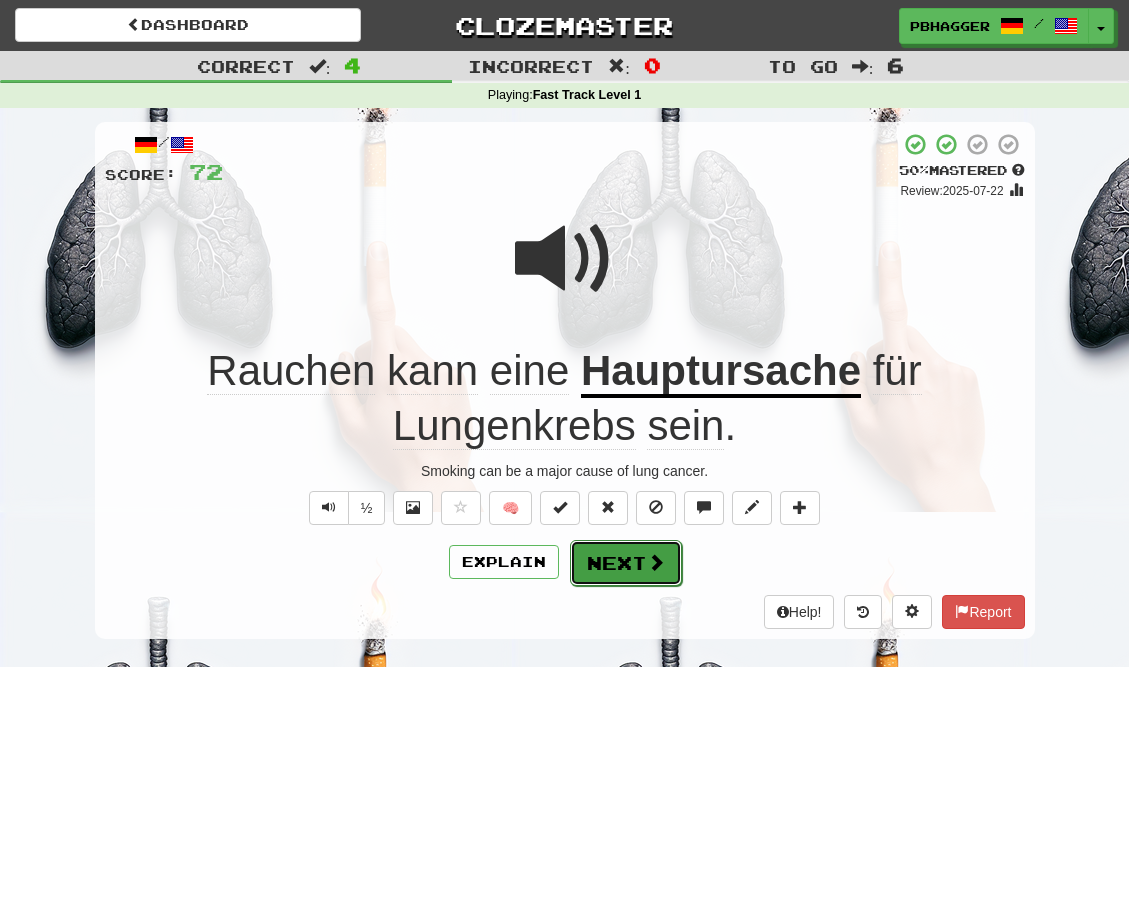 click on "Next" at bounding box center [626, 563] 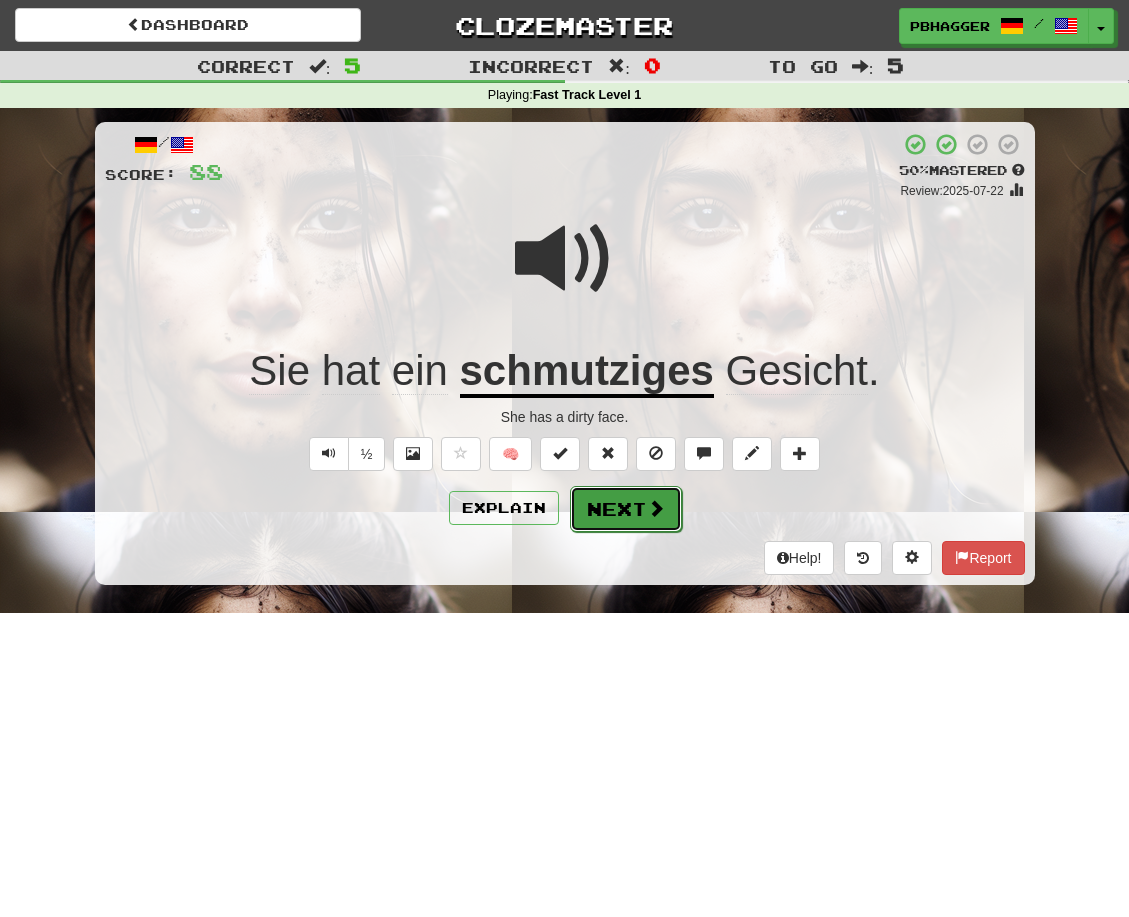 click on "Next" at bounding box center (626, 509) 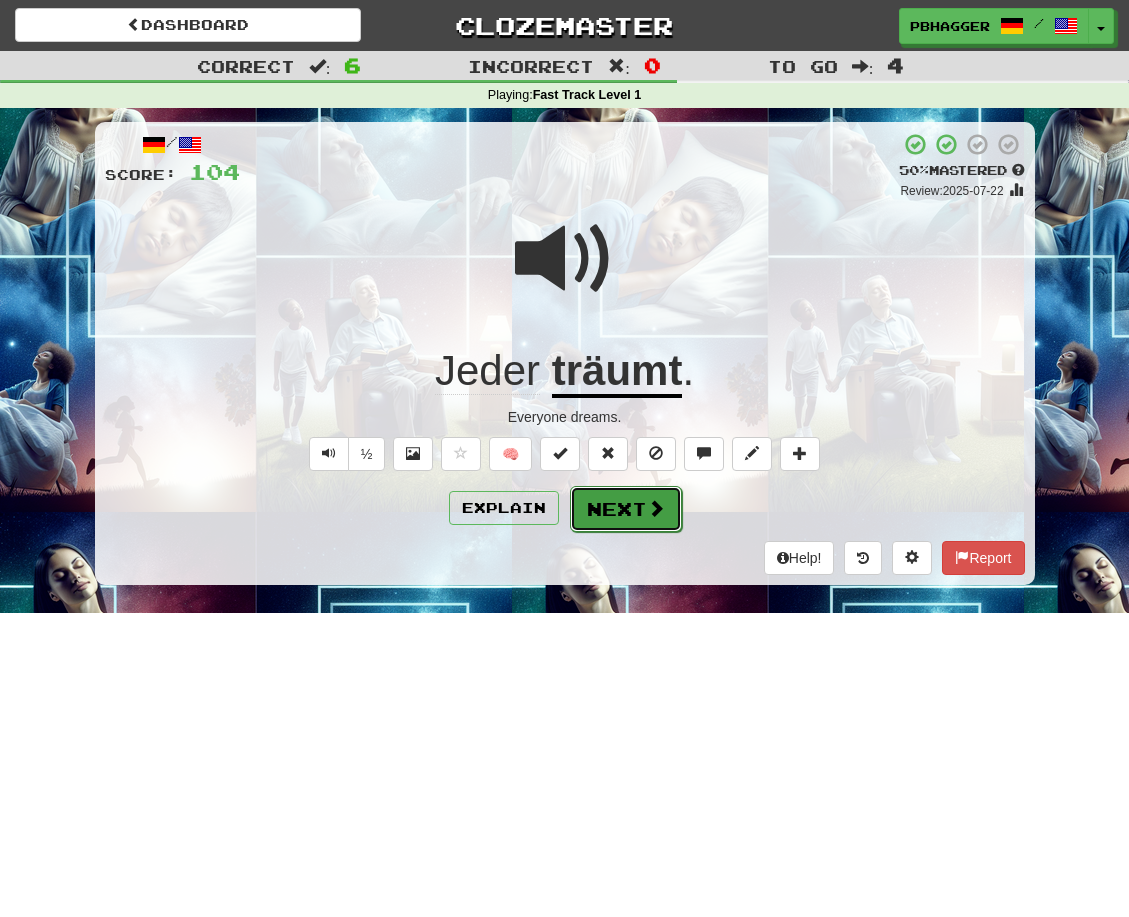 click on "Next" at bounding box center [626, 509] 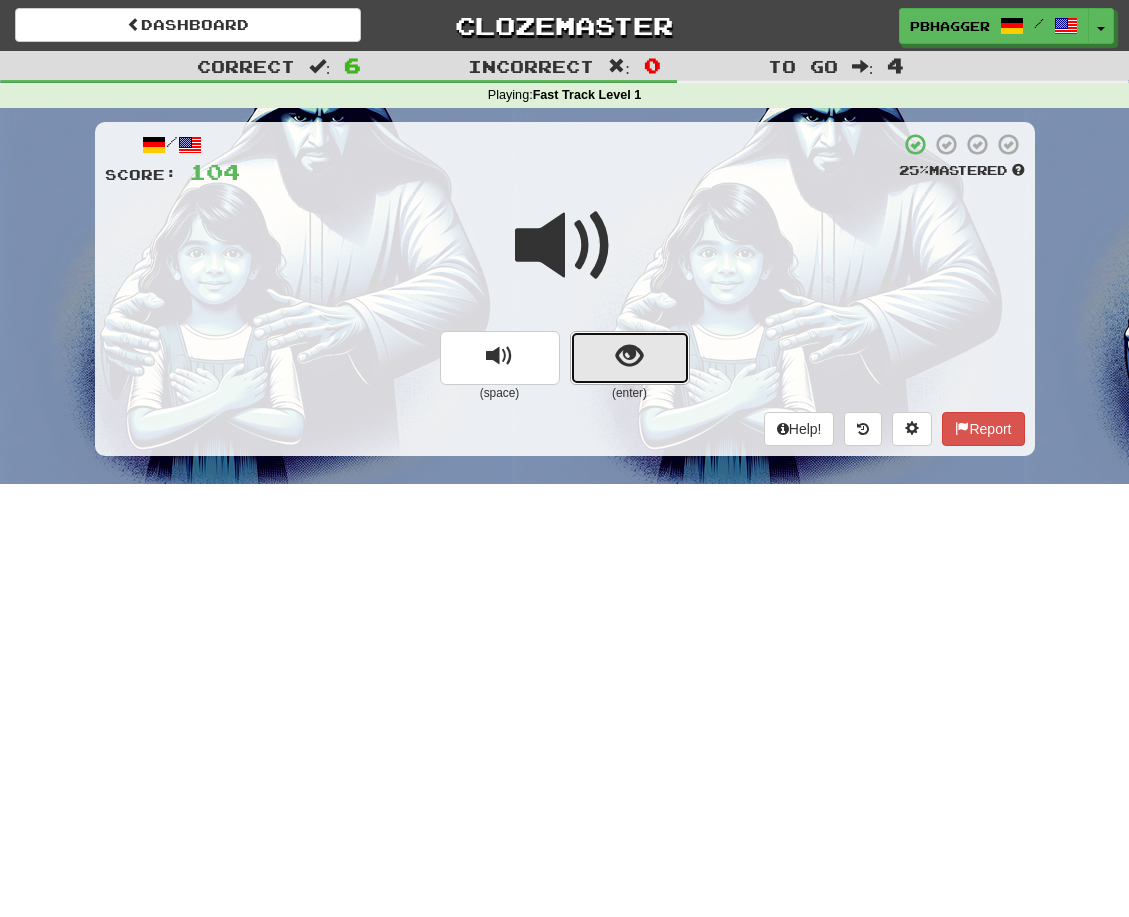 click at bounding box center (629, 356) 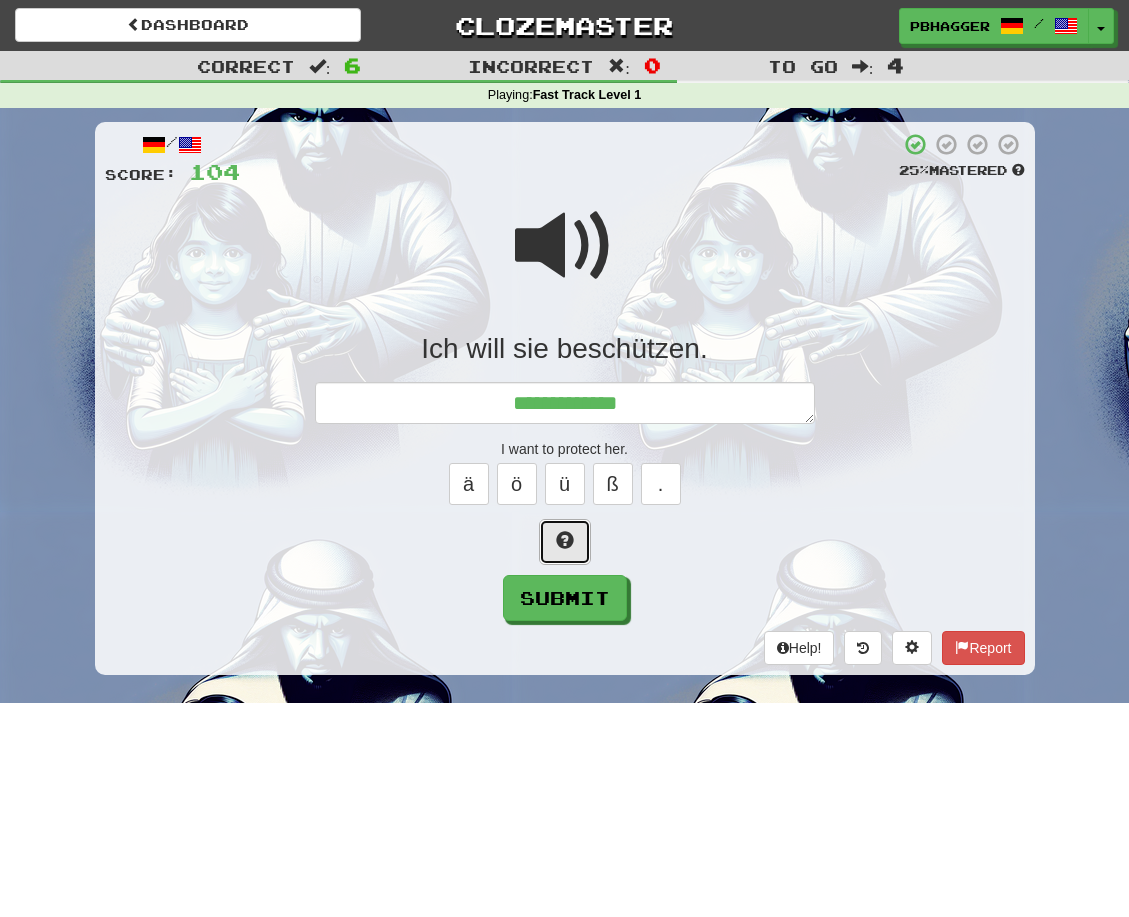 click at bounding box center (565, 540) 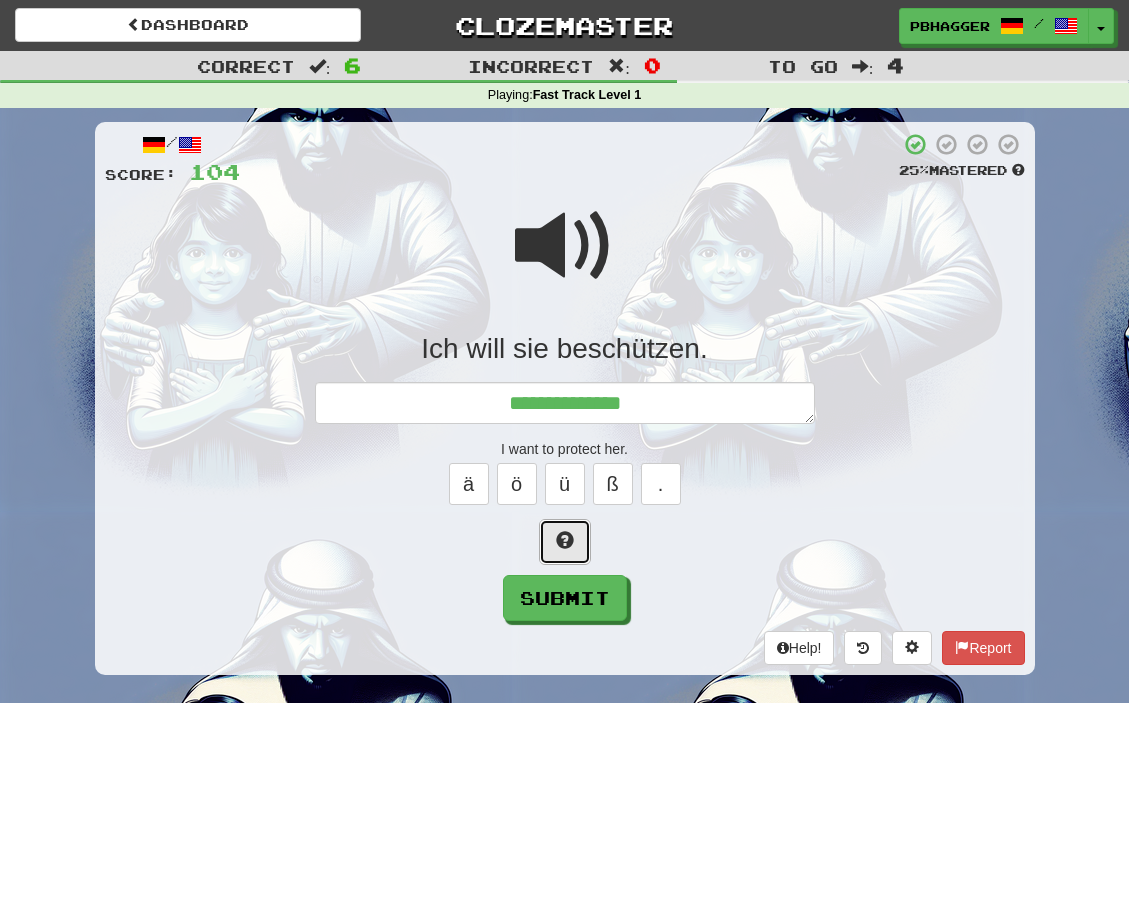 click at bounding box center (565, 540) 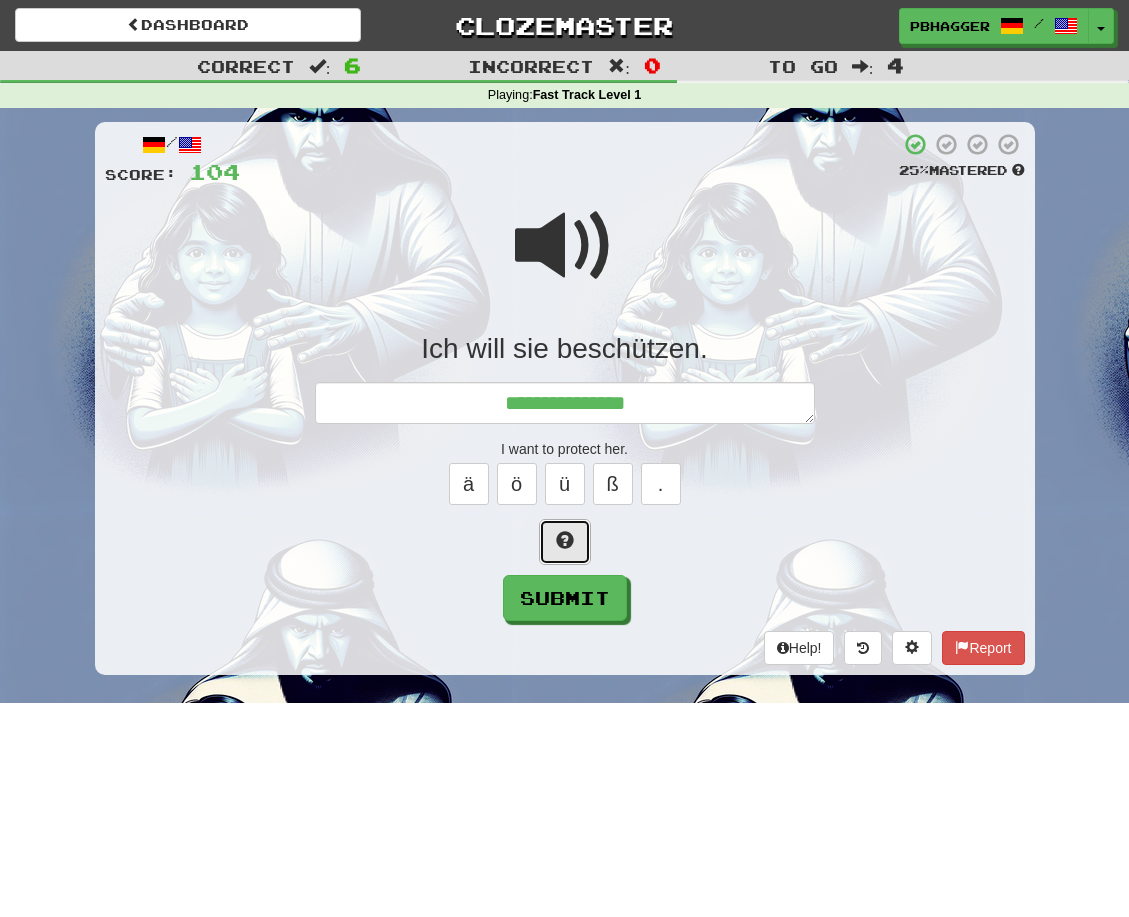click at bounding box center (565, 540) 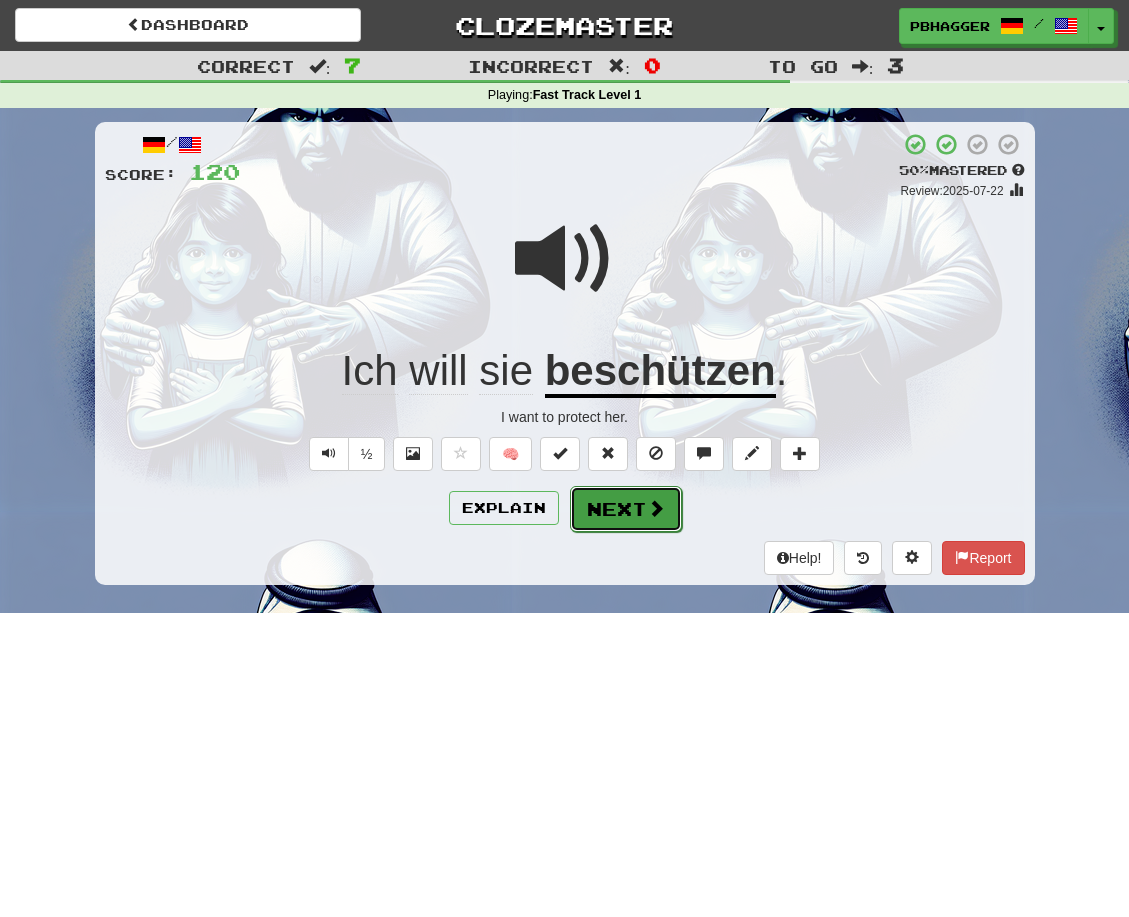 click on "Next" at bounding box center (626, 509) 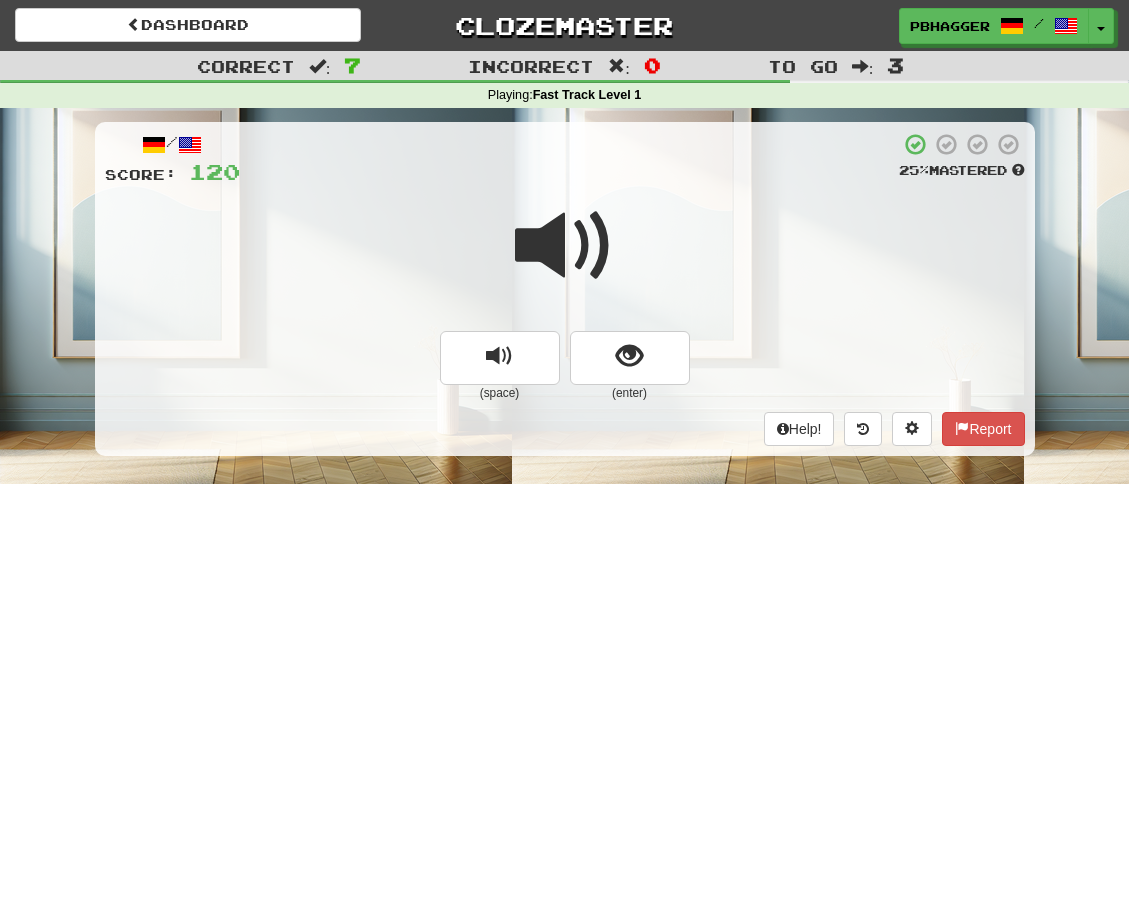 click at bounding box center (565, 246) 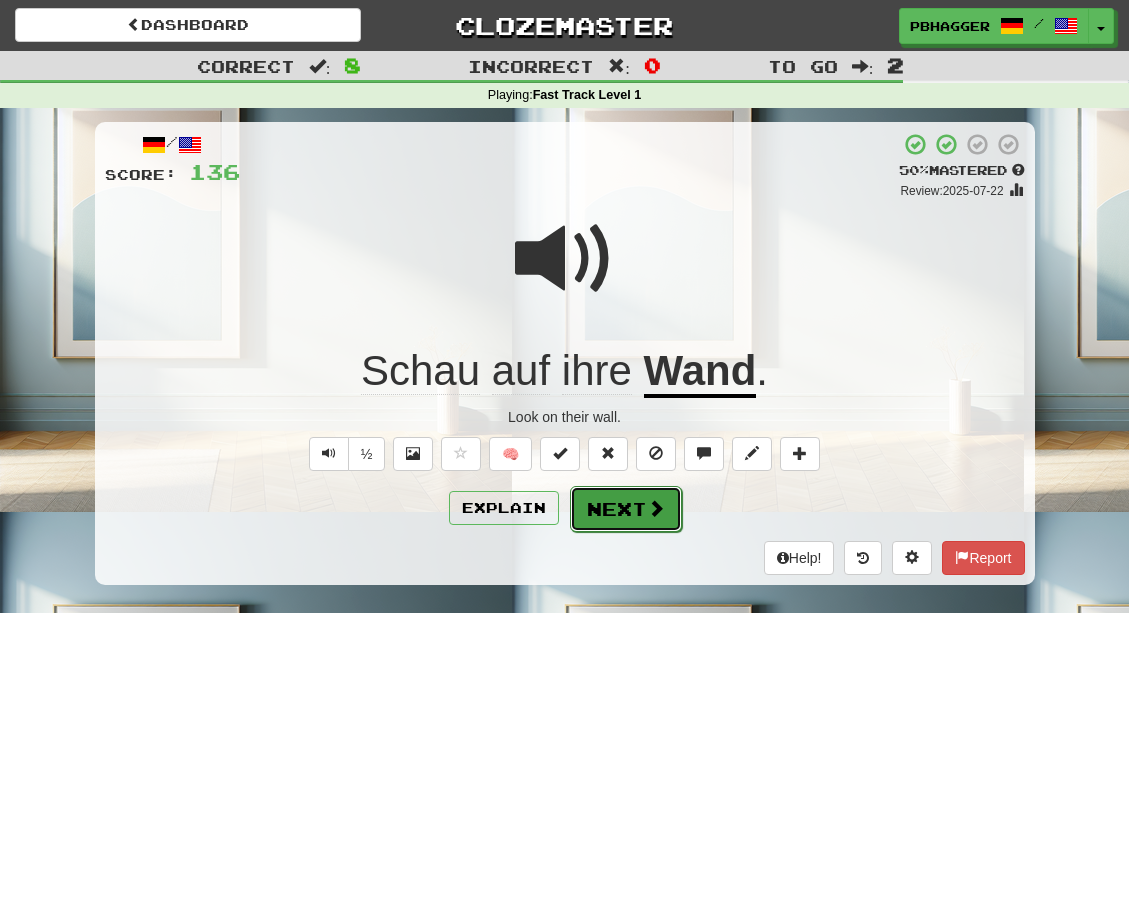click on "Next" at bounding box center [626, 509] 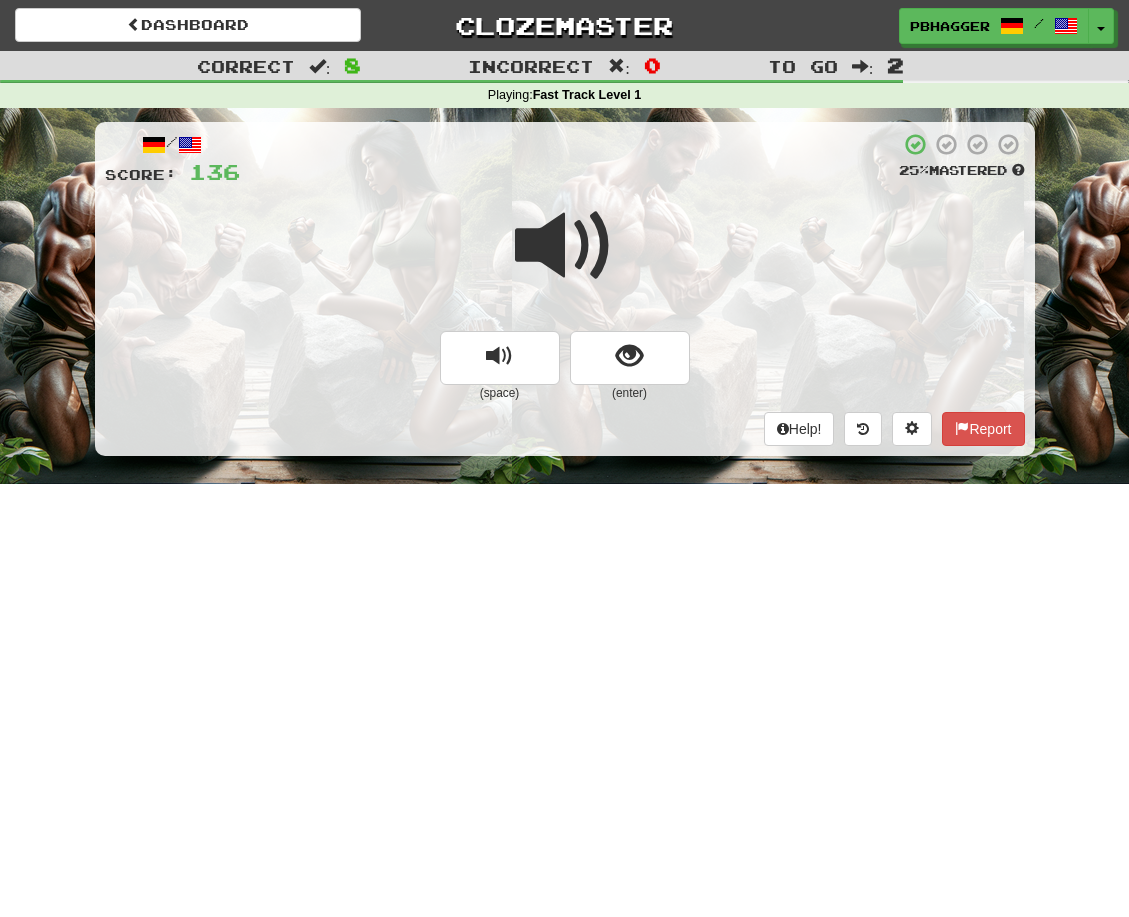 click at bounding box center [565, 246] 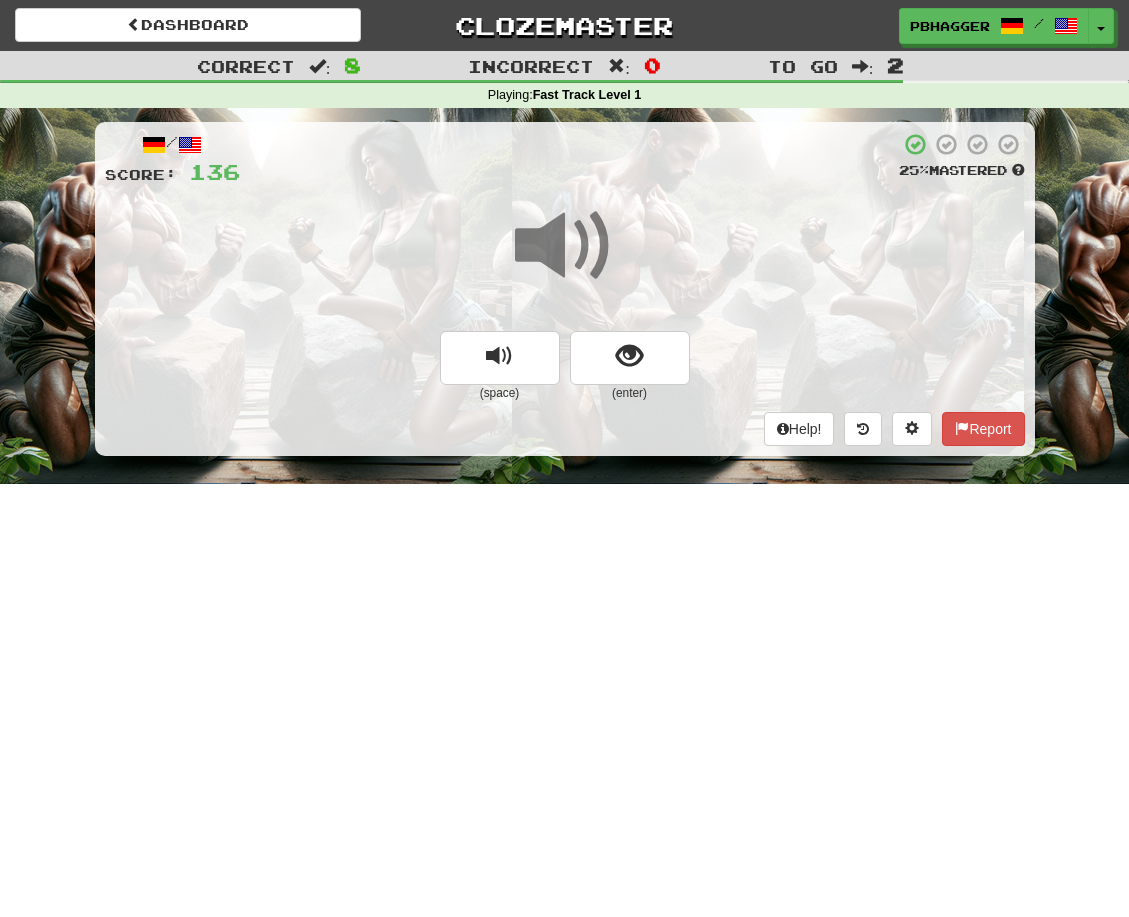 click at bounding box center [565, 246] 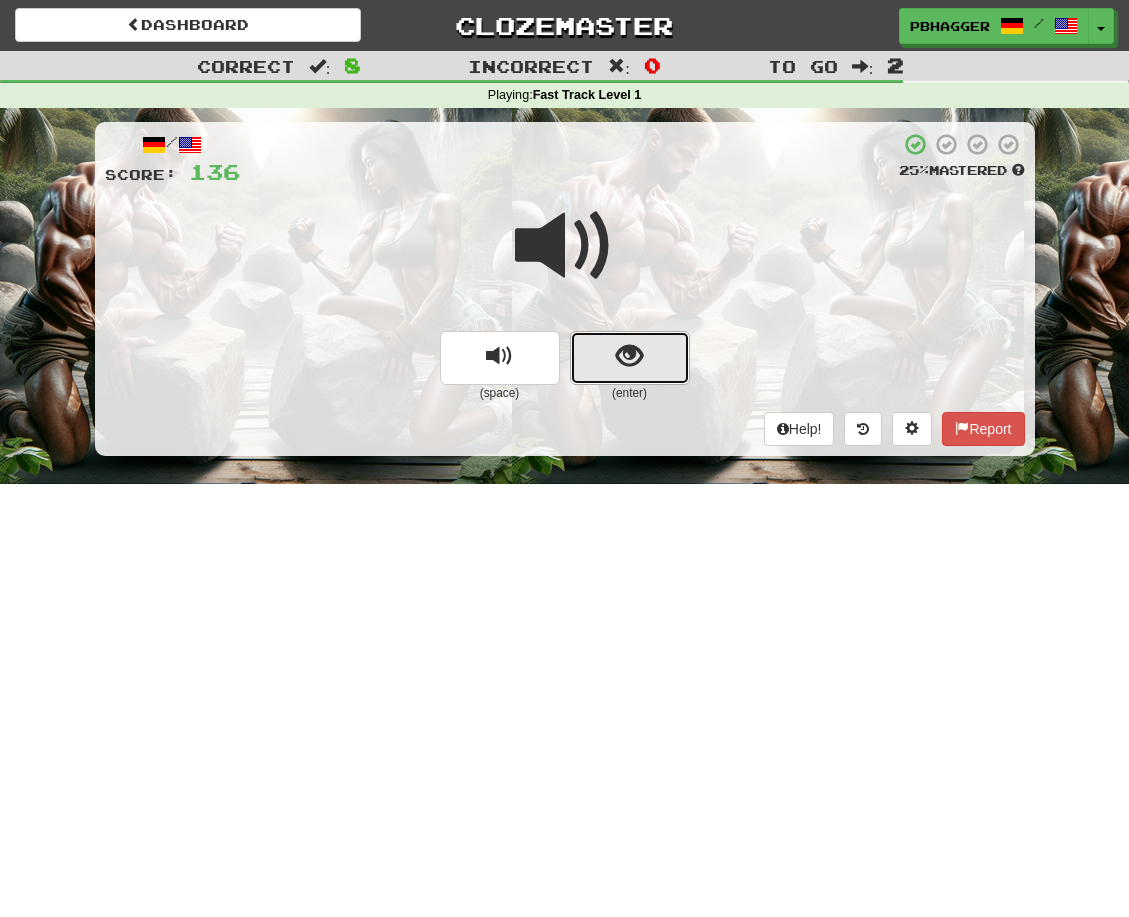 click at bounding box center [630, 358] 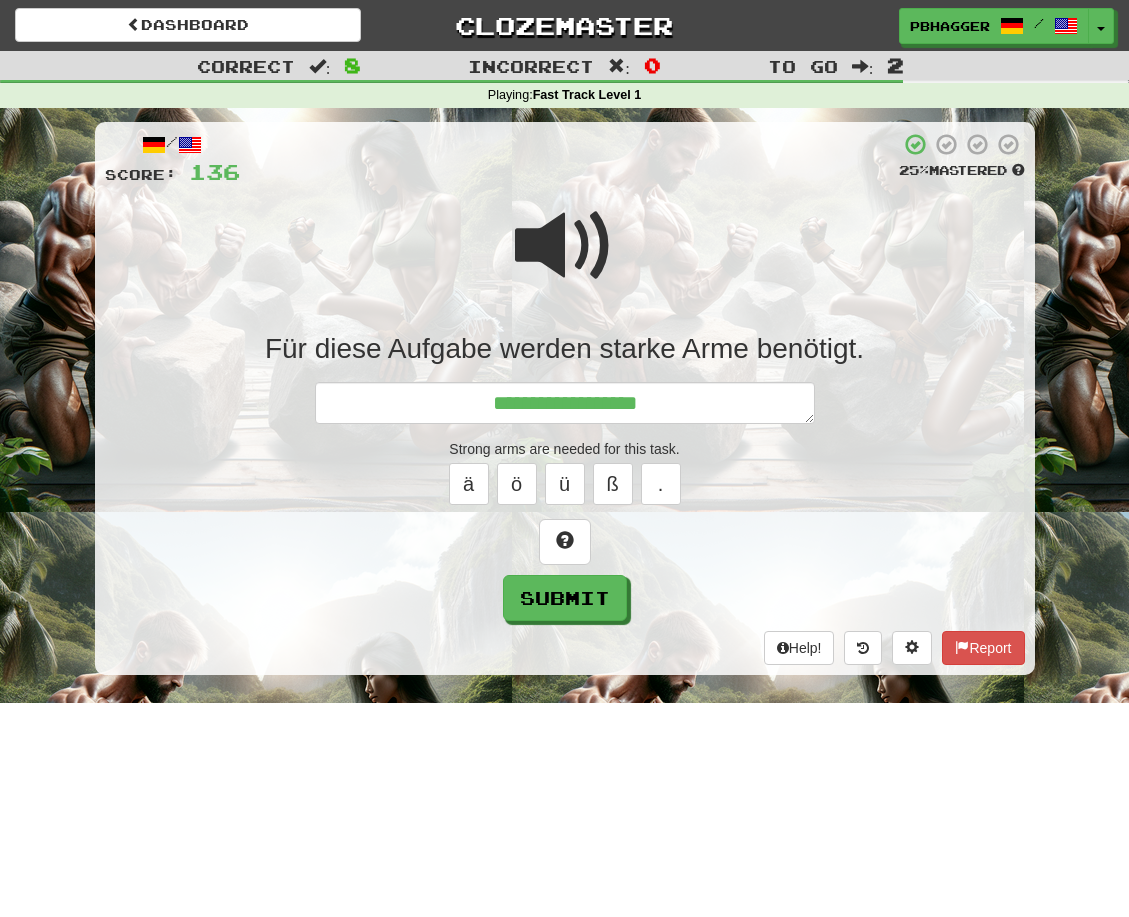 click at bounding box center (565, 246) 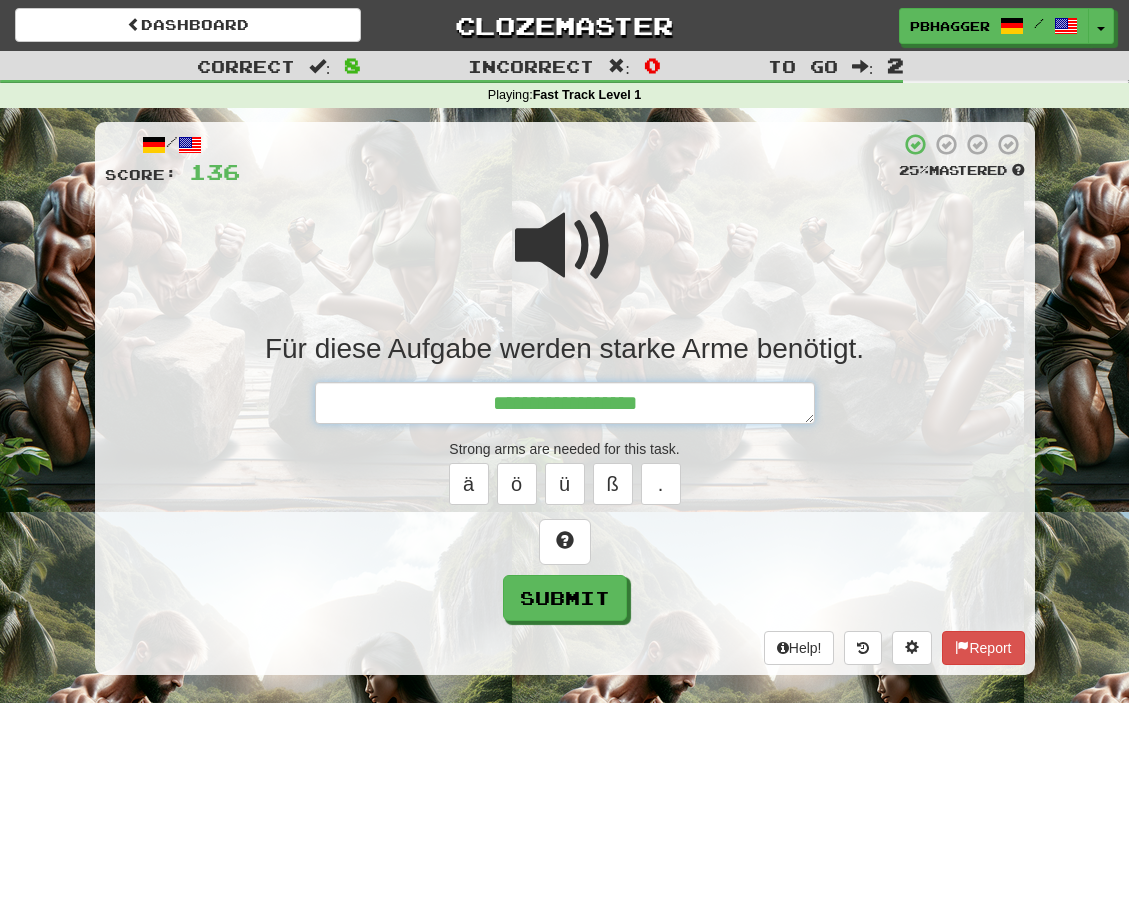 click on "**********" at bounding box center [565, 403] 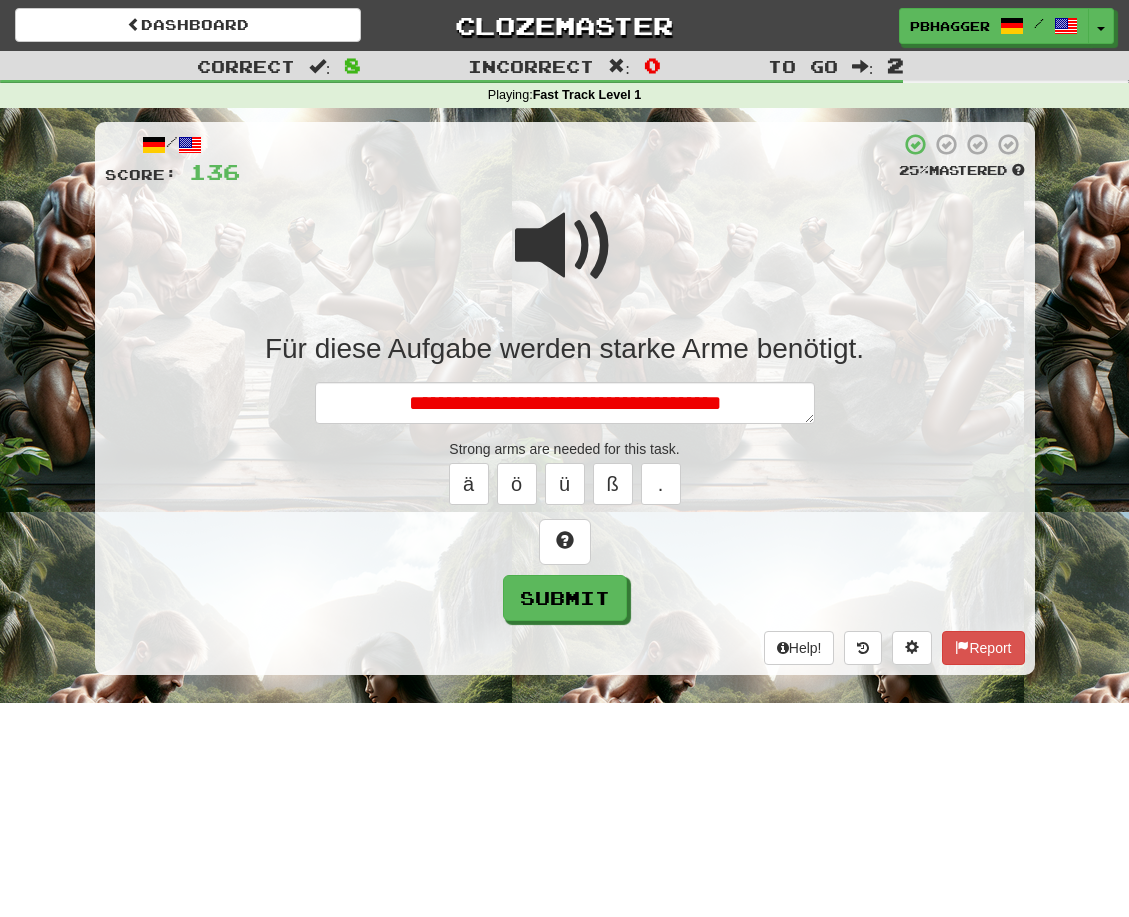 click at bounding box center [565, 246] 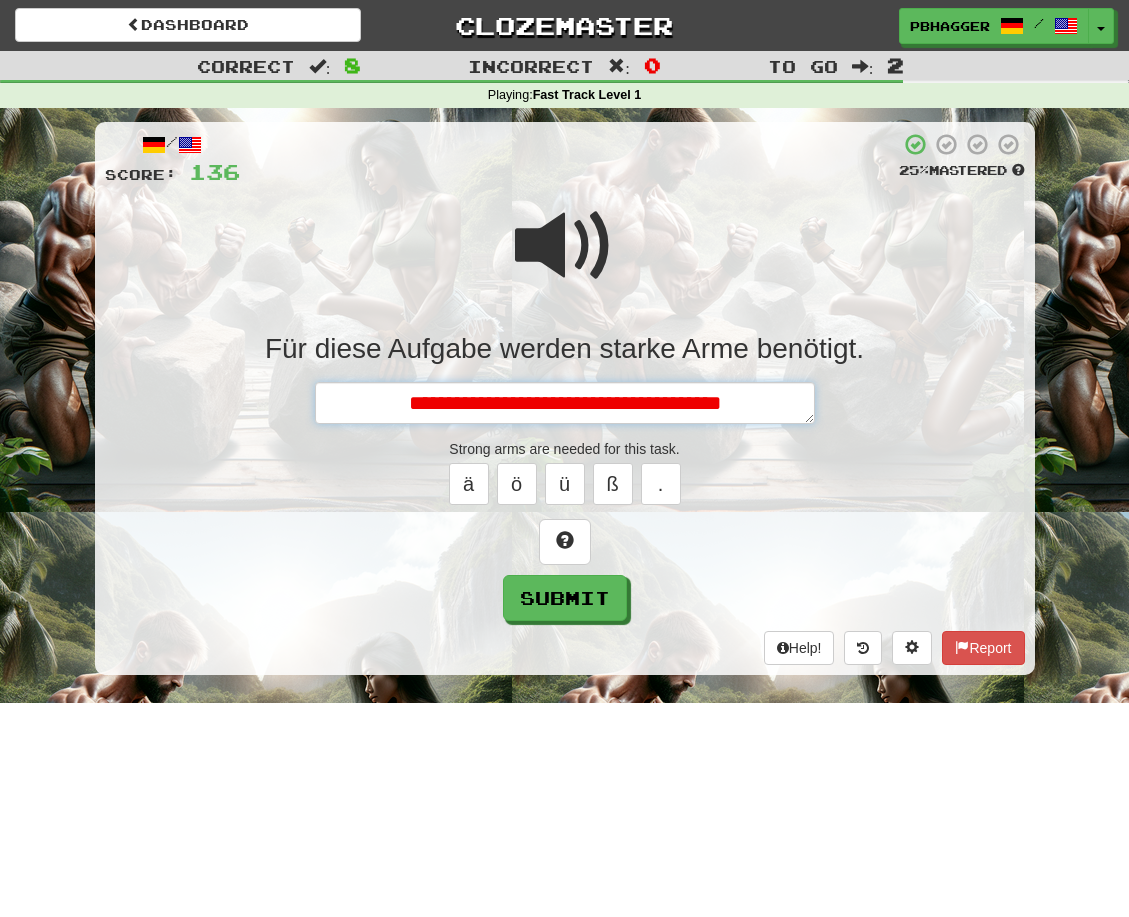 click on "**********" at bounding box center (565, 403) 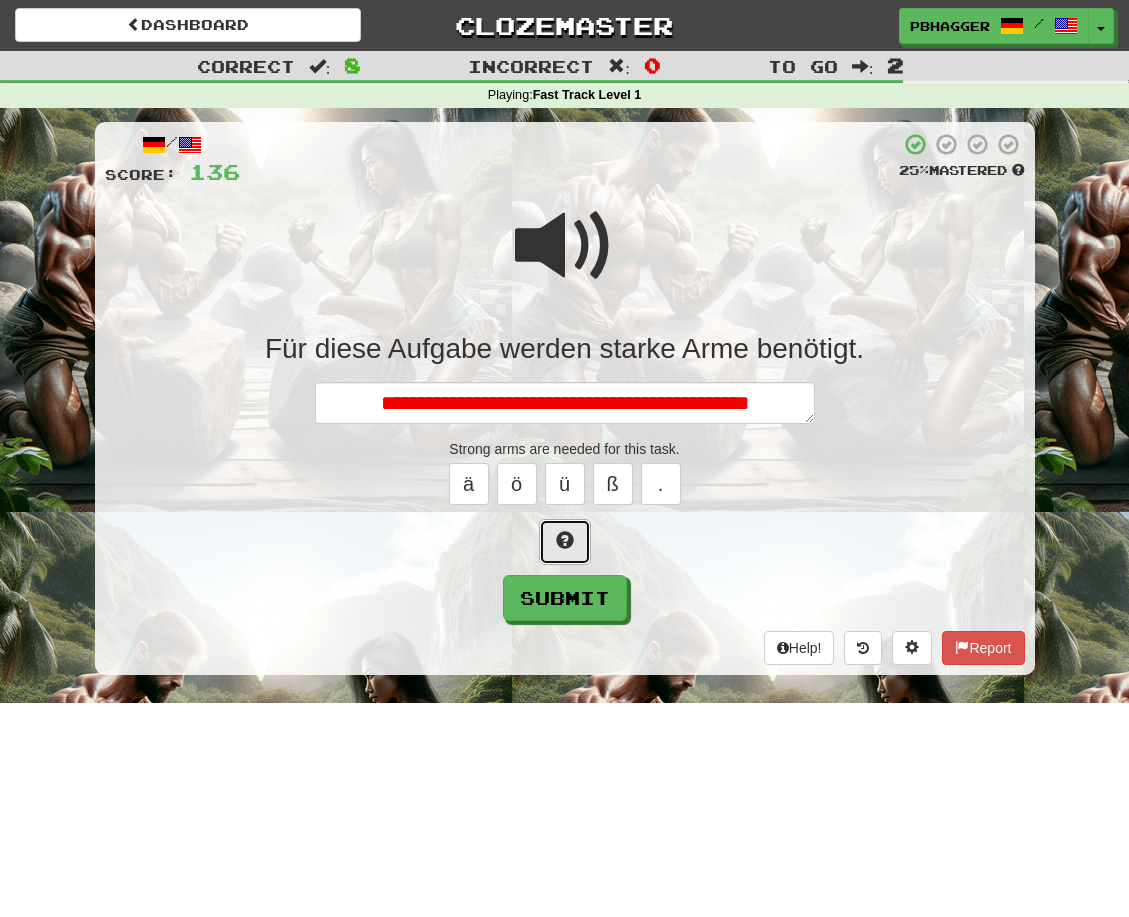 click at bounding box center (565, 540) 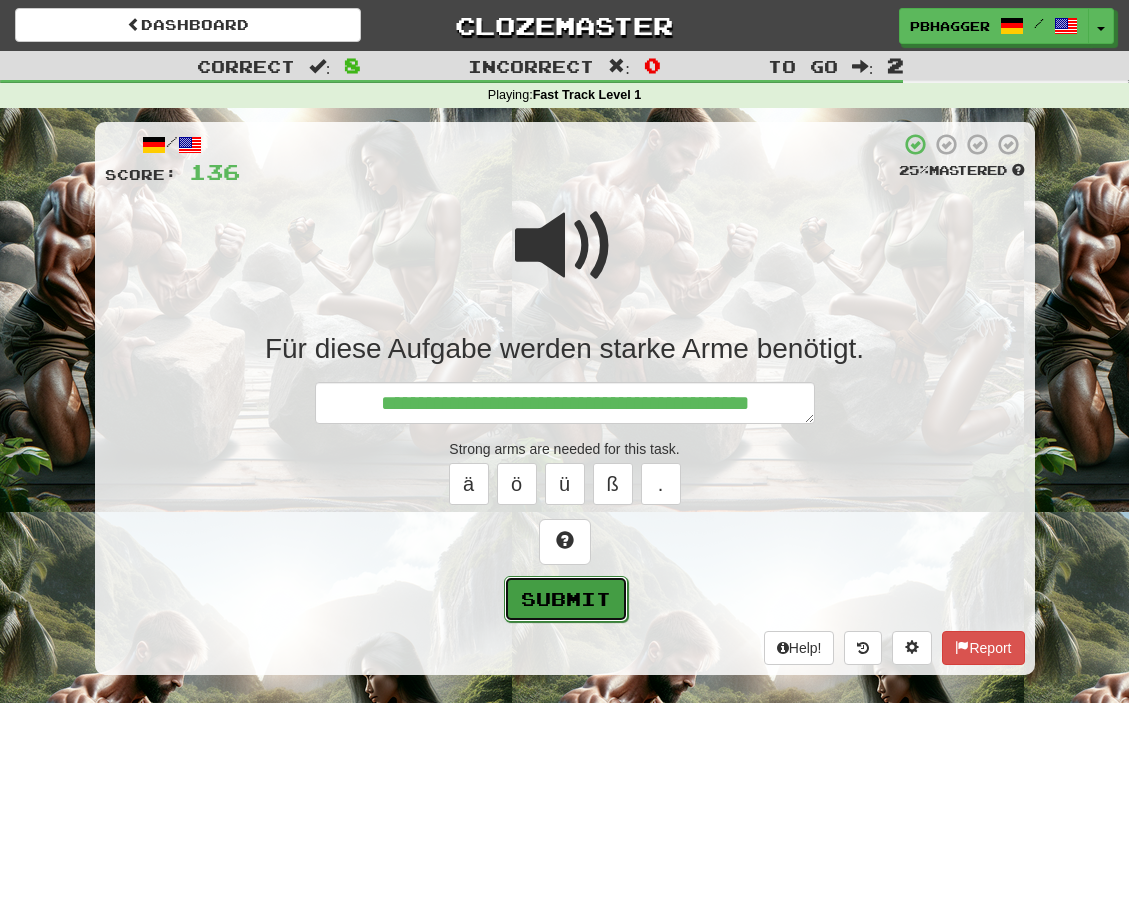 click on "Submit" at bounding box center [566, 599] 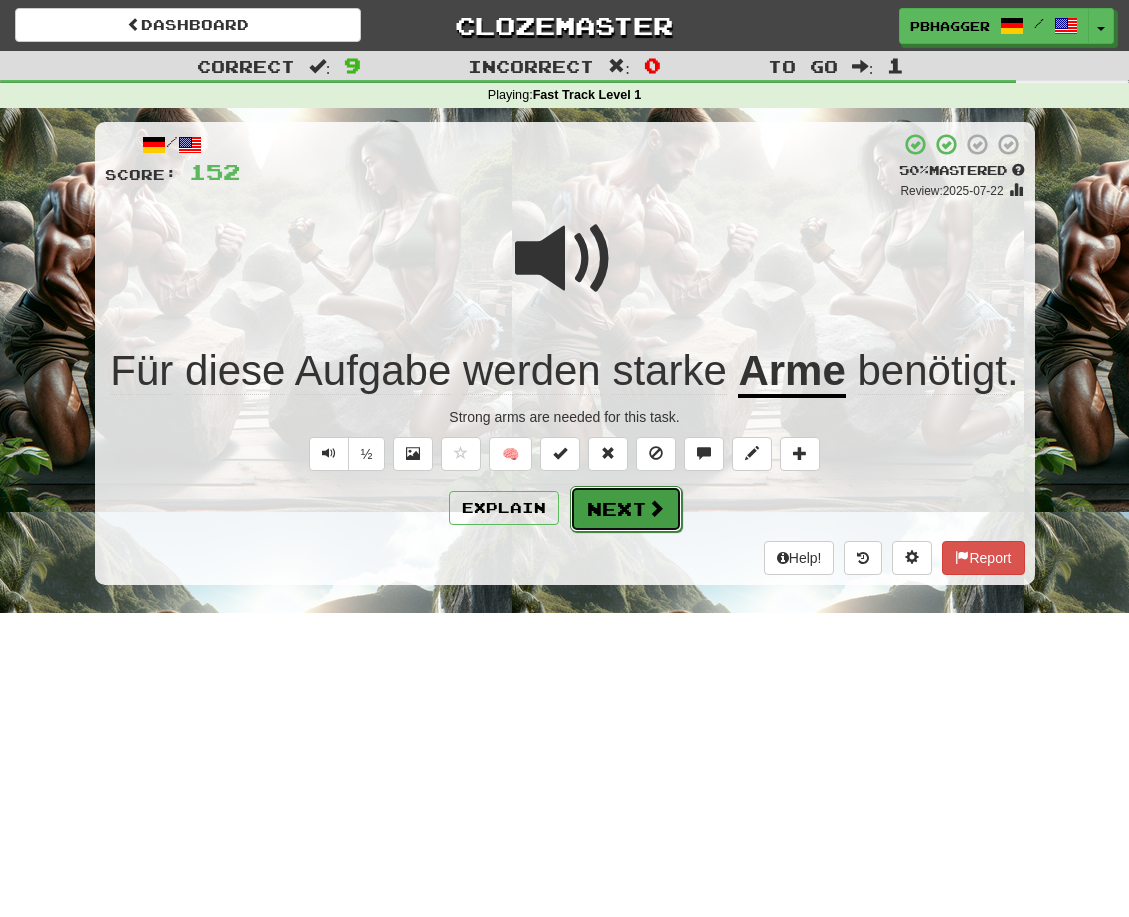 click on "Next" at bounding box center [626, 509] 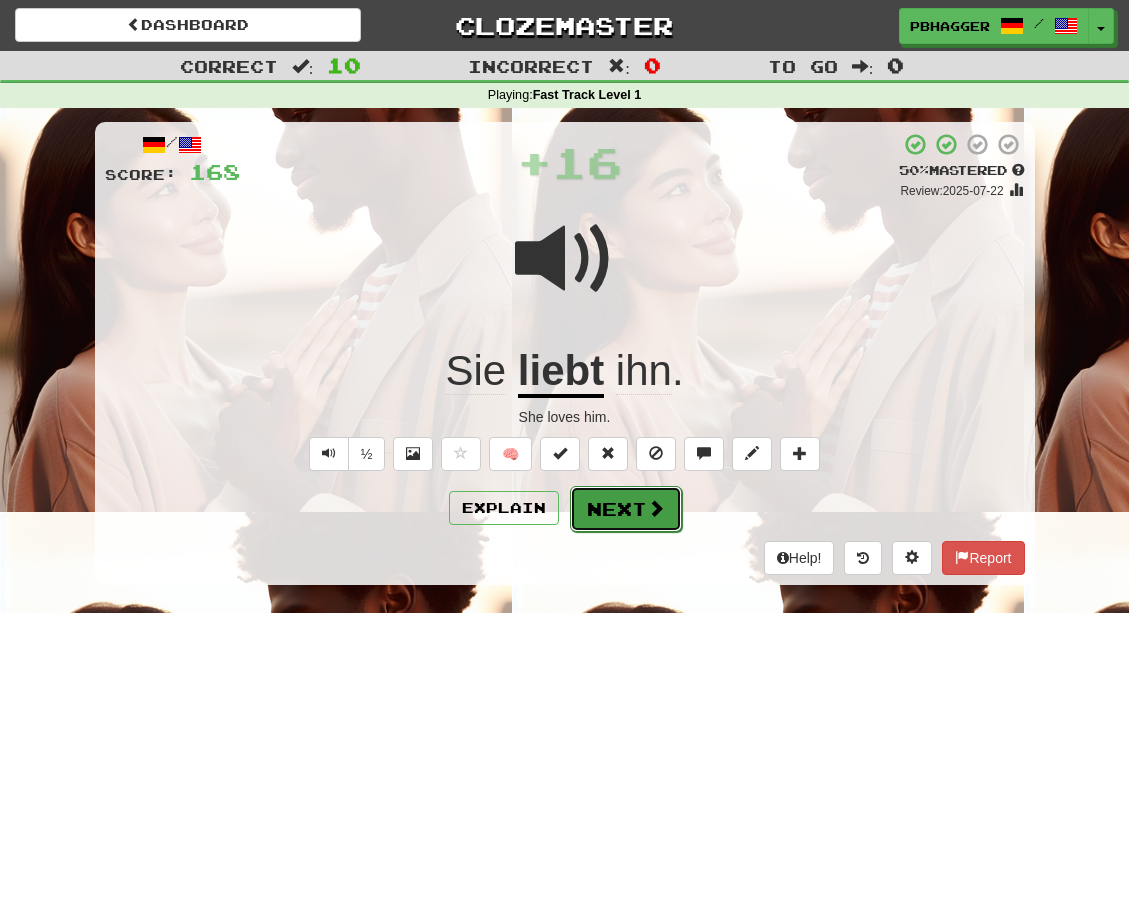 click on "Next" at bounding box center [626, 509] 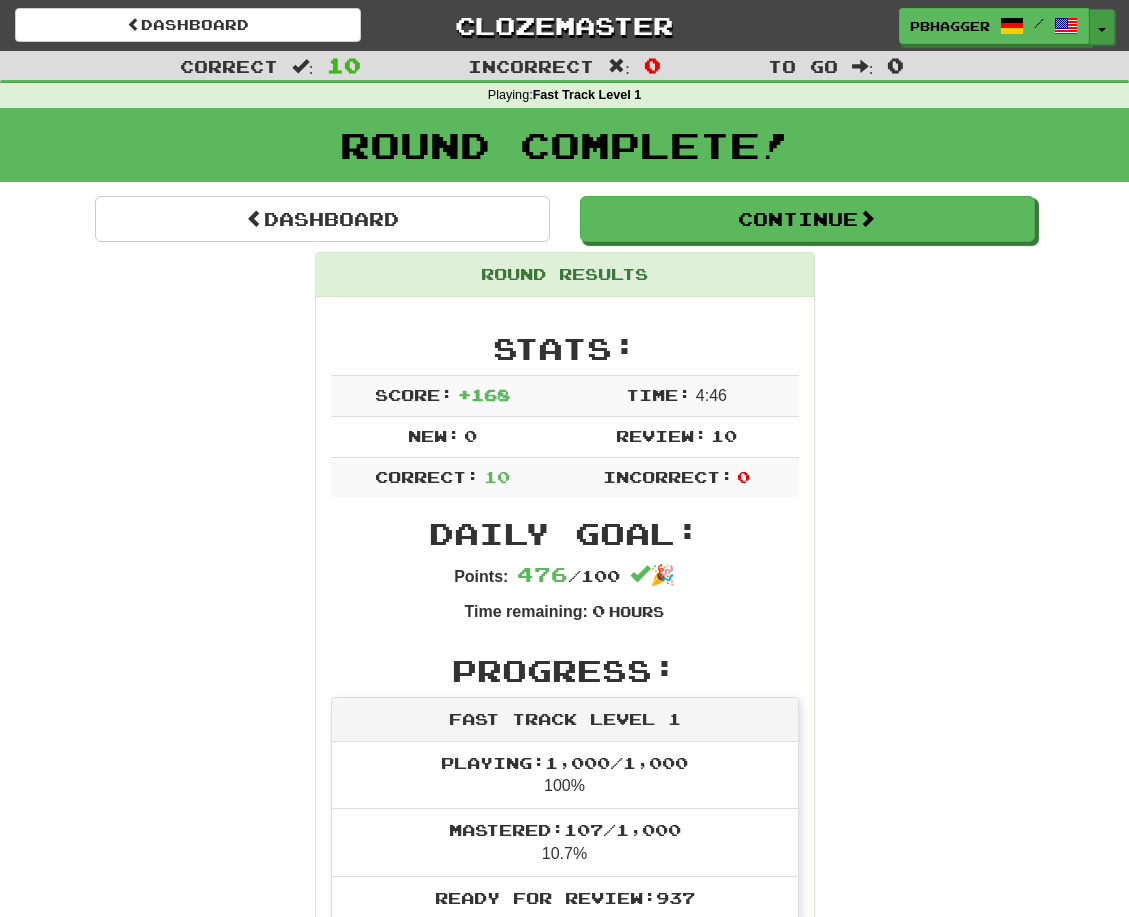click on "Toggle Dropdown" at bounding box center (1102, 27) 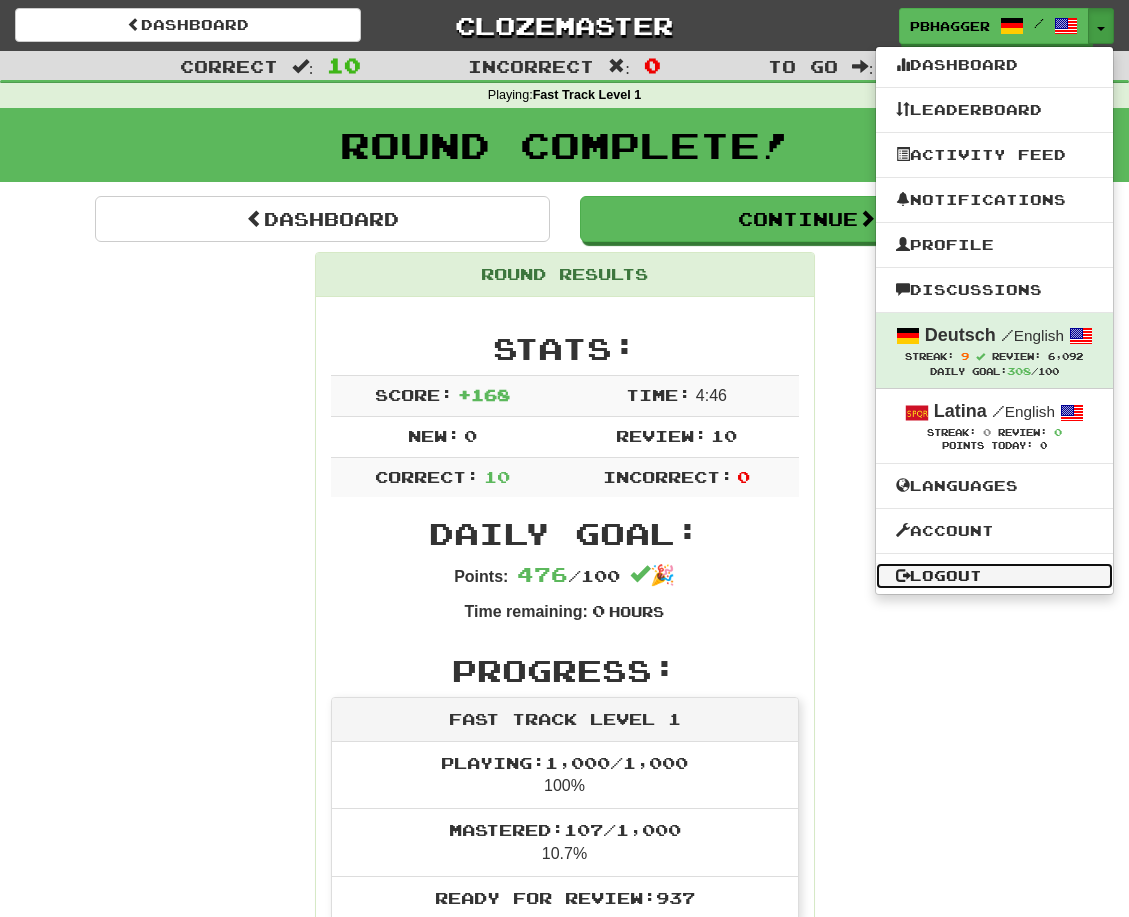 click on "Logout" at bounding box center (994, 576) 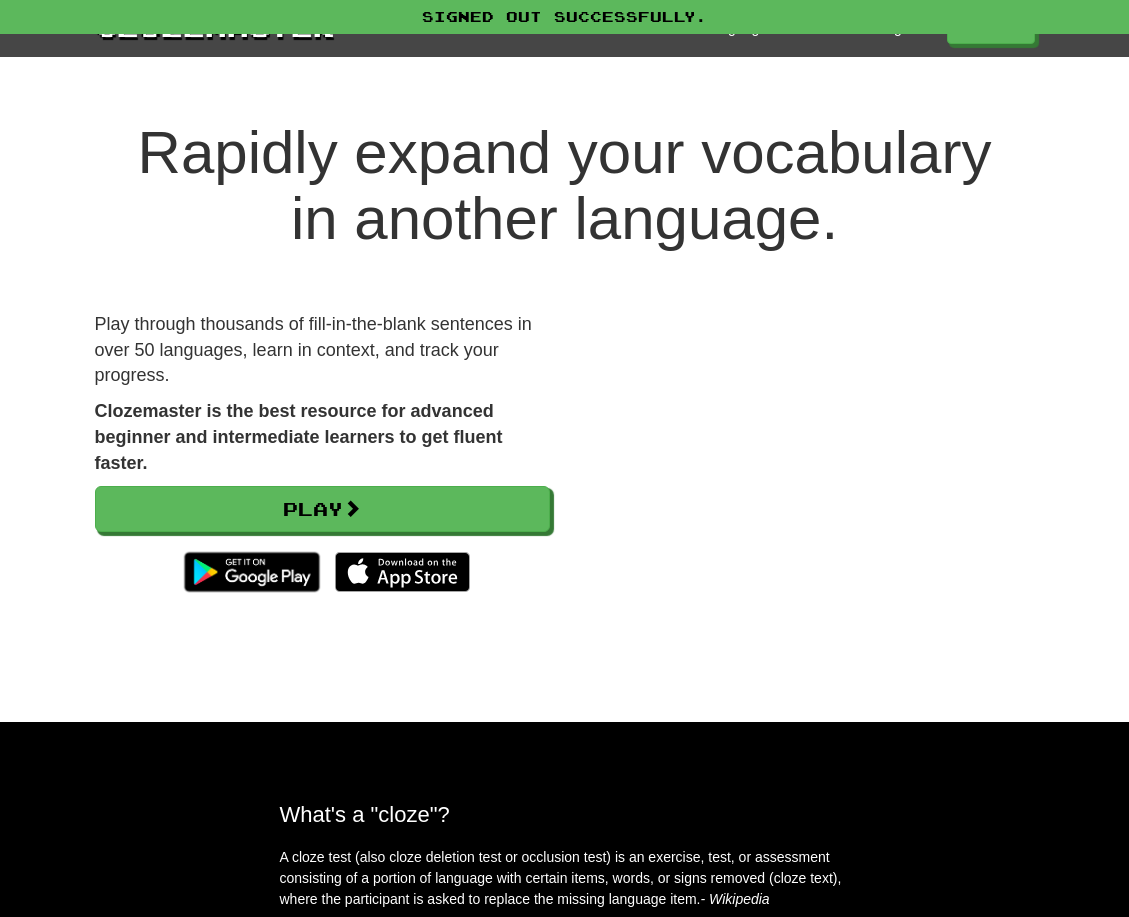 scroll, scrollTop: 0, scrollLeft: 0, axis: both 